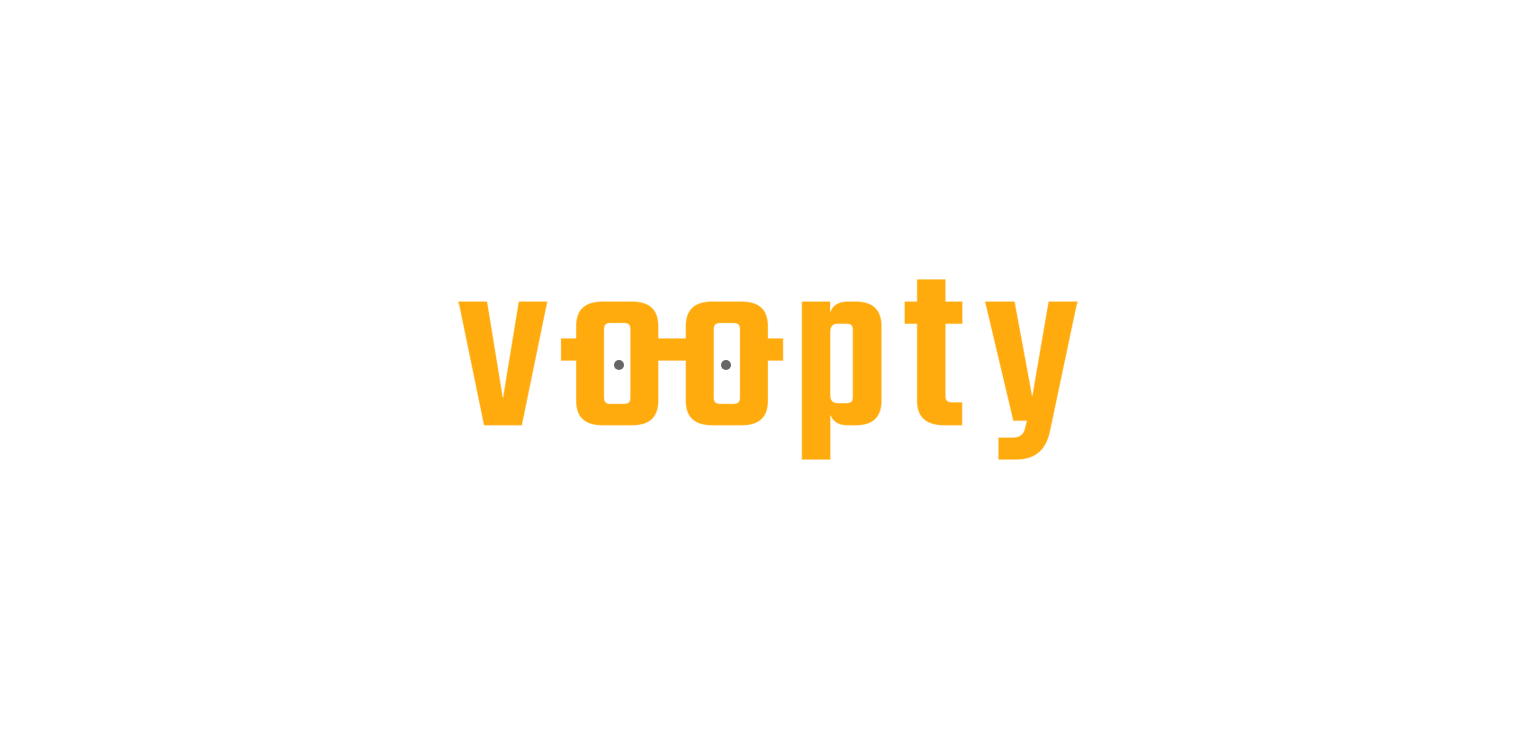 scroll, scrollTop: 0, scrollLeft: 0, axis: both 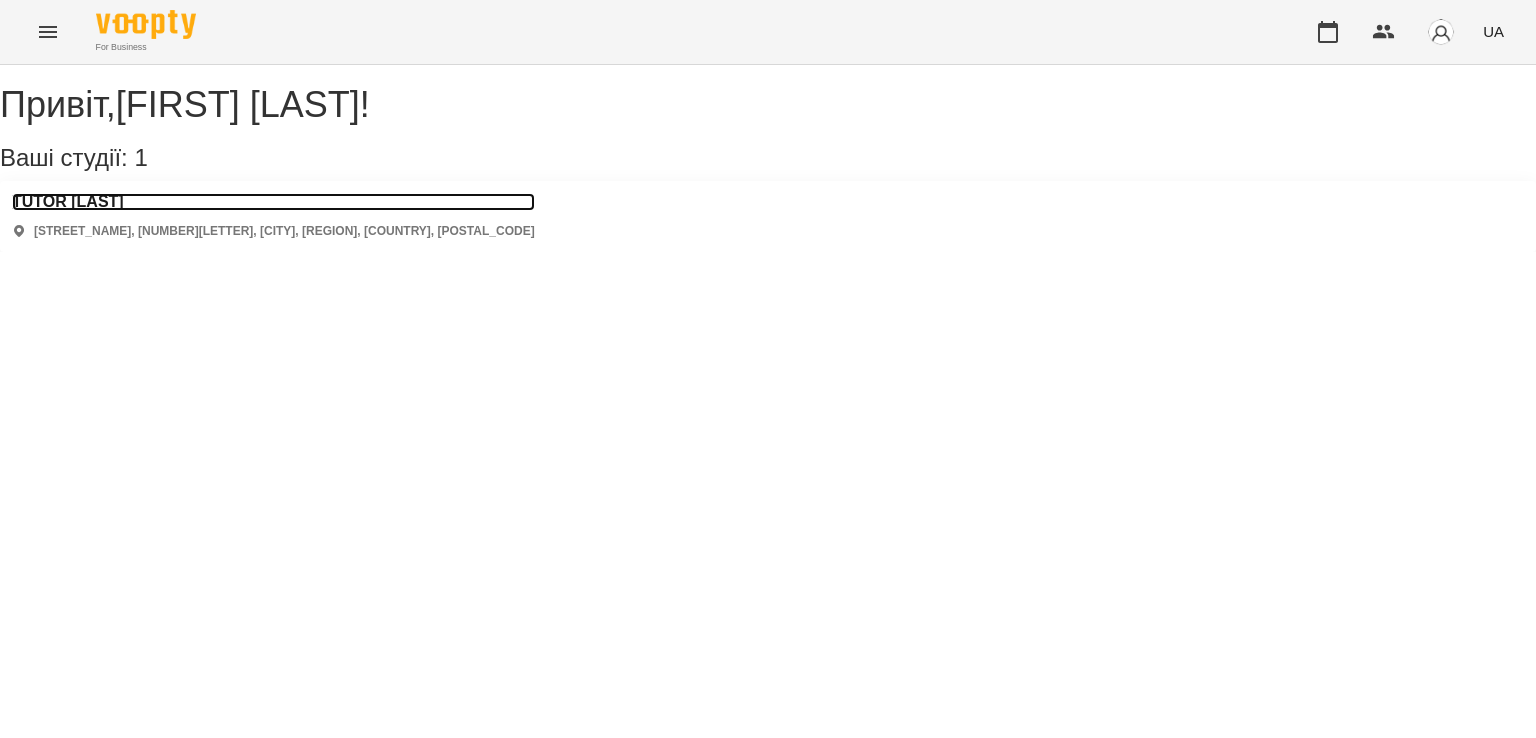 click on "TUTOR [LAST]" at bounding box center [273, 202] 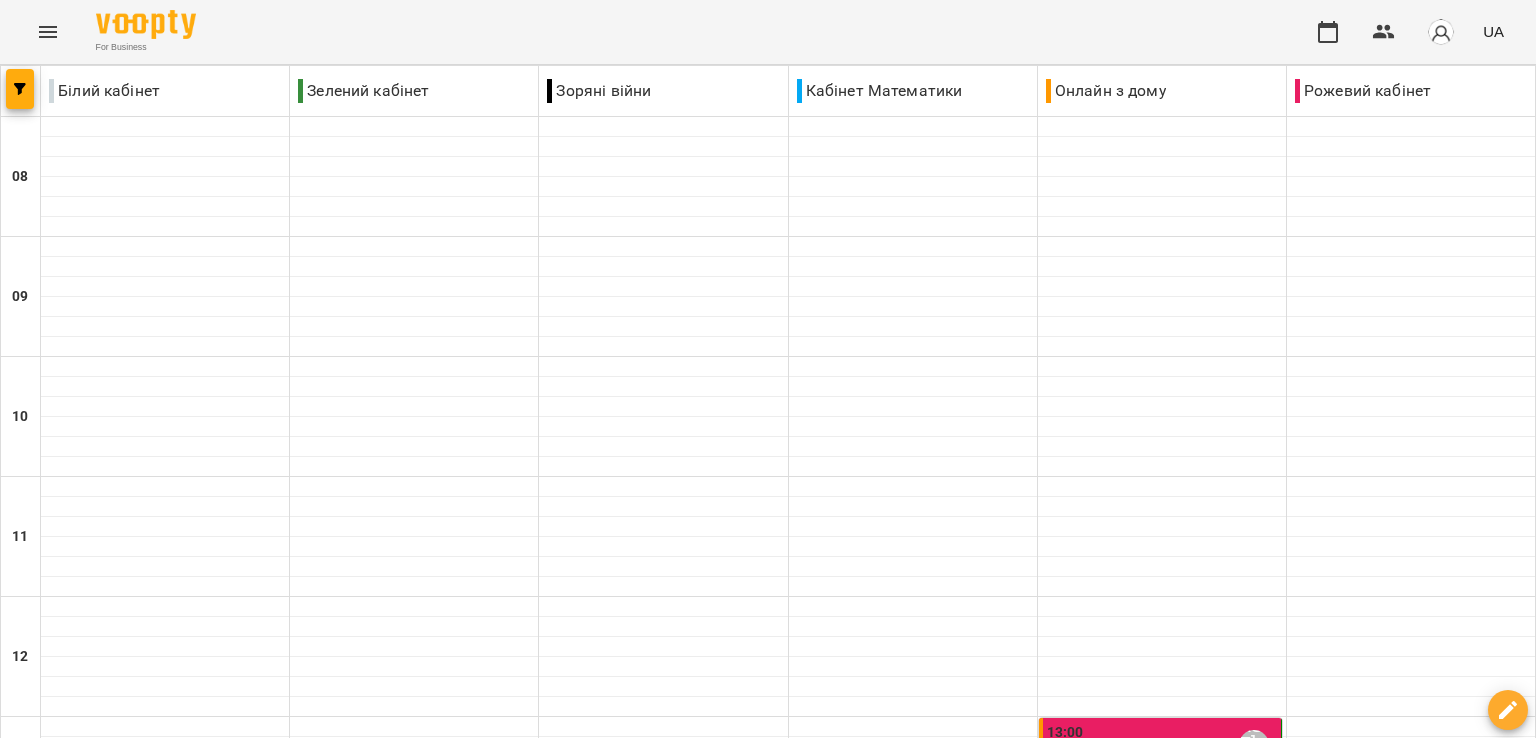 click at bounding box center [48, 32] 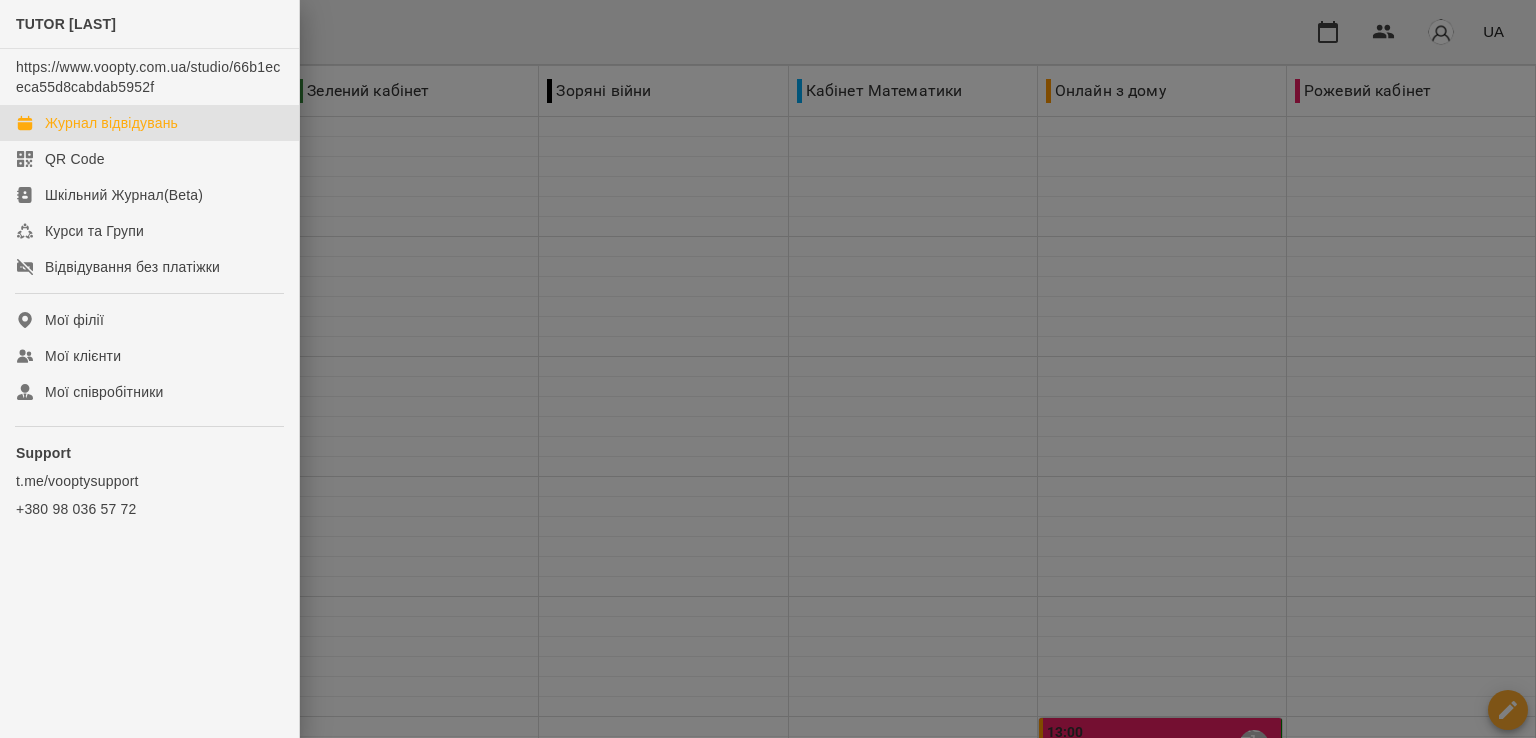click at bounding box center (768, 369) 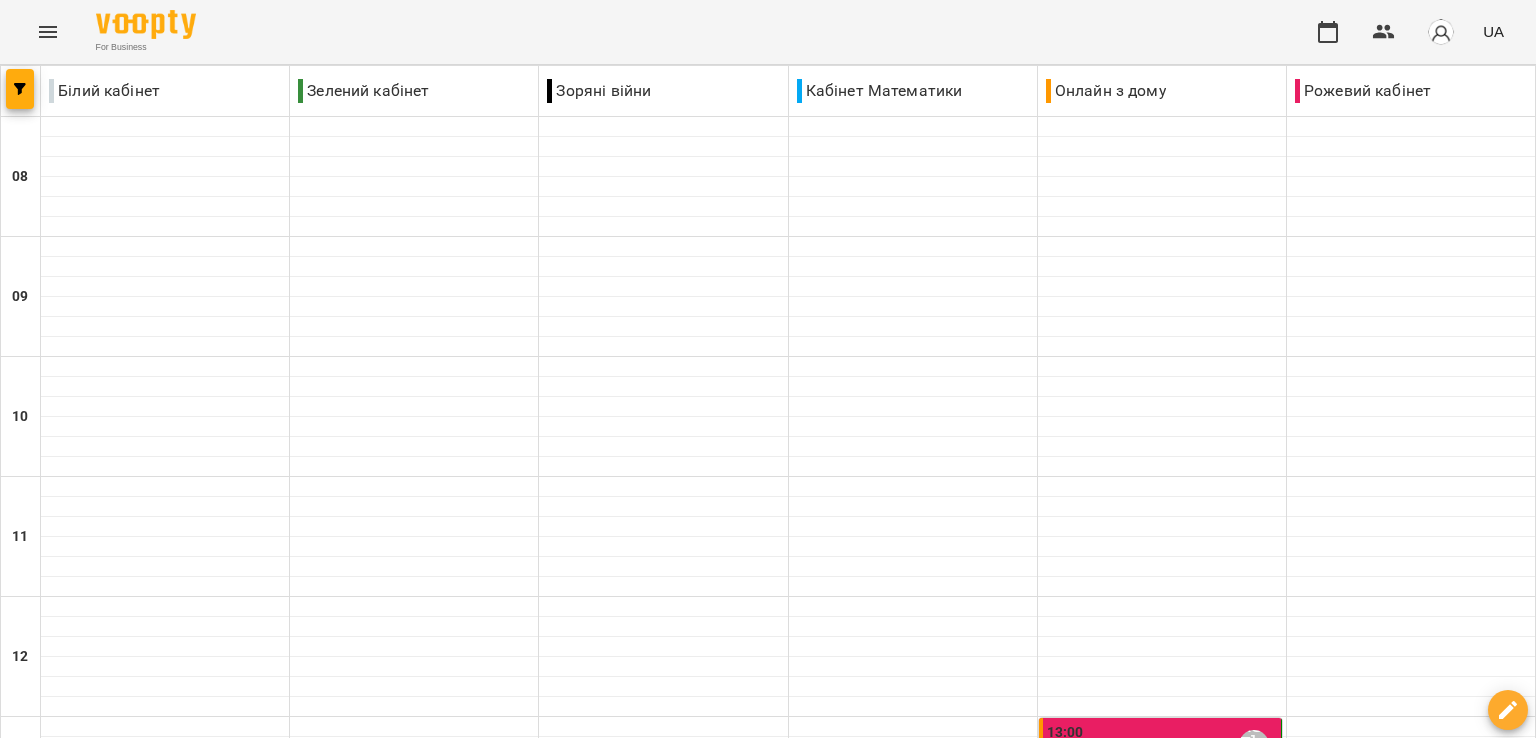 scroll, scrollTop: 400, scrollLeft: 0, axis: vertical 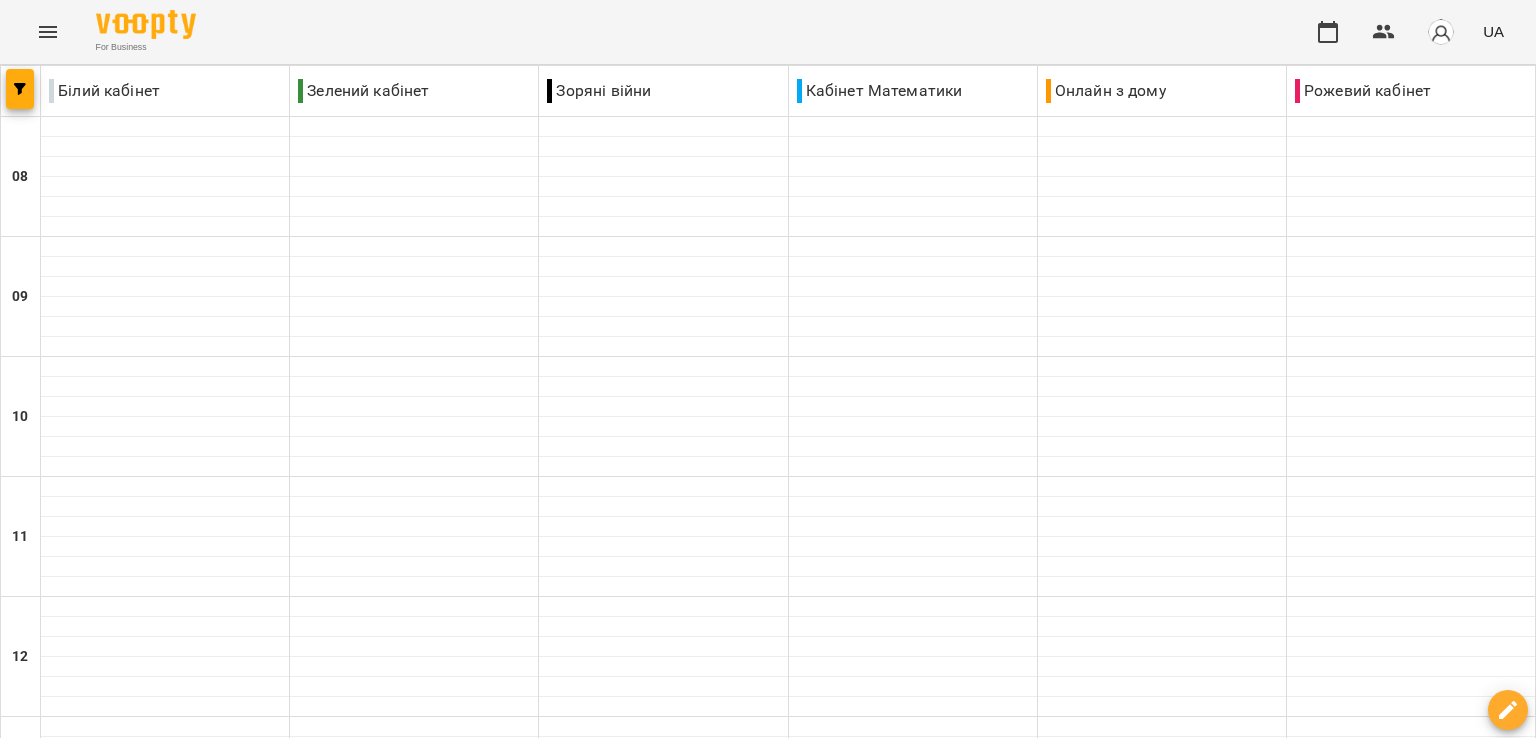 click on "[DAY] [MONTH] [DAY] [MONTH] [DAY] [MONTH] [DAY] [MONTH] [DAY] [MONTH] [DAY] [MONTH] [DAY] [MONTH]" at bounding box center [768, 1829] 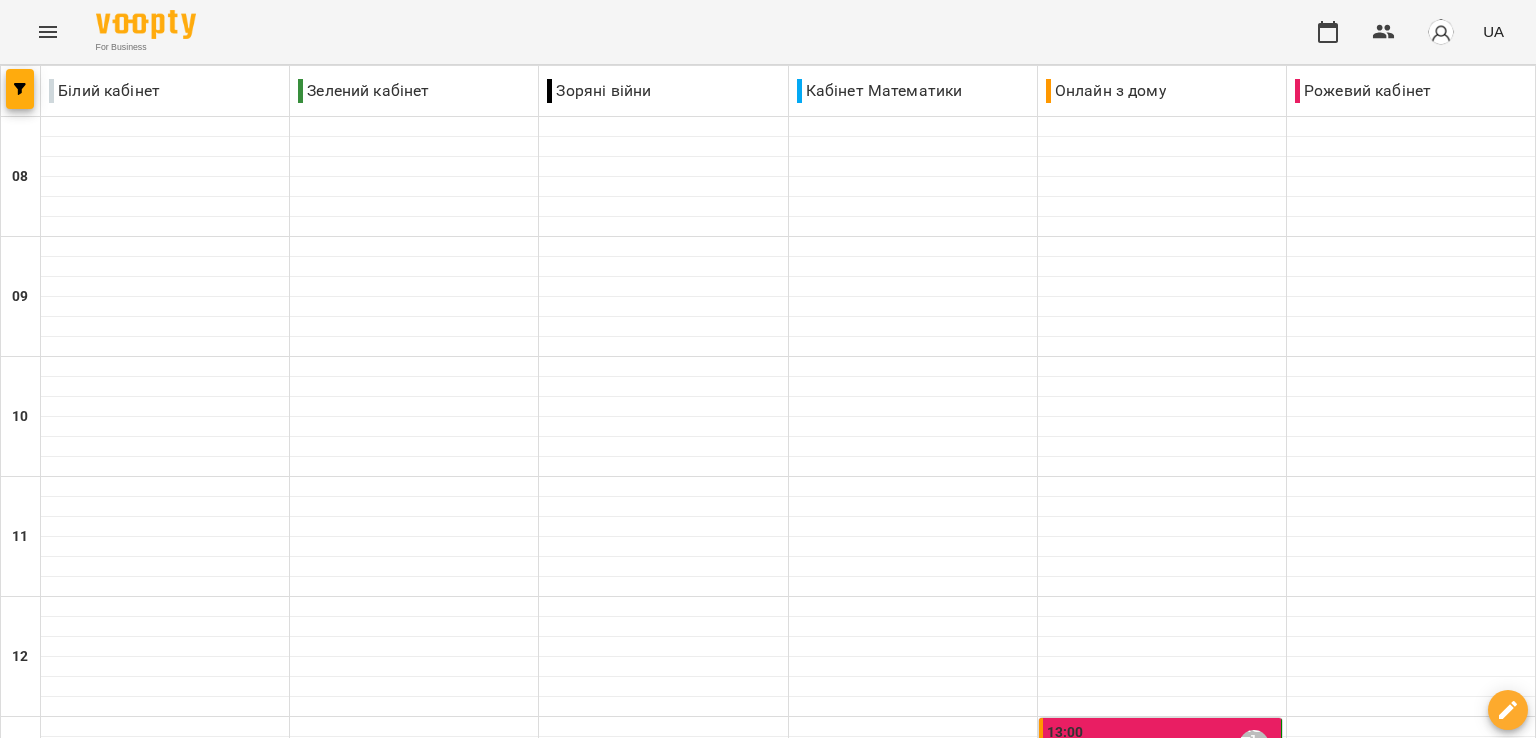 scroll, scrollTop: 400, scrollLeft: 0, axis: vertical 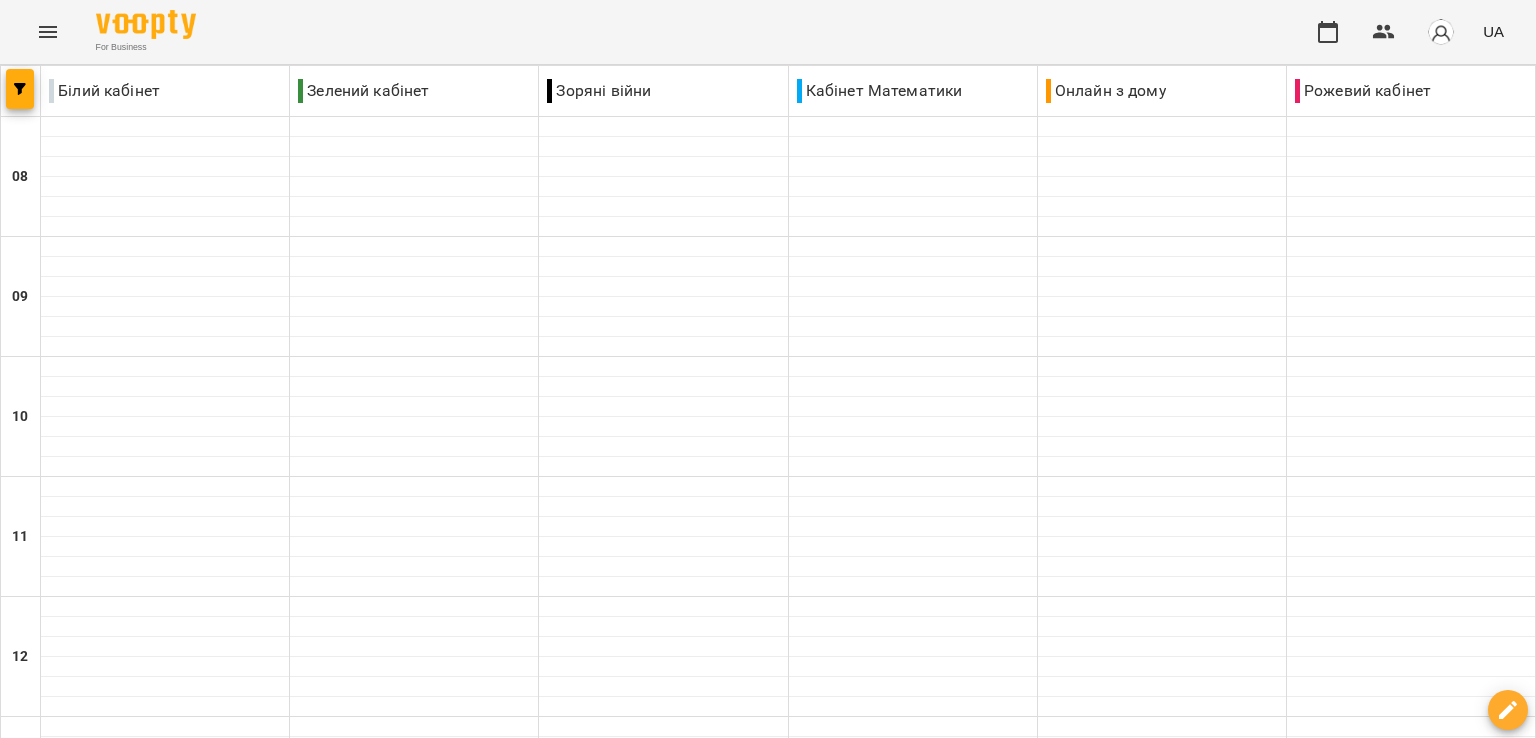 click on "вт 08 лип" at bounding box center (433, 1829) 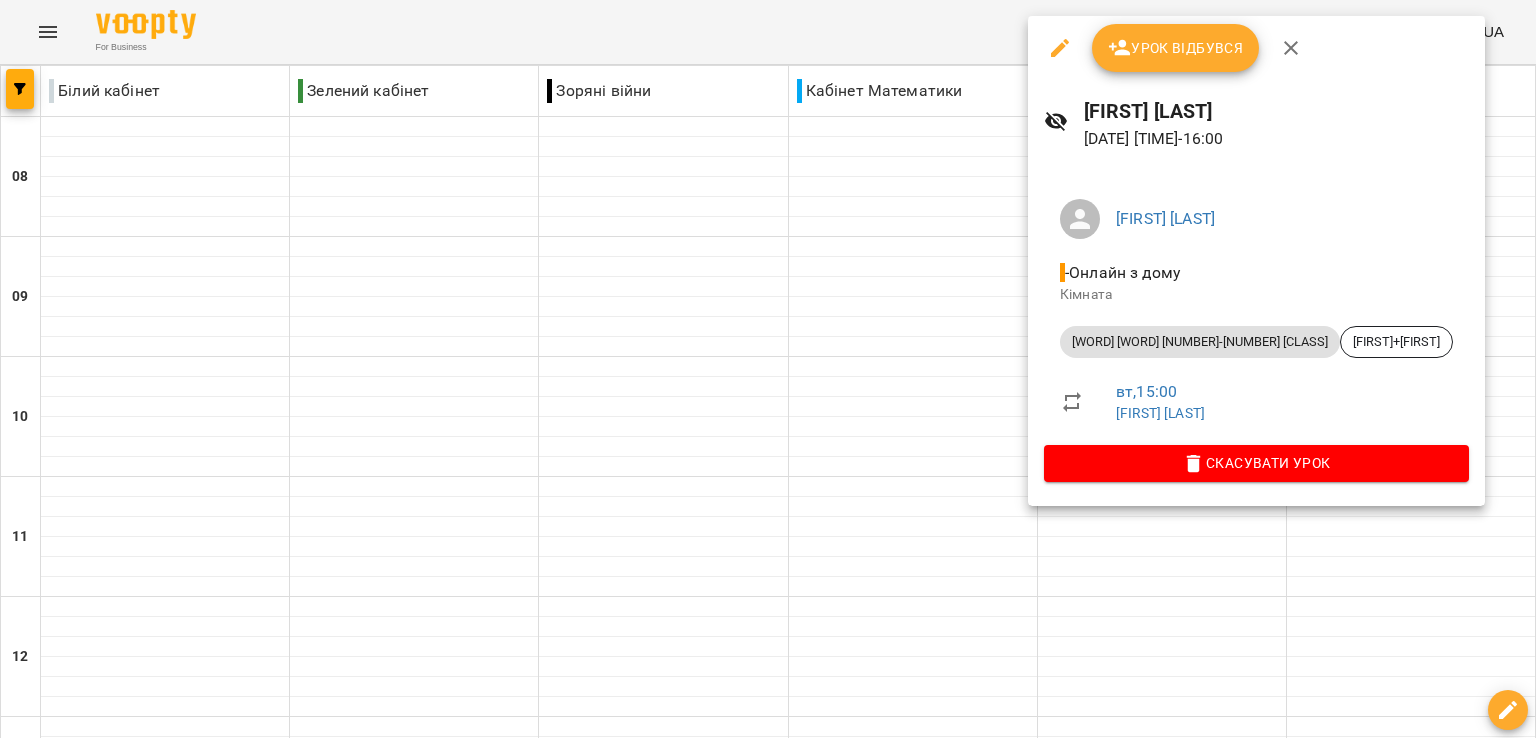 click on "[FIRST] [LAST] [DATE] [TIME] - [TIME]" at bounding box center [1256, 123] 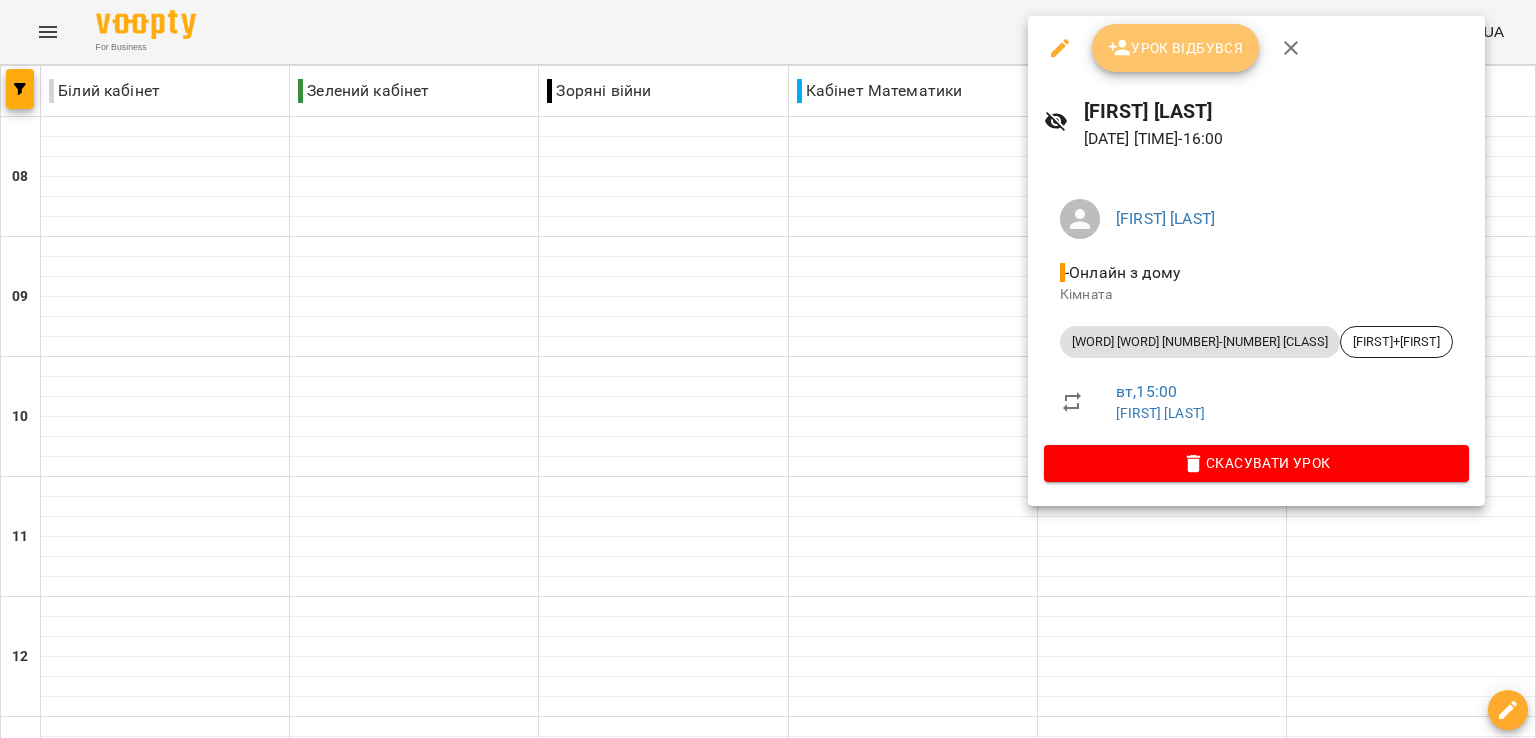 click on "Урок відбувся" at bounding box center [1176, 48] 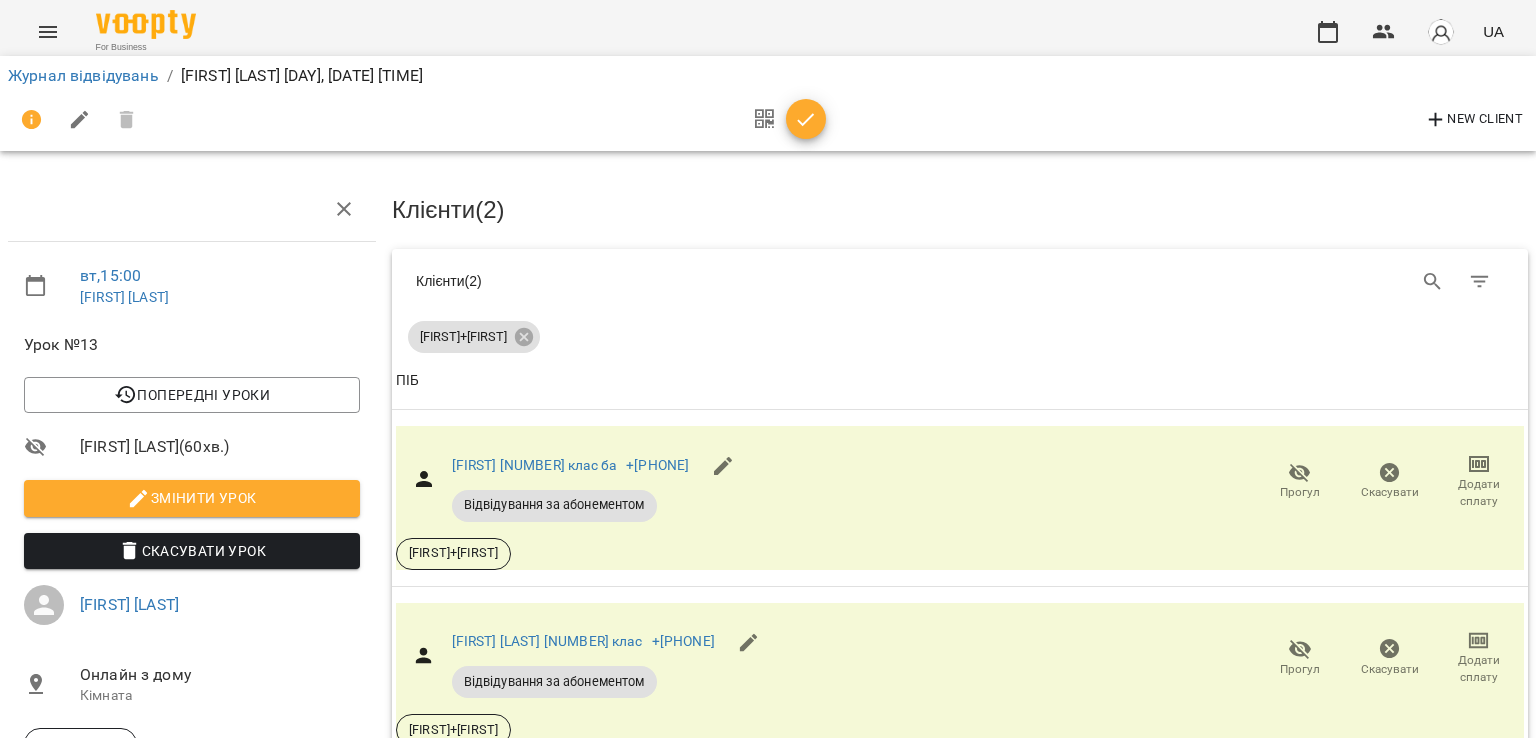 click at bounding box center (806, 120) 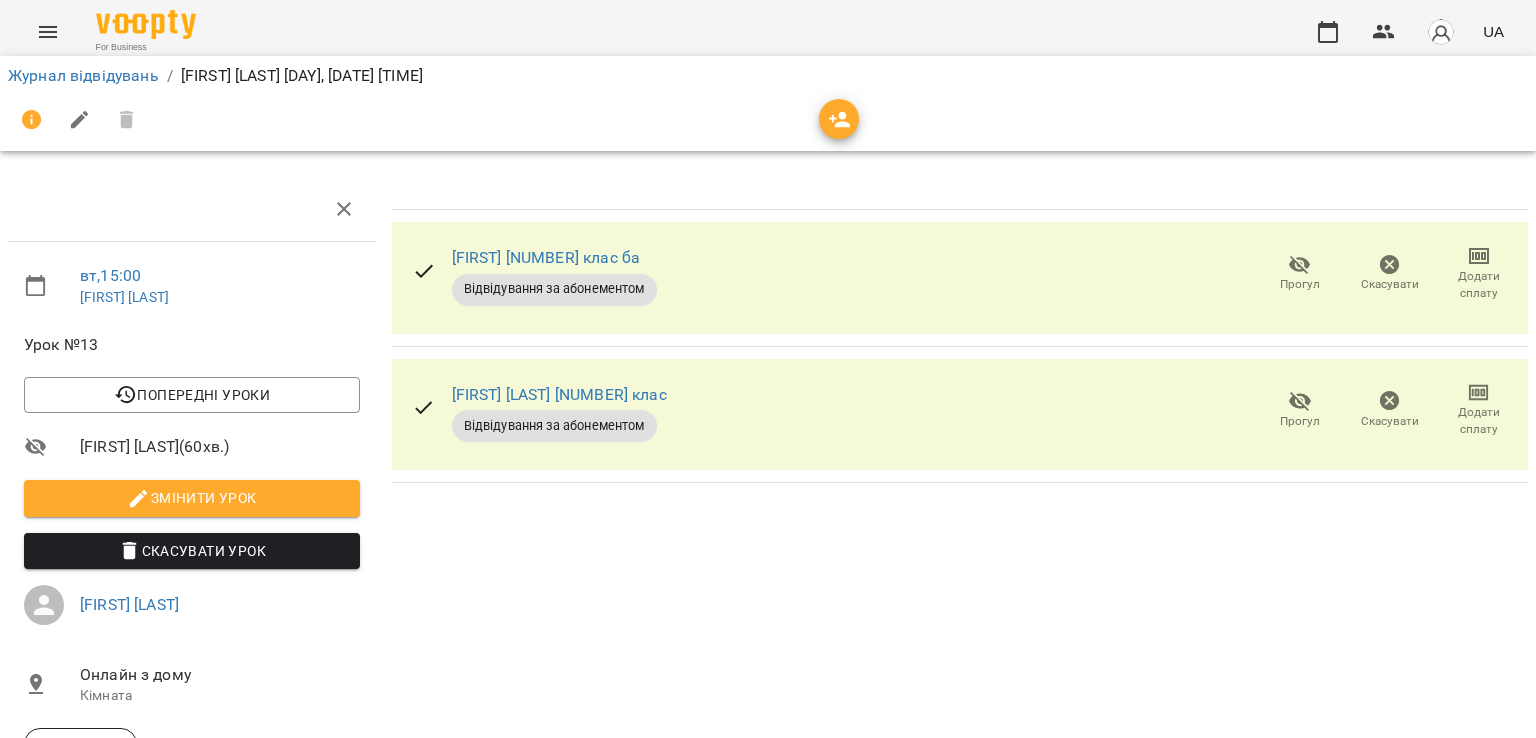 click 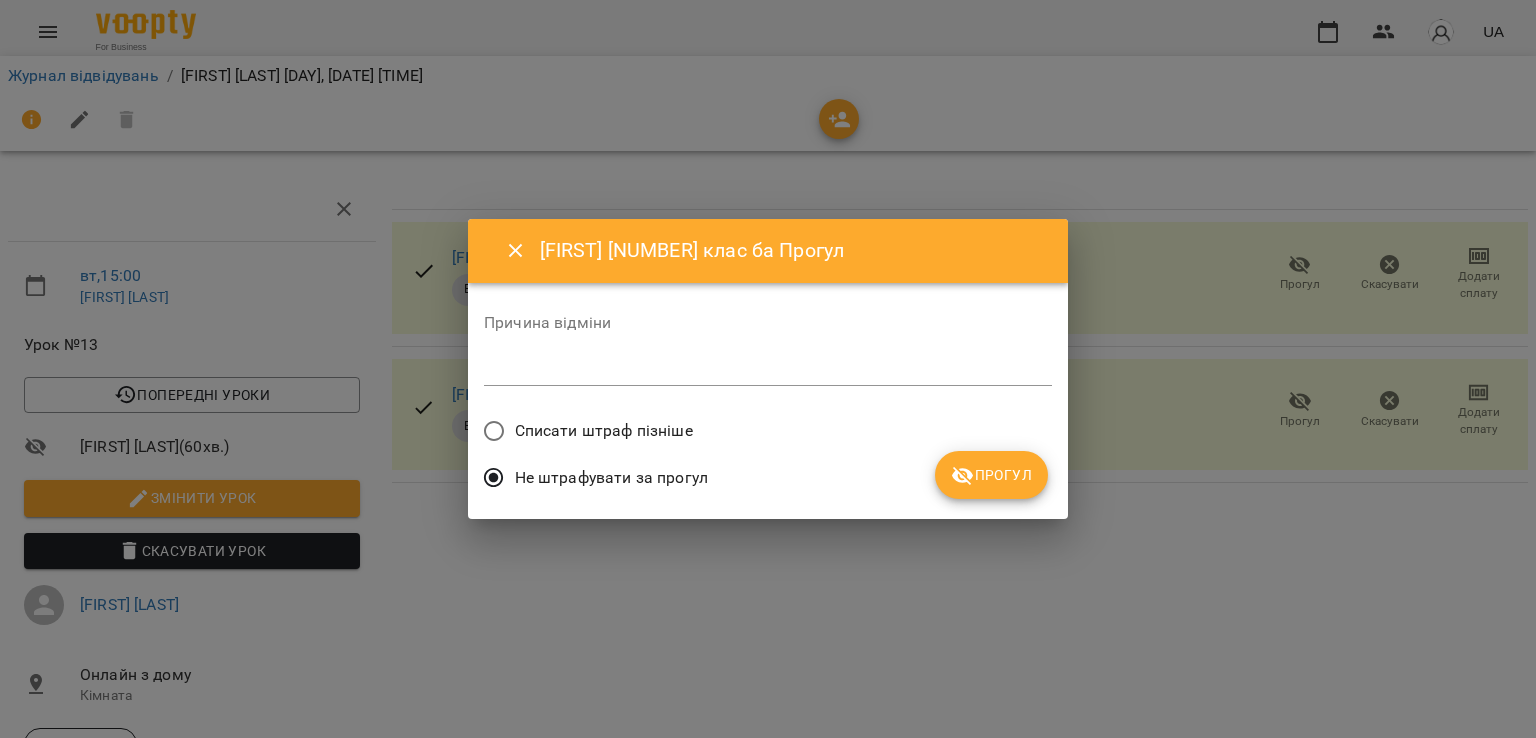 click on "Прогул" at bounding box center [991, 475] 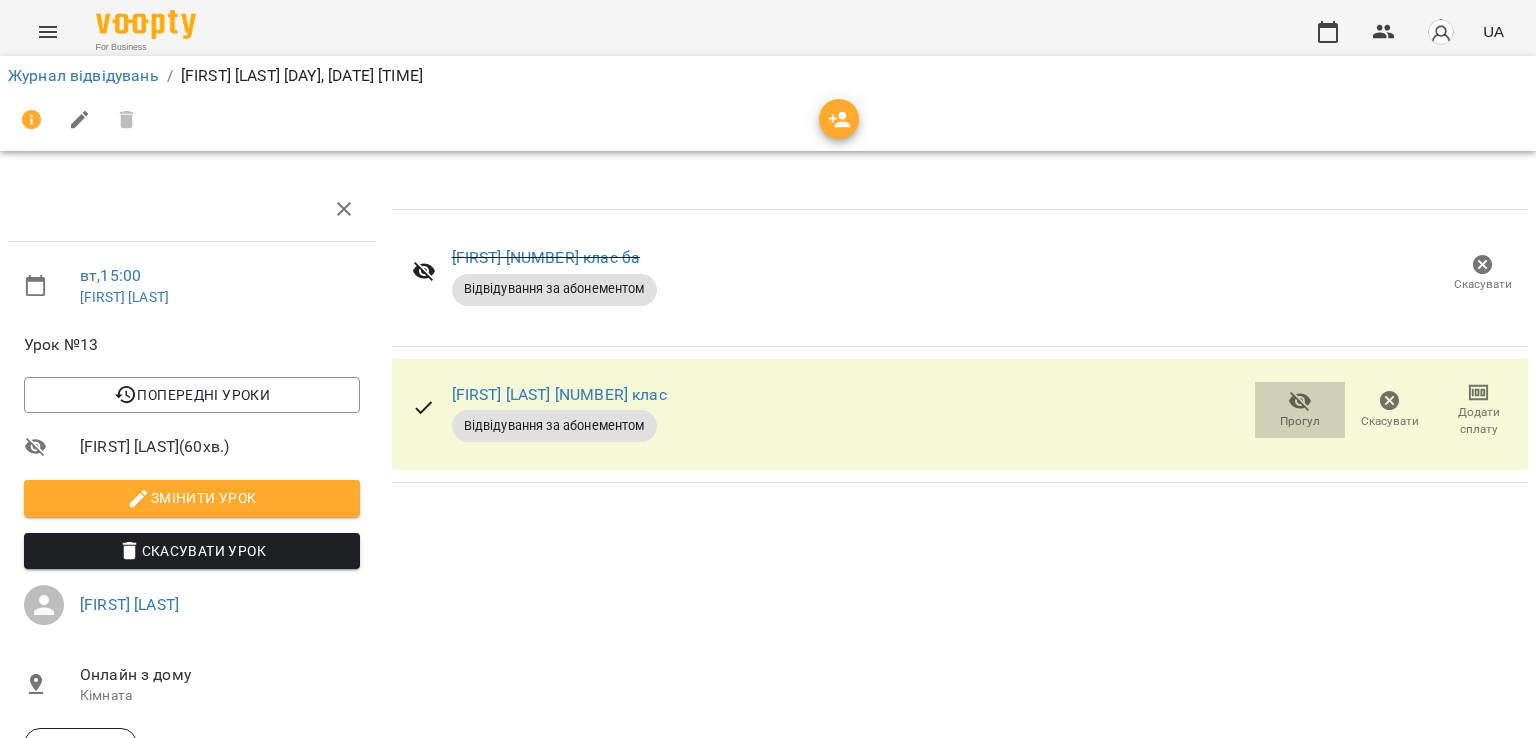 click on "Прогул" at bounding box center [1300, 421] 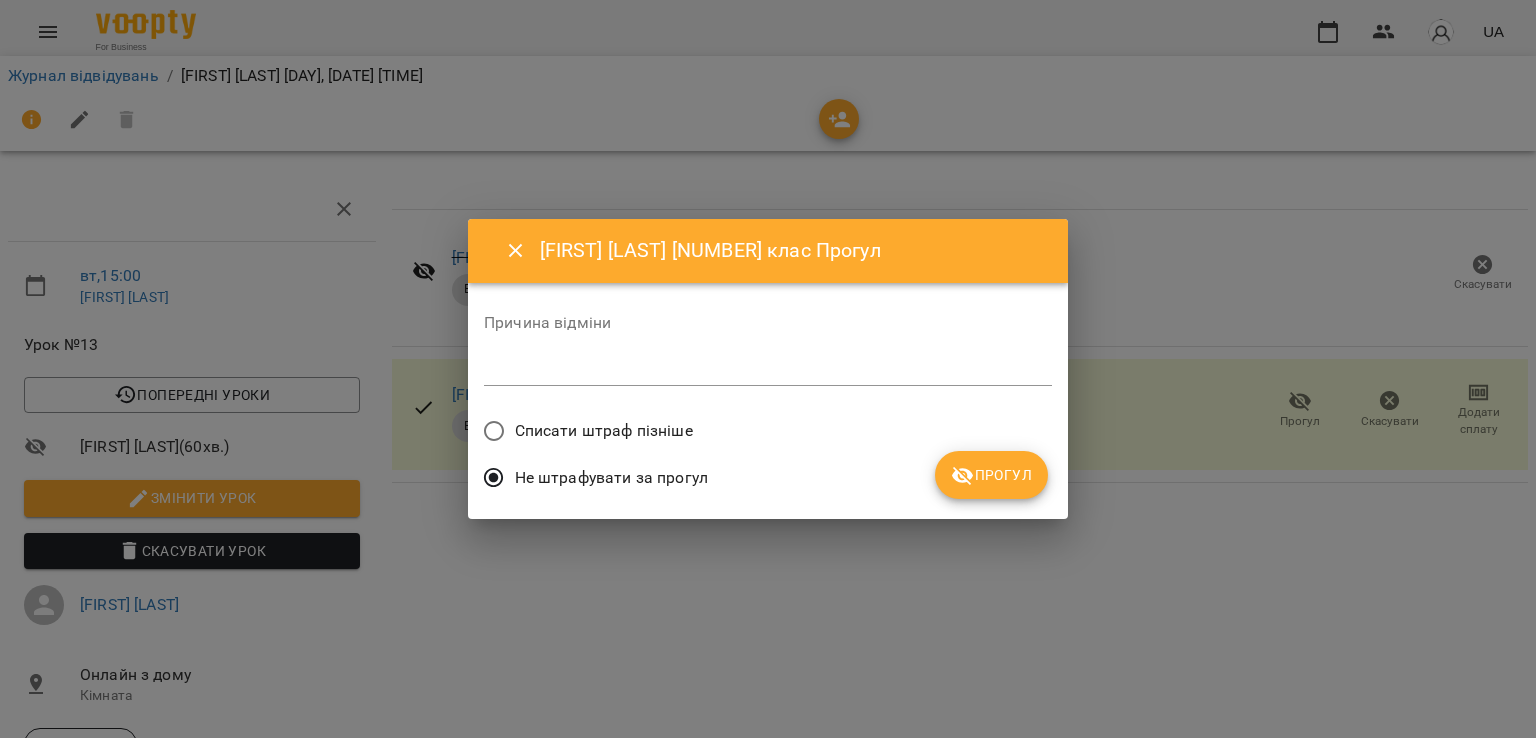 click on "Прогул" at bounding box center [991, 475] 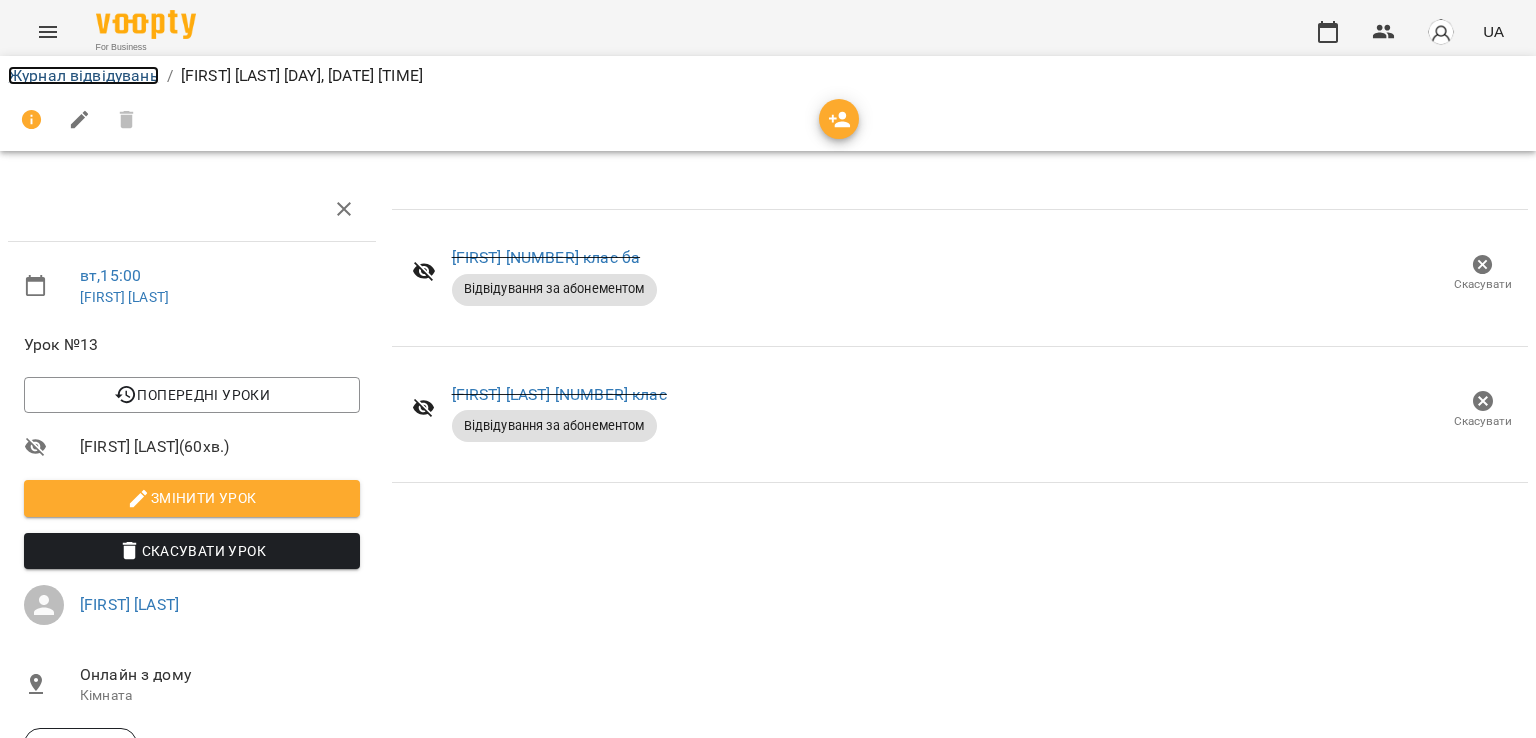 click on "Журнал відвідувань" at bounding box center [83, 75] 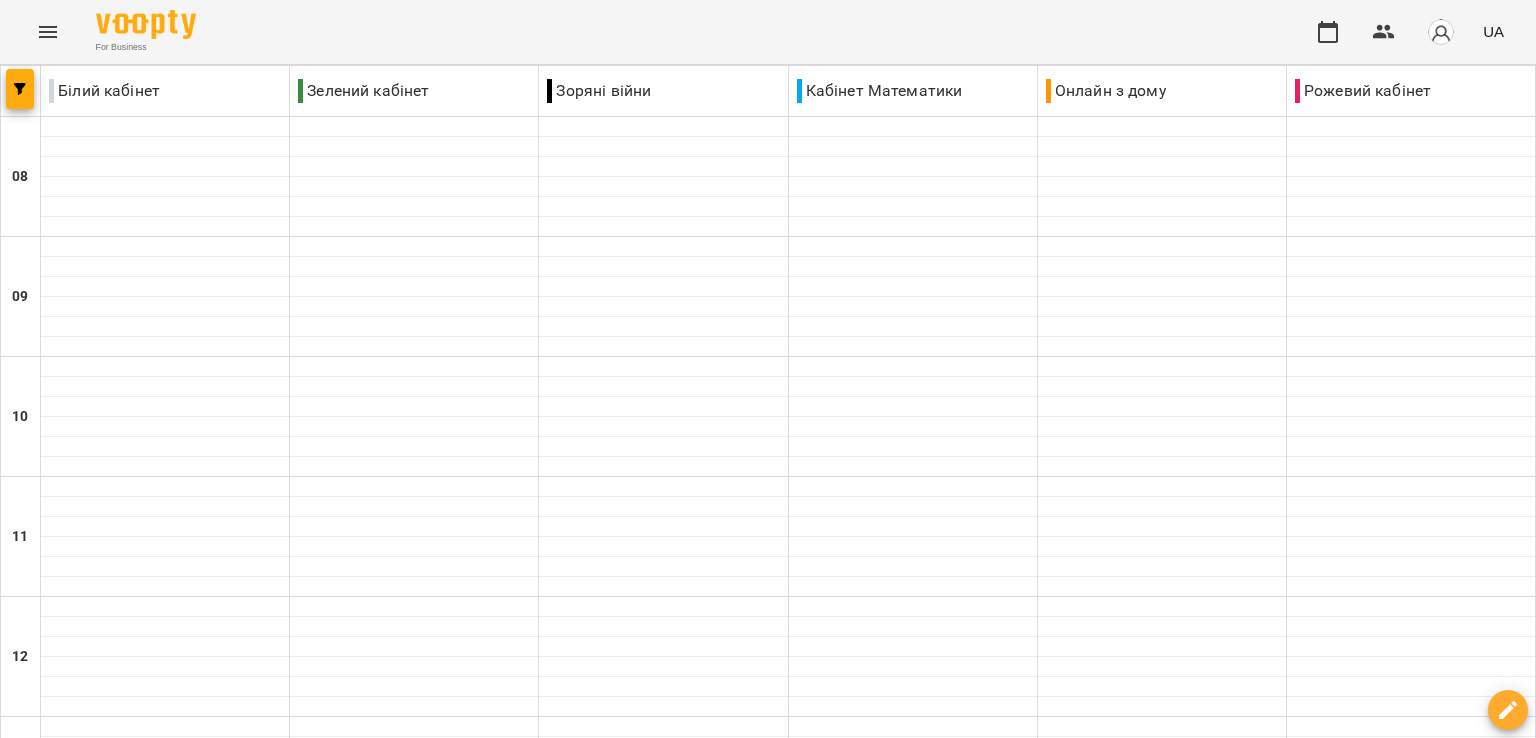 scroll, scrollTop: 700, scrollLeft: 0, axis: vertical 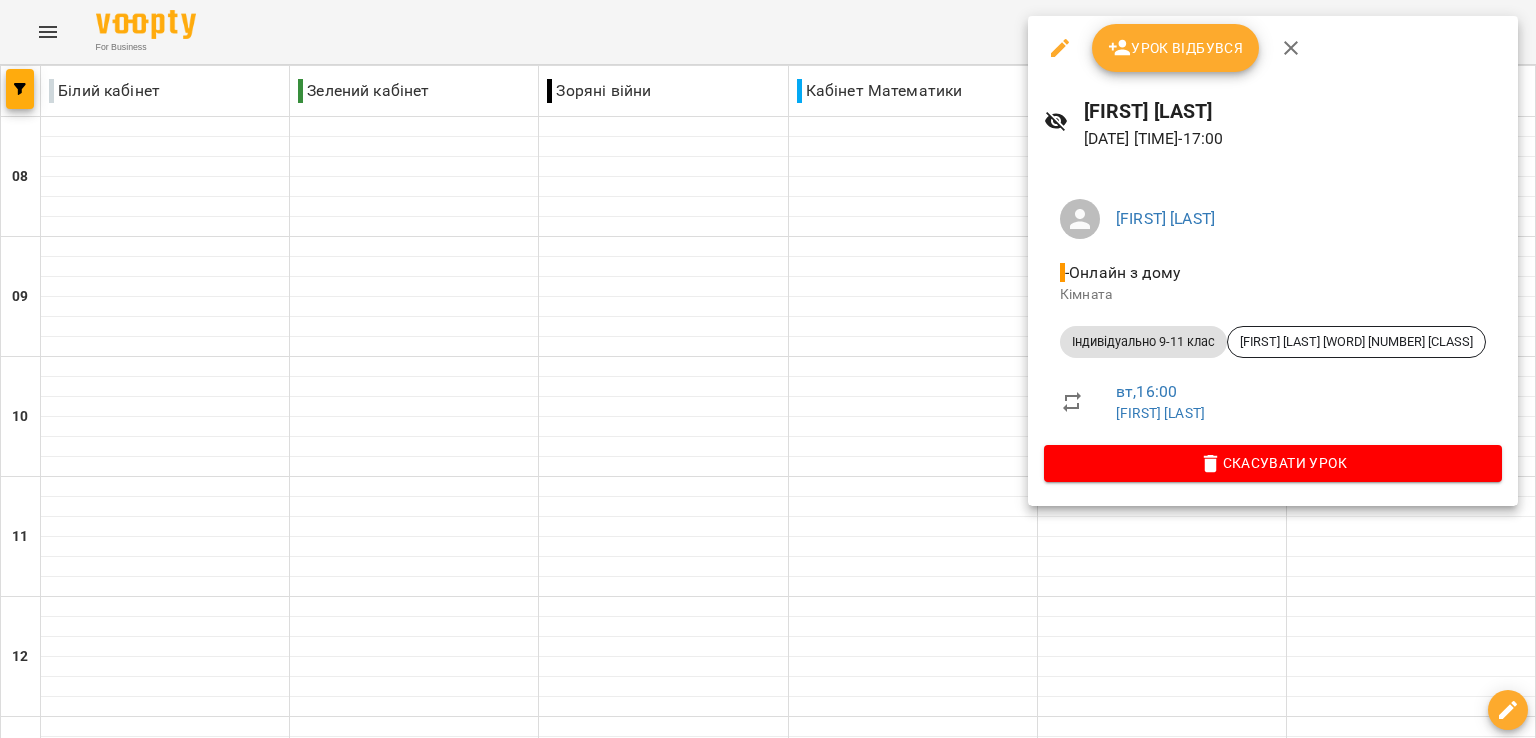 click on "Урок відбувся" at bounding box center (1176, 48) 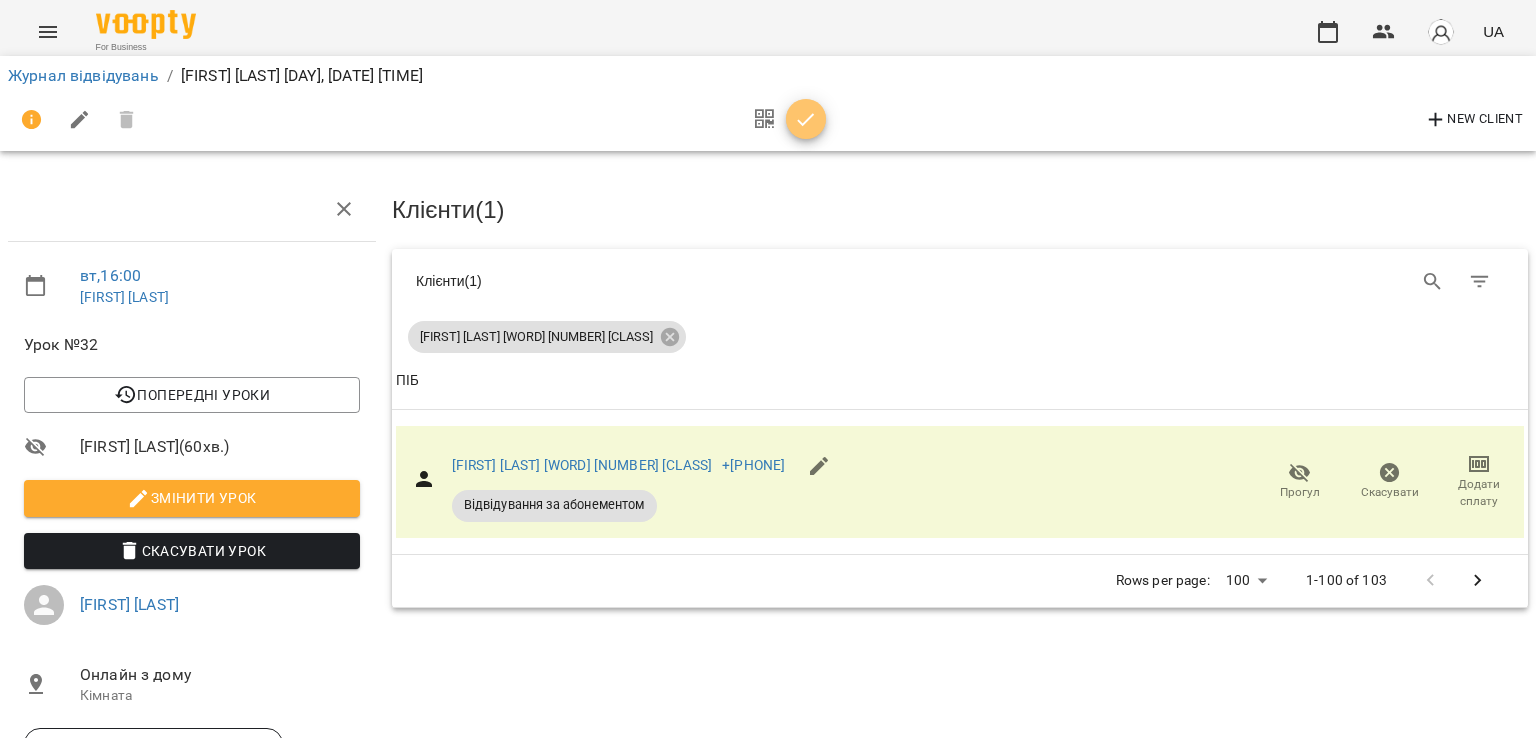 click at bounding box center [806, 120] 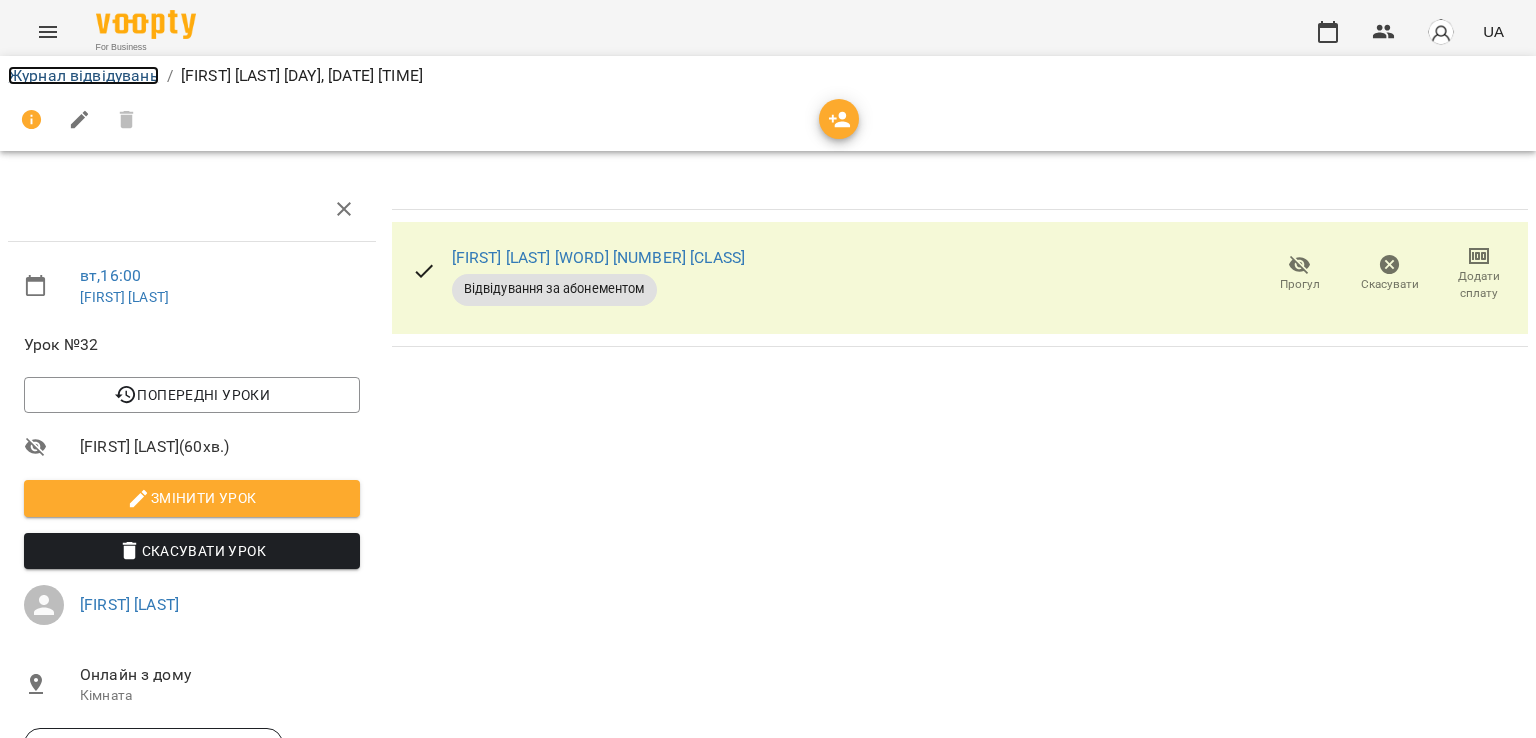 click on "Журнал відвідувань" at bounding box center [83, 75] 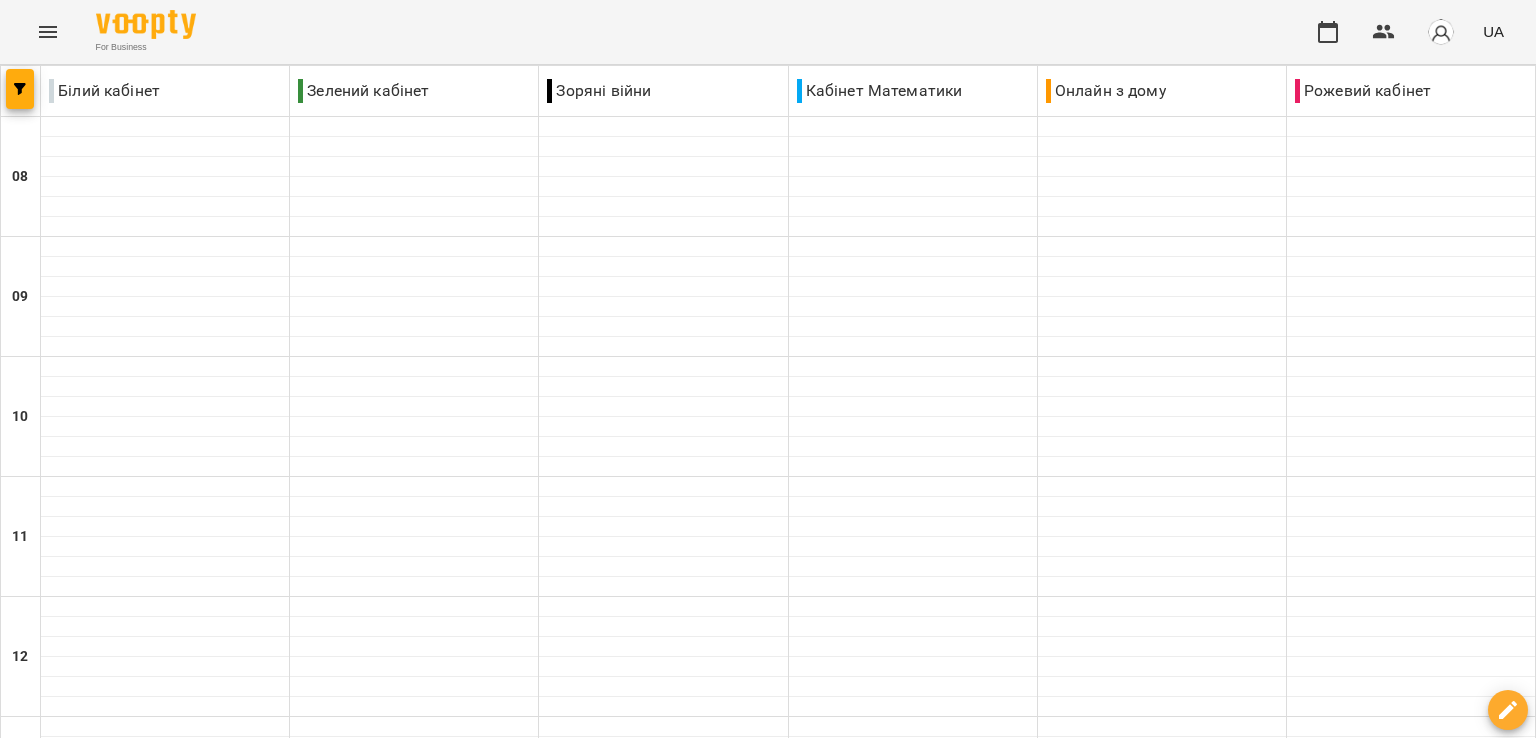 scroll, scrollTop: 800, scrollLeft: 0, axis: vertical 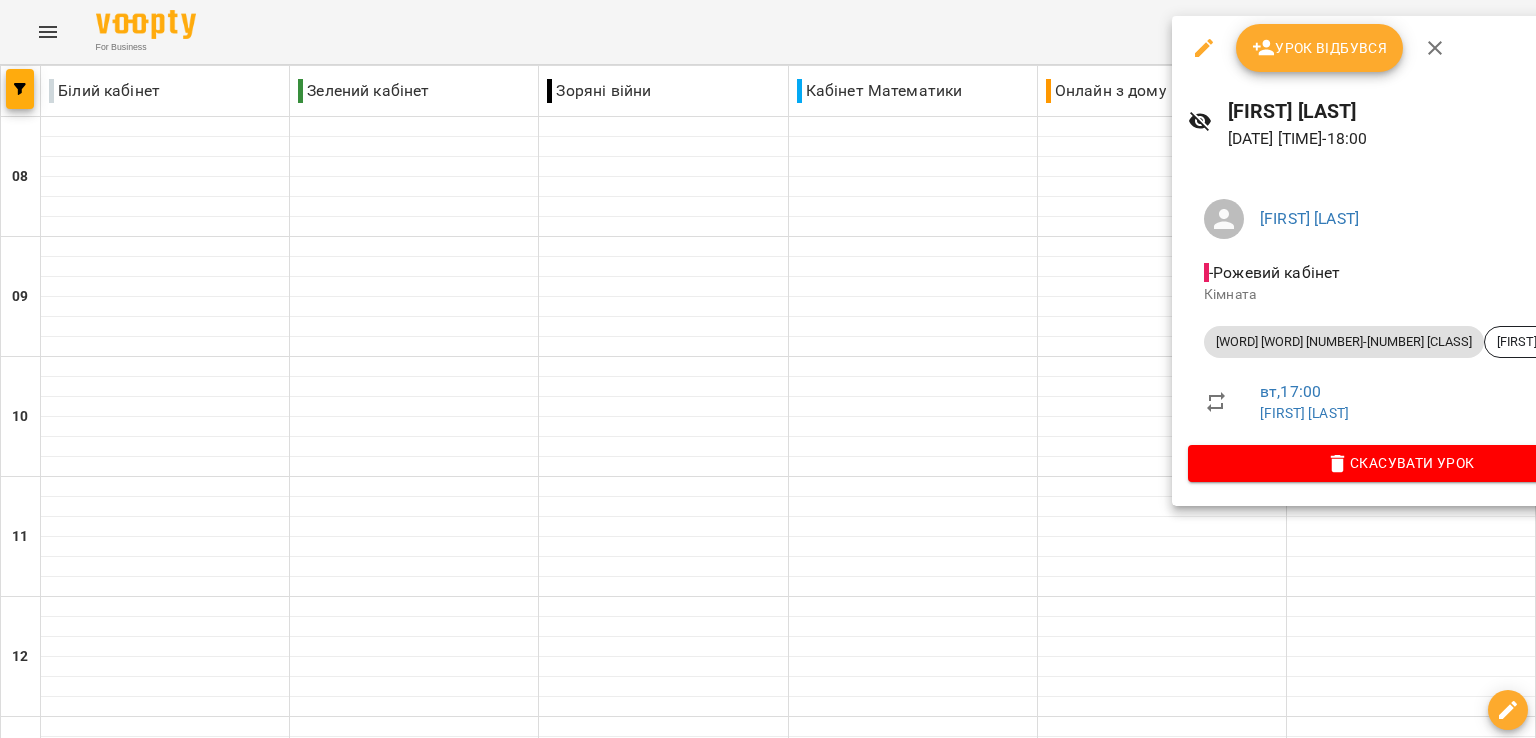 click on "Урок відбувся" at bounding box center [1320, 48] 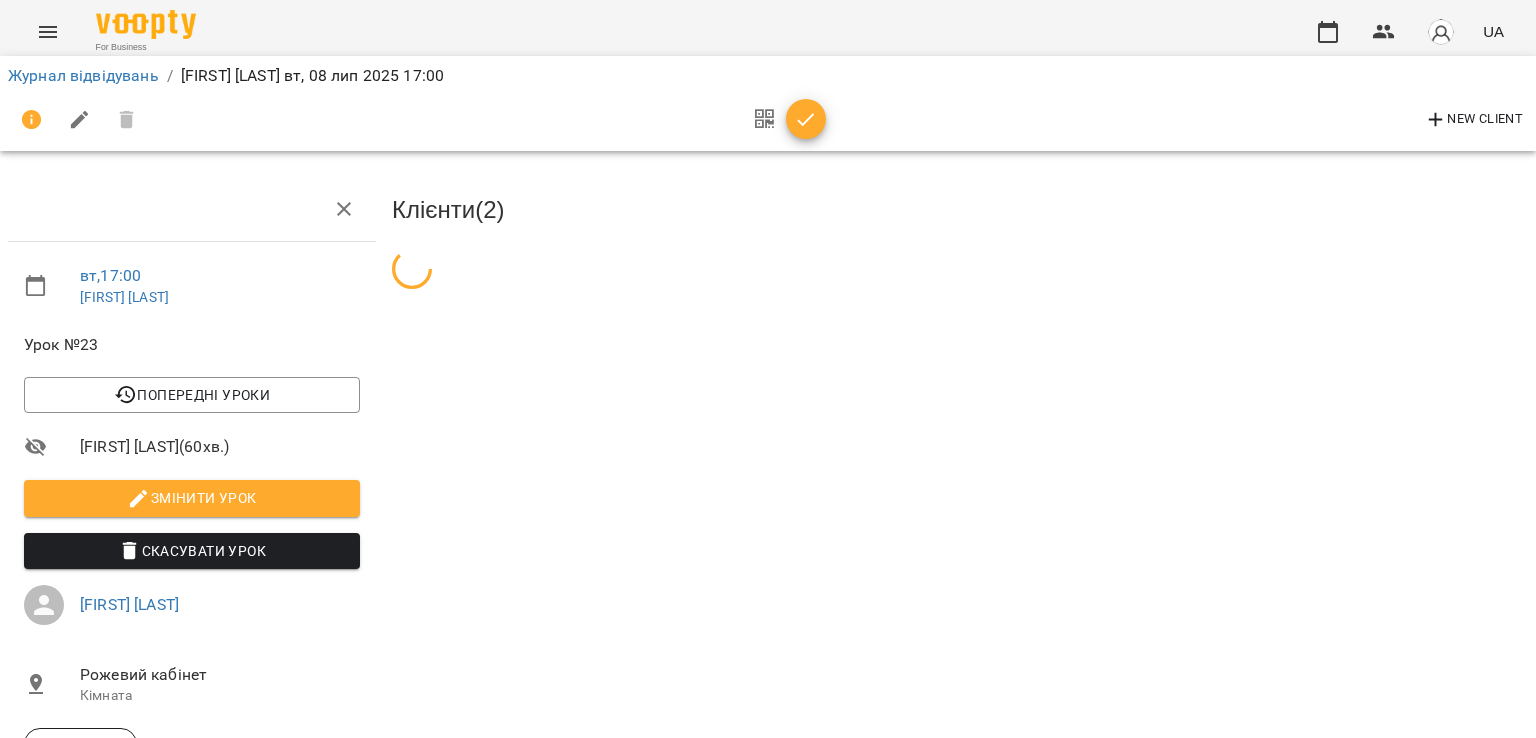 click 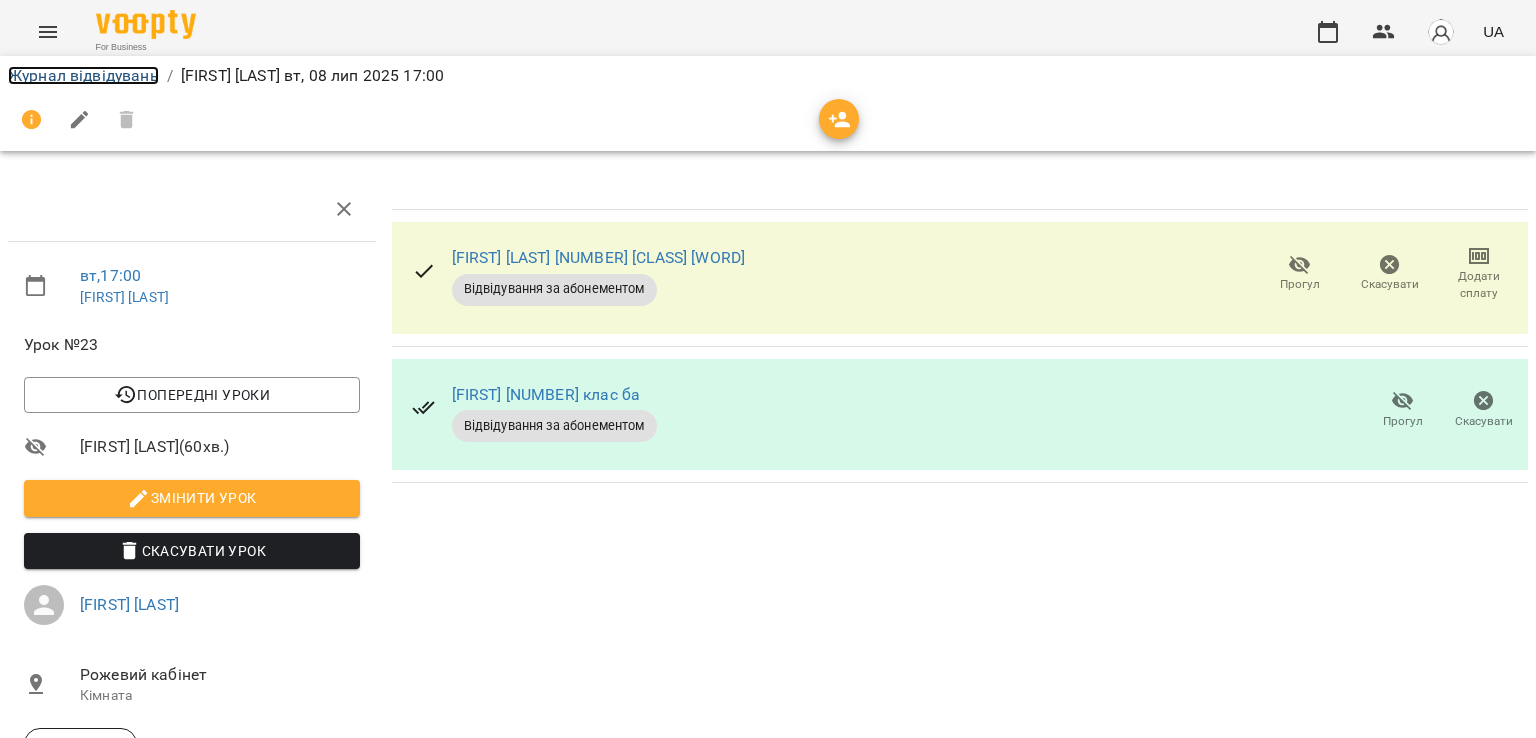 click on "Журнал відвідувань" at bounding box center [83, 75] 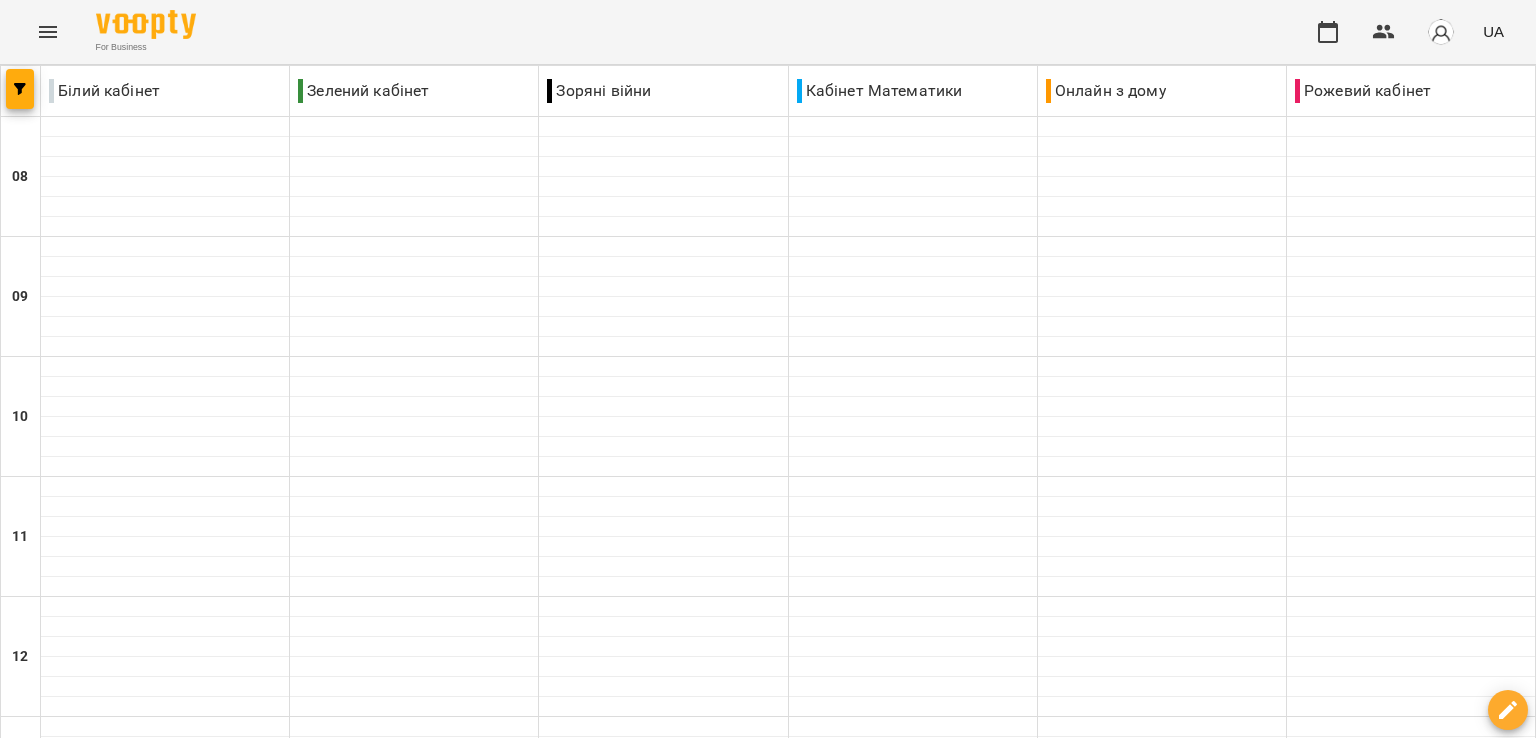 scroll, scrollTop: 1192, scrollLeft: 0, axis: vertical 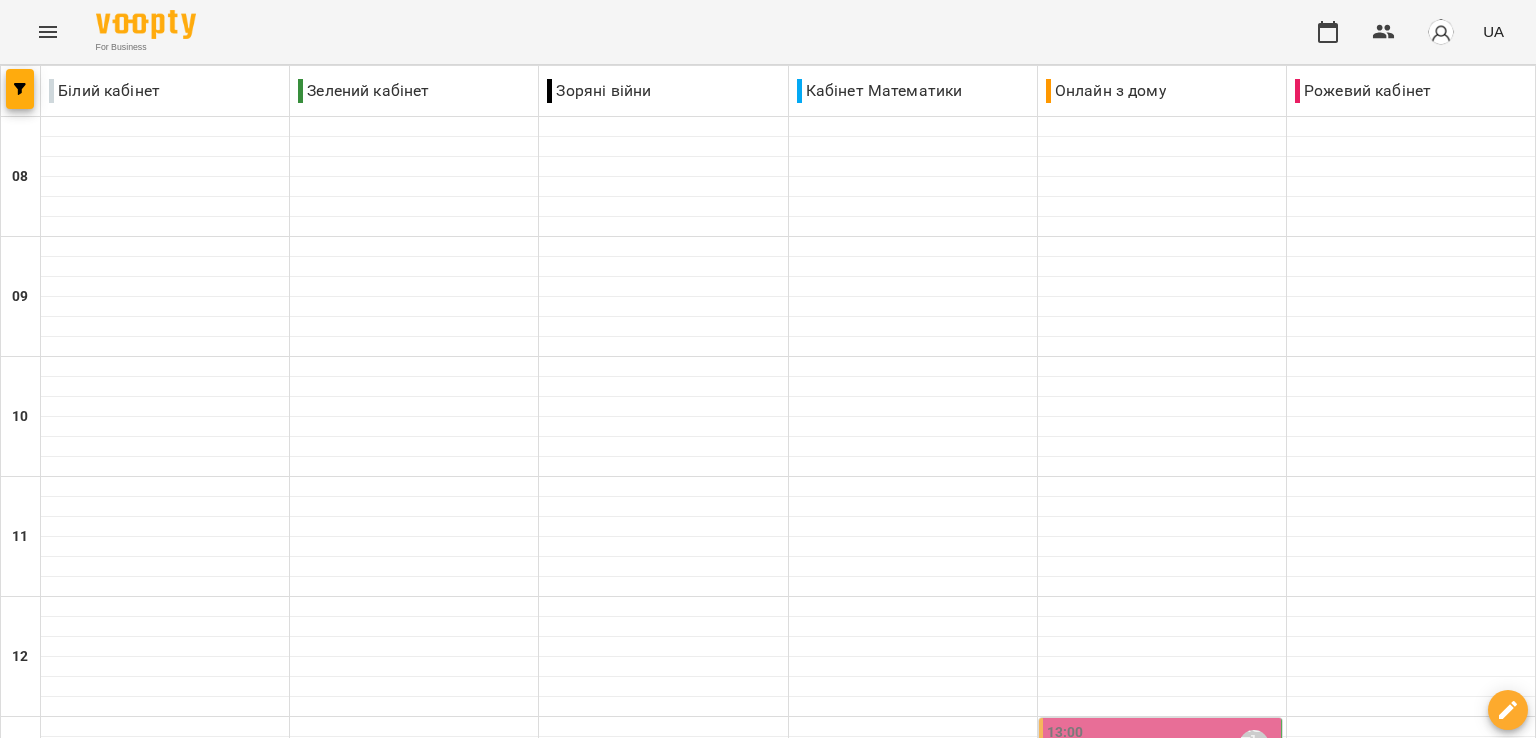 click on "Індивідуально [NUMBER]-[NUMBER] клас - [FIRST] ба" at bounding box center [1162, 791] 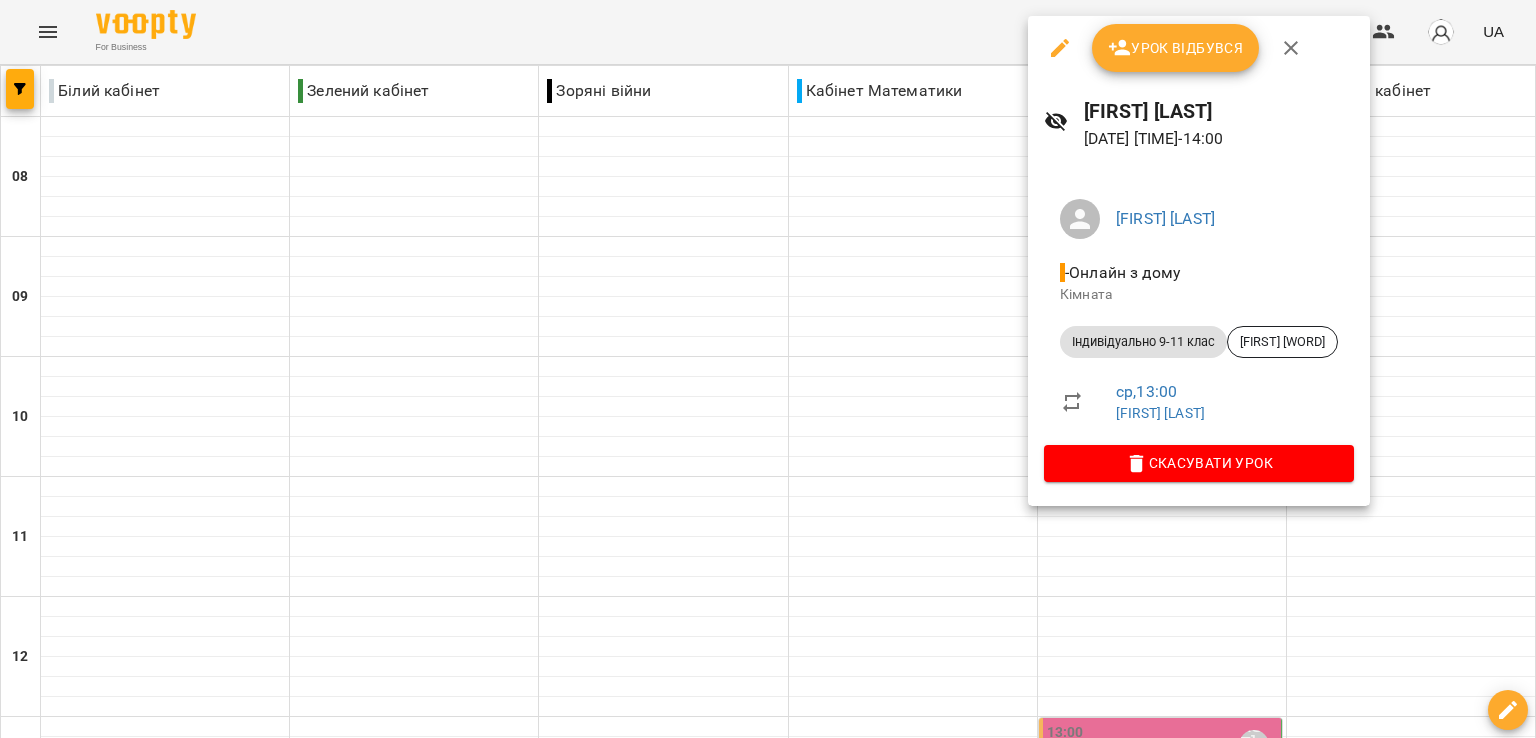 drag, startPoint x: 1191, startPoint y: 53, endPoint x: 1084, endPoint y: 66, distance: 107.78683 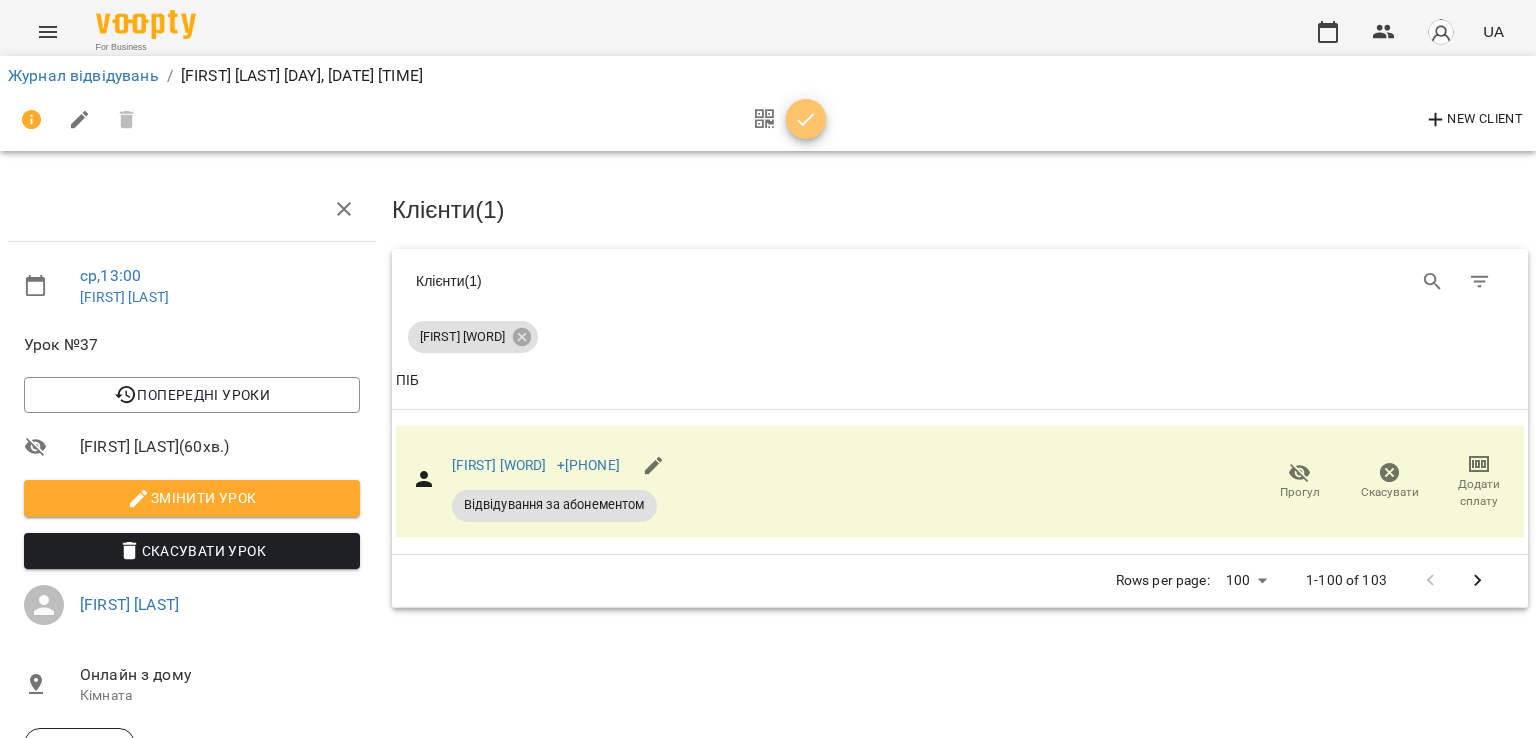 click at bounding box center [806, 119] 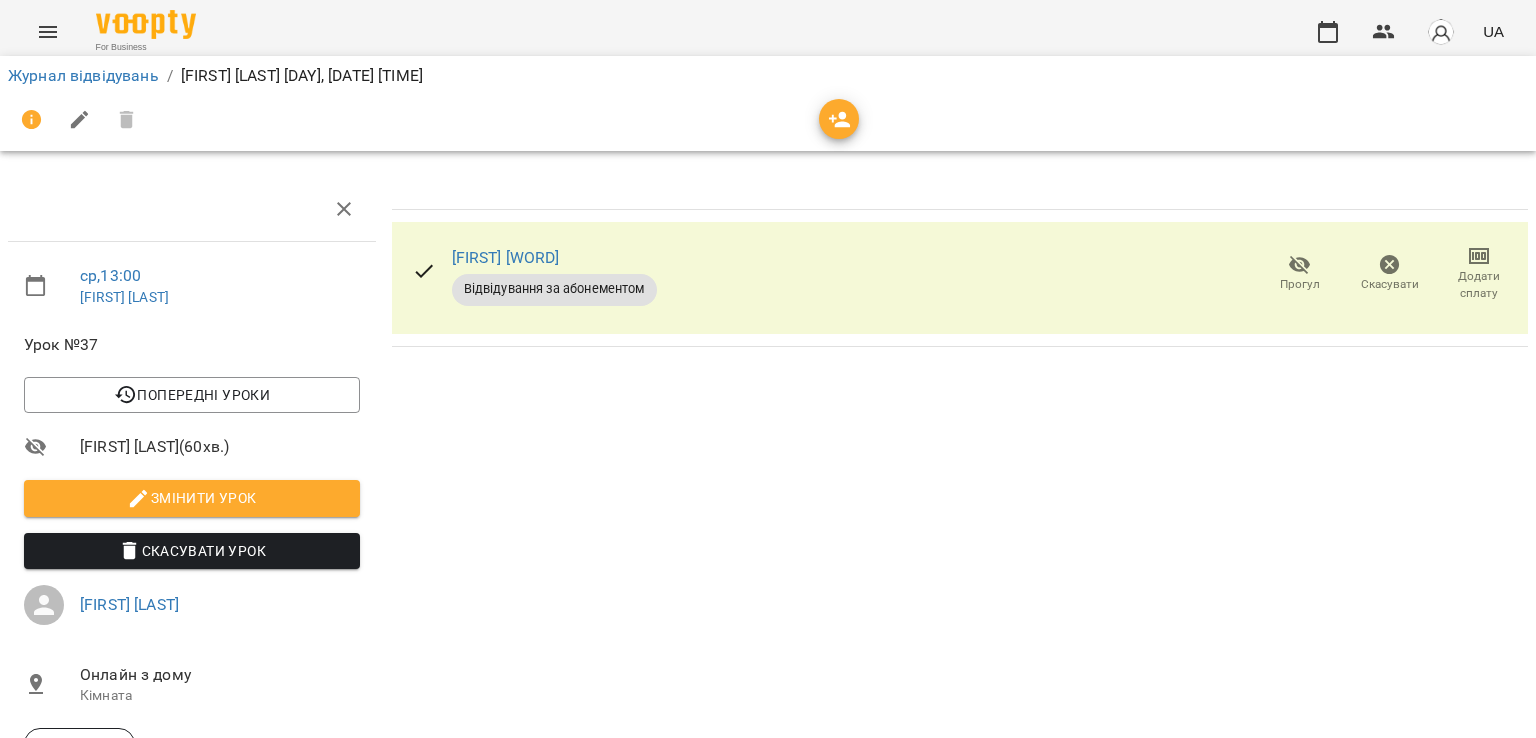 click on "[WORD] [WORD] / [FIRST] [LAST] [DAY], [DATE] [TIME]" at bounding box center (768, 76) 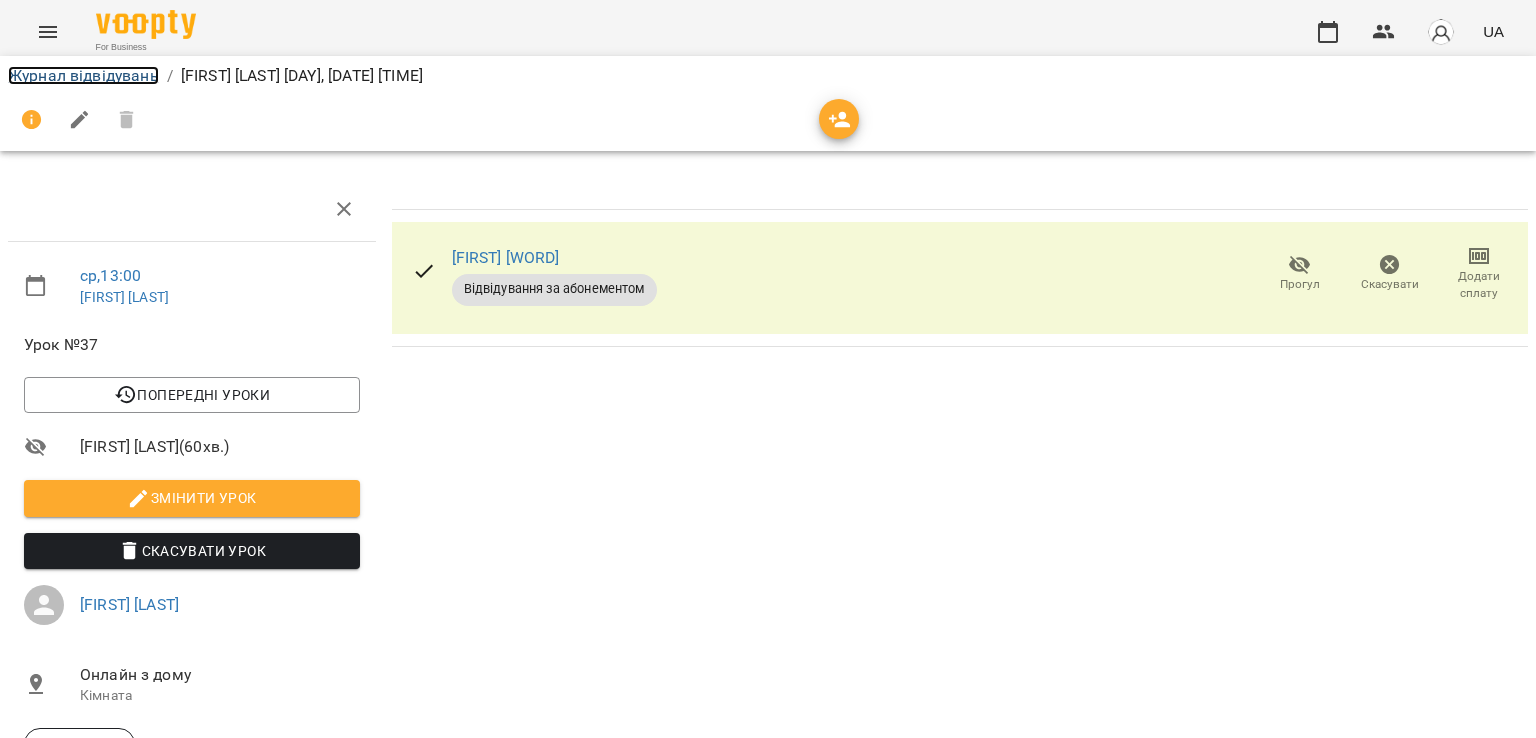 click on "Журнал відвідувань" at bounding box center (83, 75) 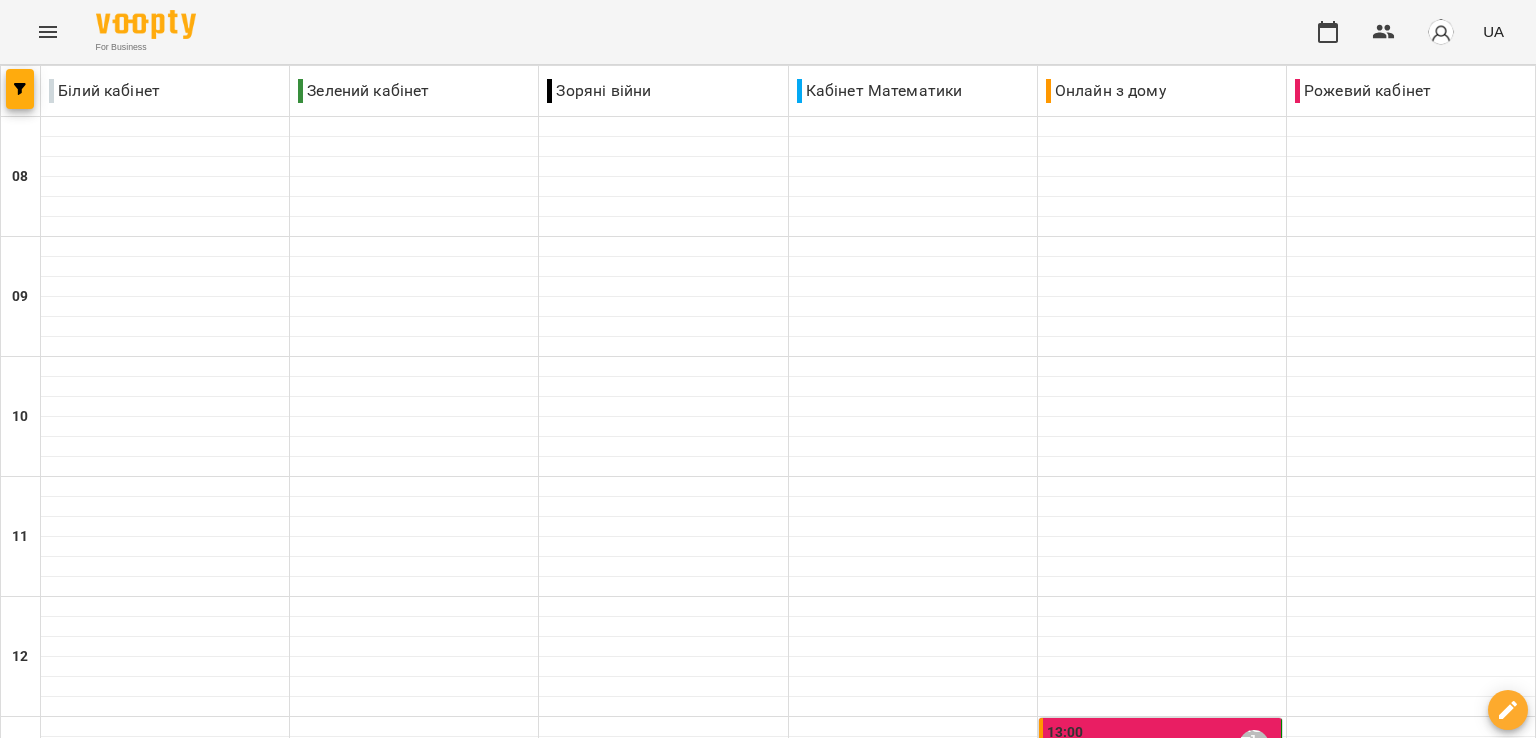 scroll, scrollTop: 700, scrollLeft: 0, axis: vertical 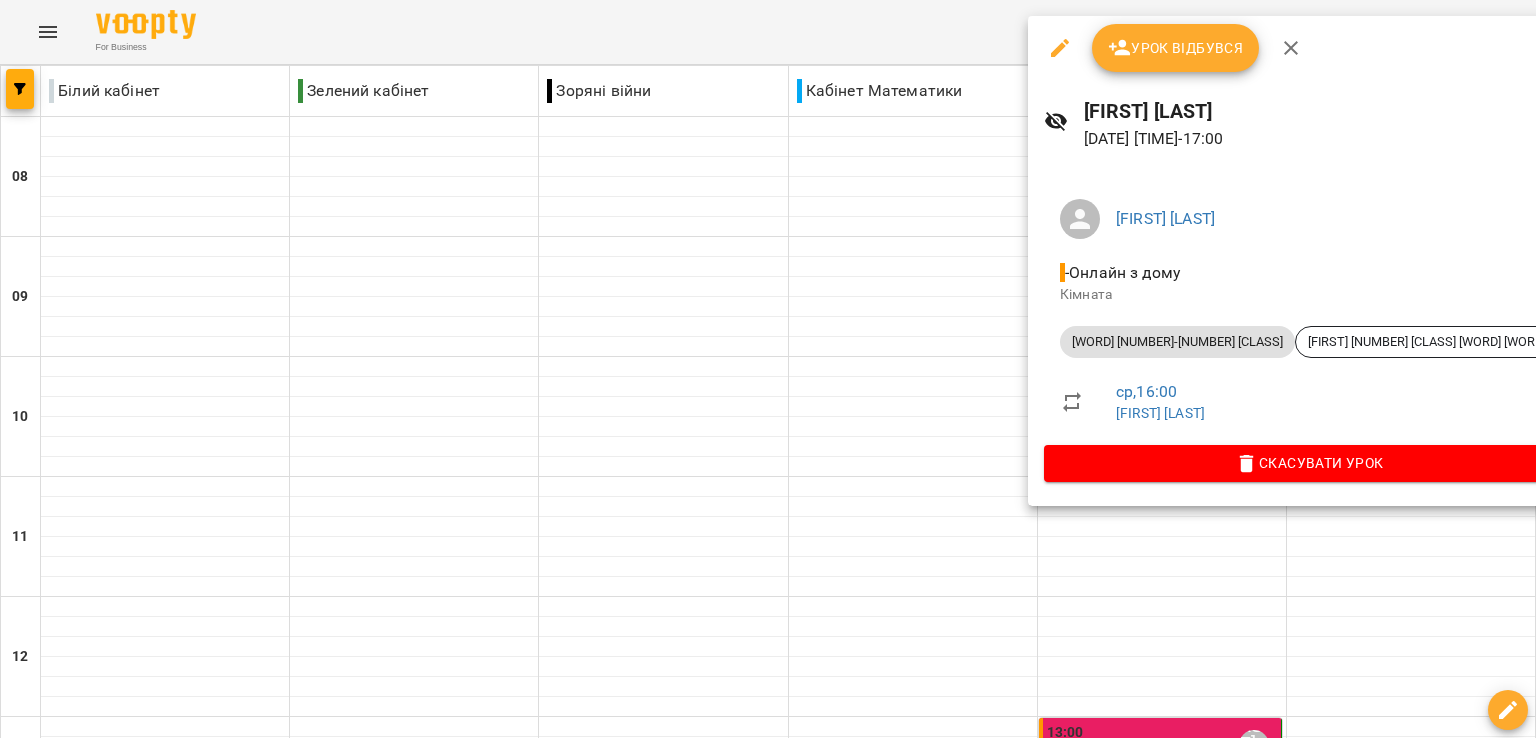 click on "Урок відбувся" at bounding box center (1176, 48) 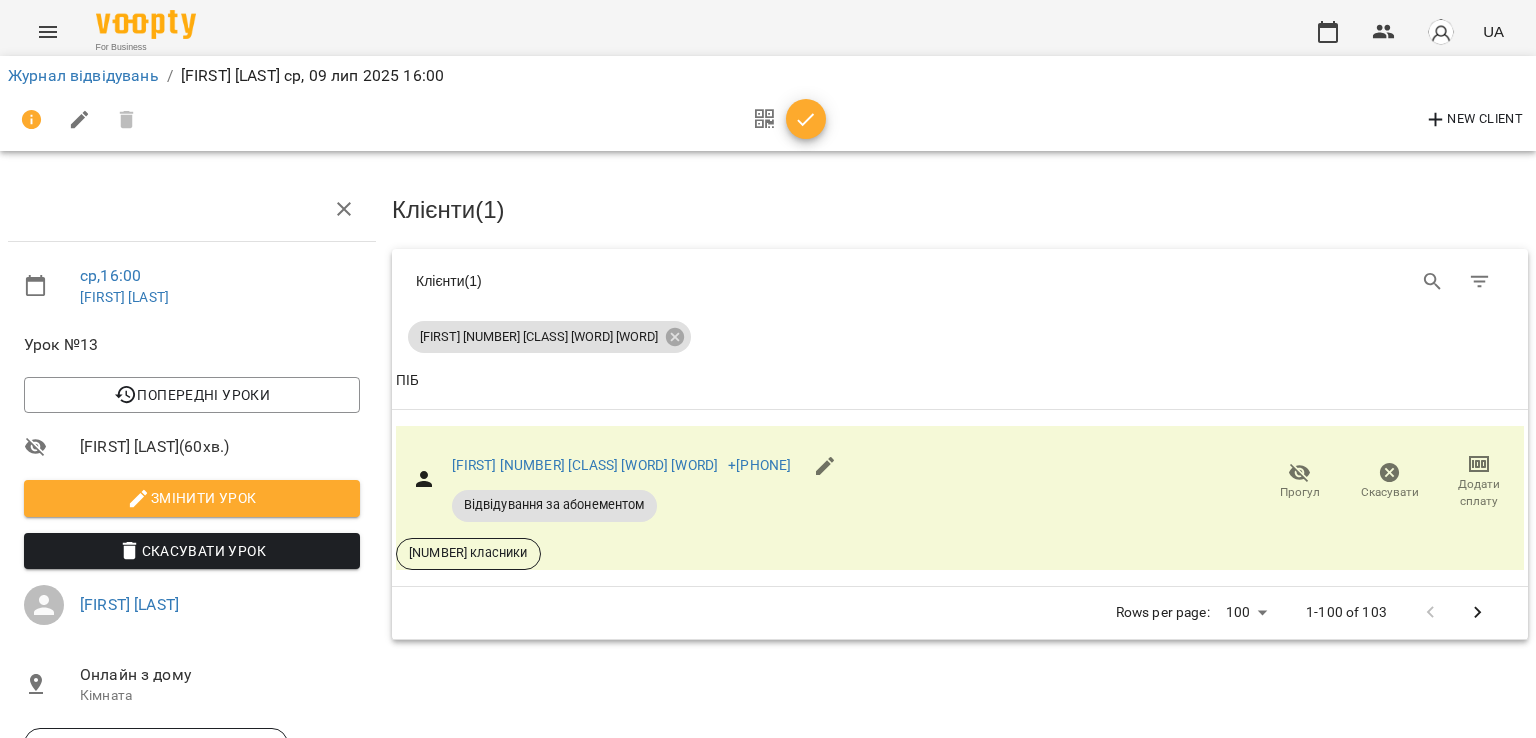 click 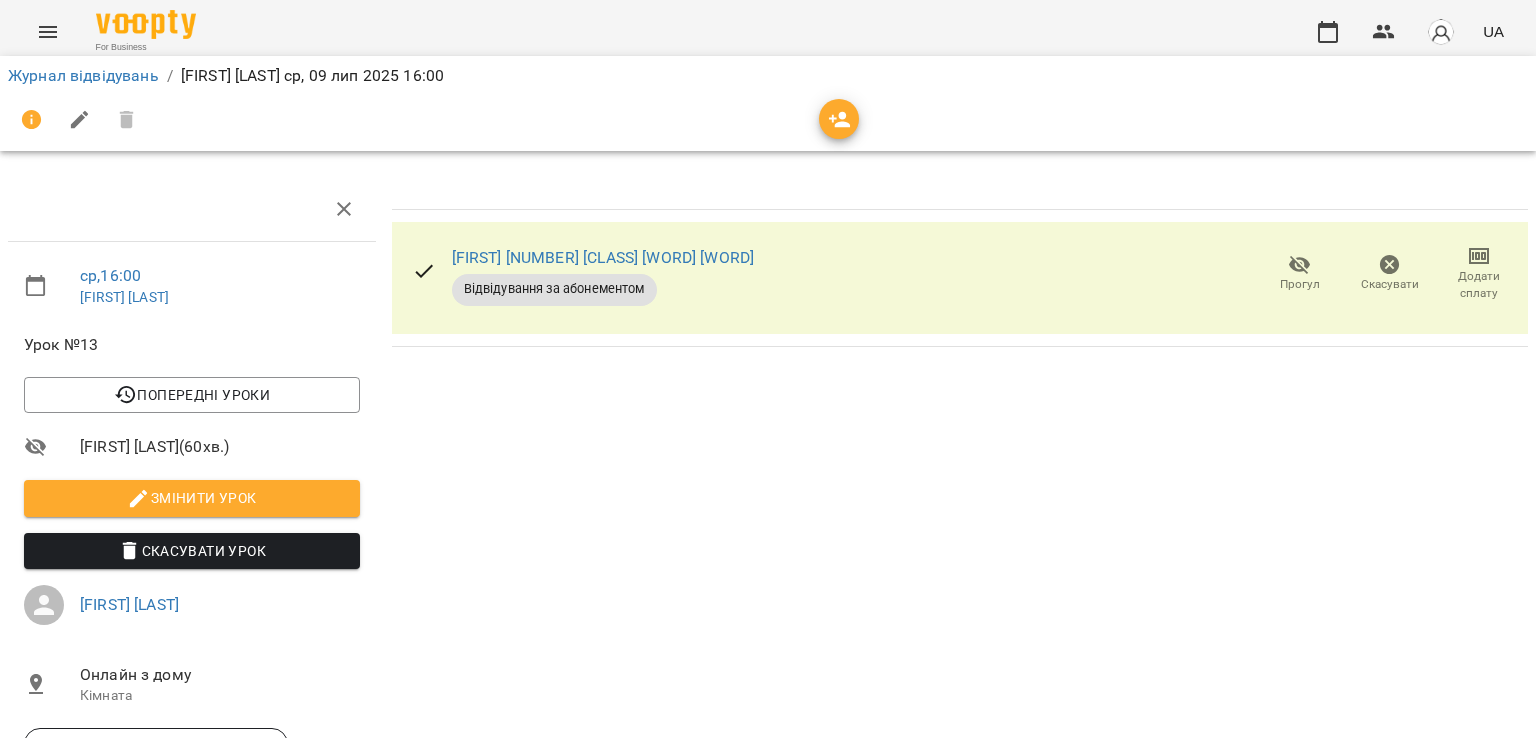 click on "Журнал відвідувань" at bounding box center (83, 76) 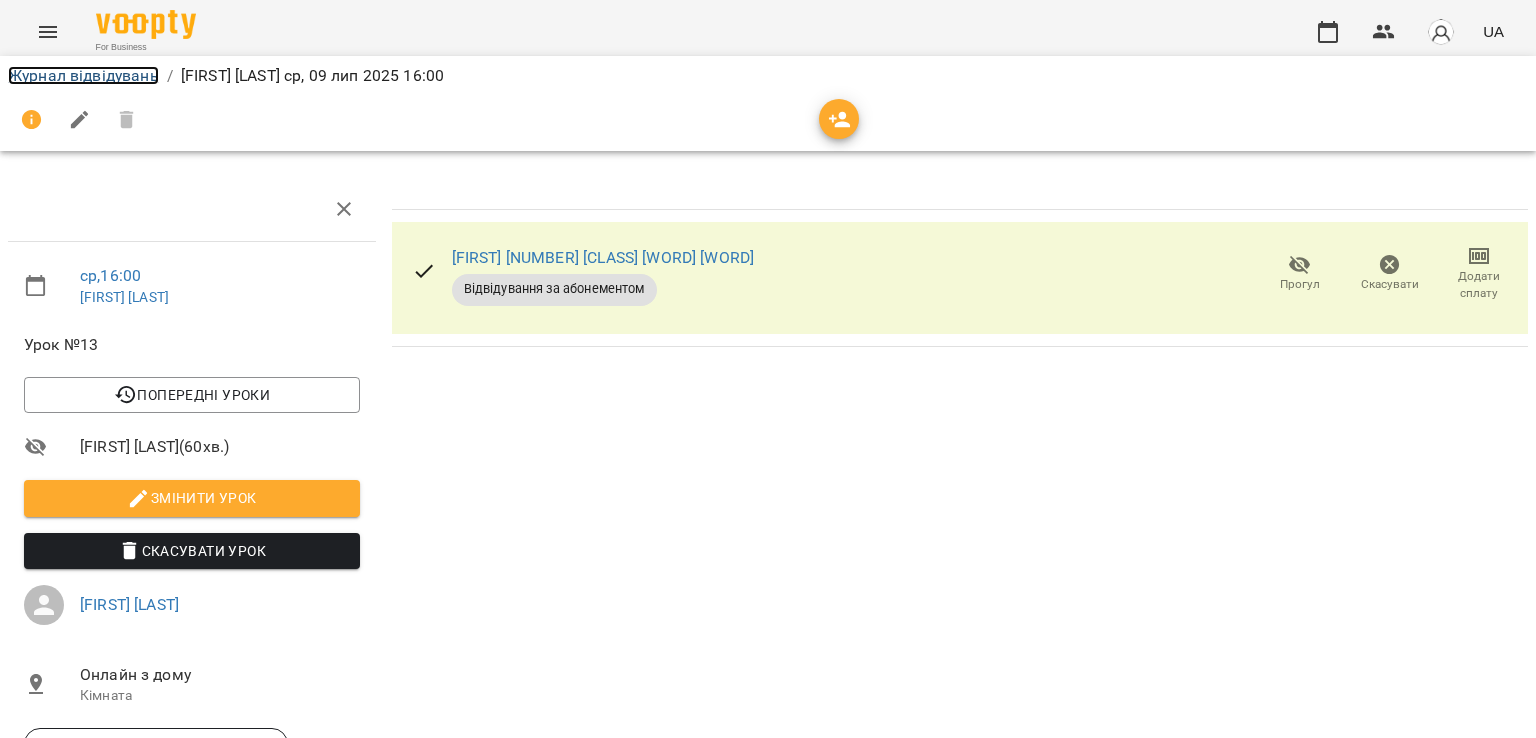 click on "Журнал відвідувань" at bounding box center (83, 75) 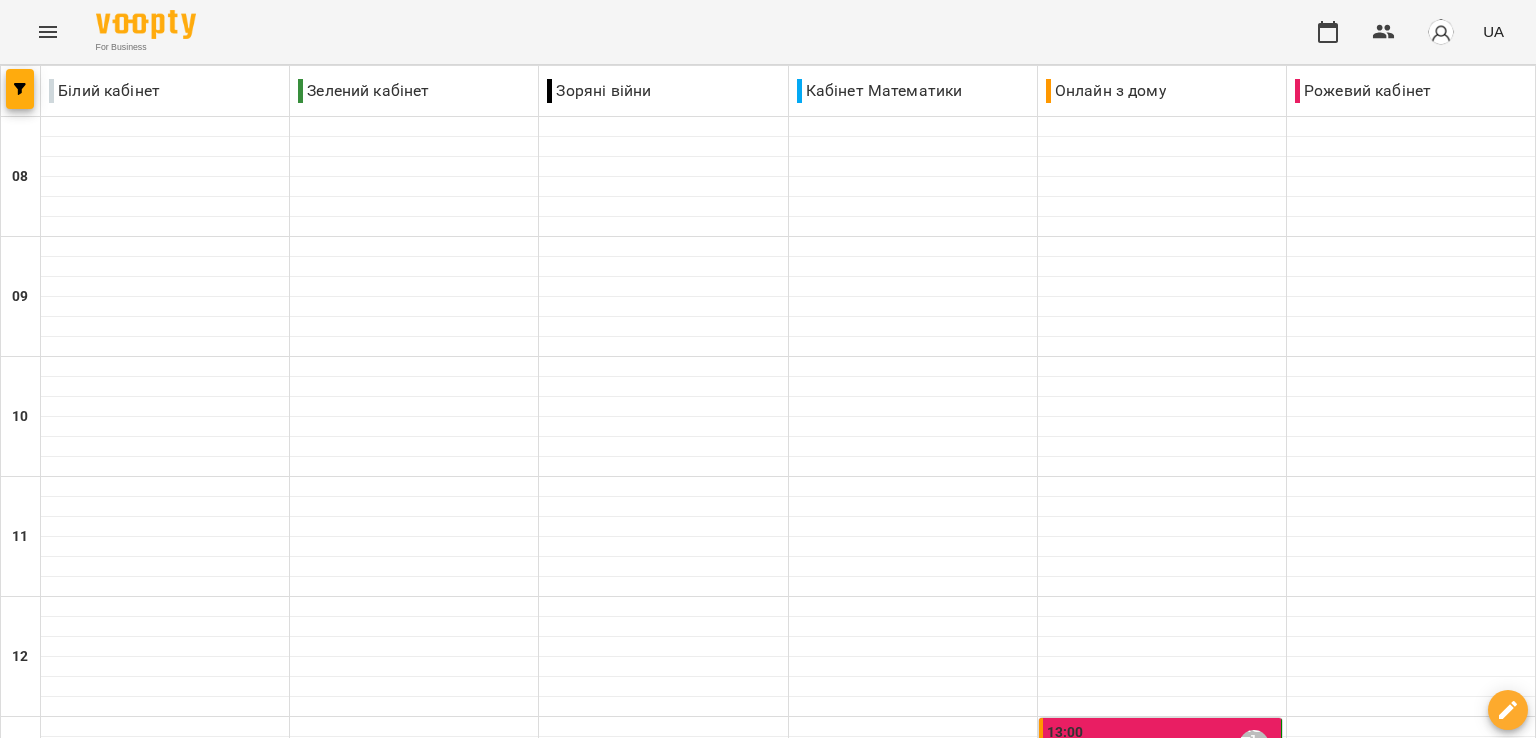 scroll, scrollTop: 900, scrollLeft: 0, axis: vertical 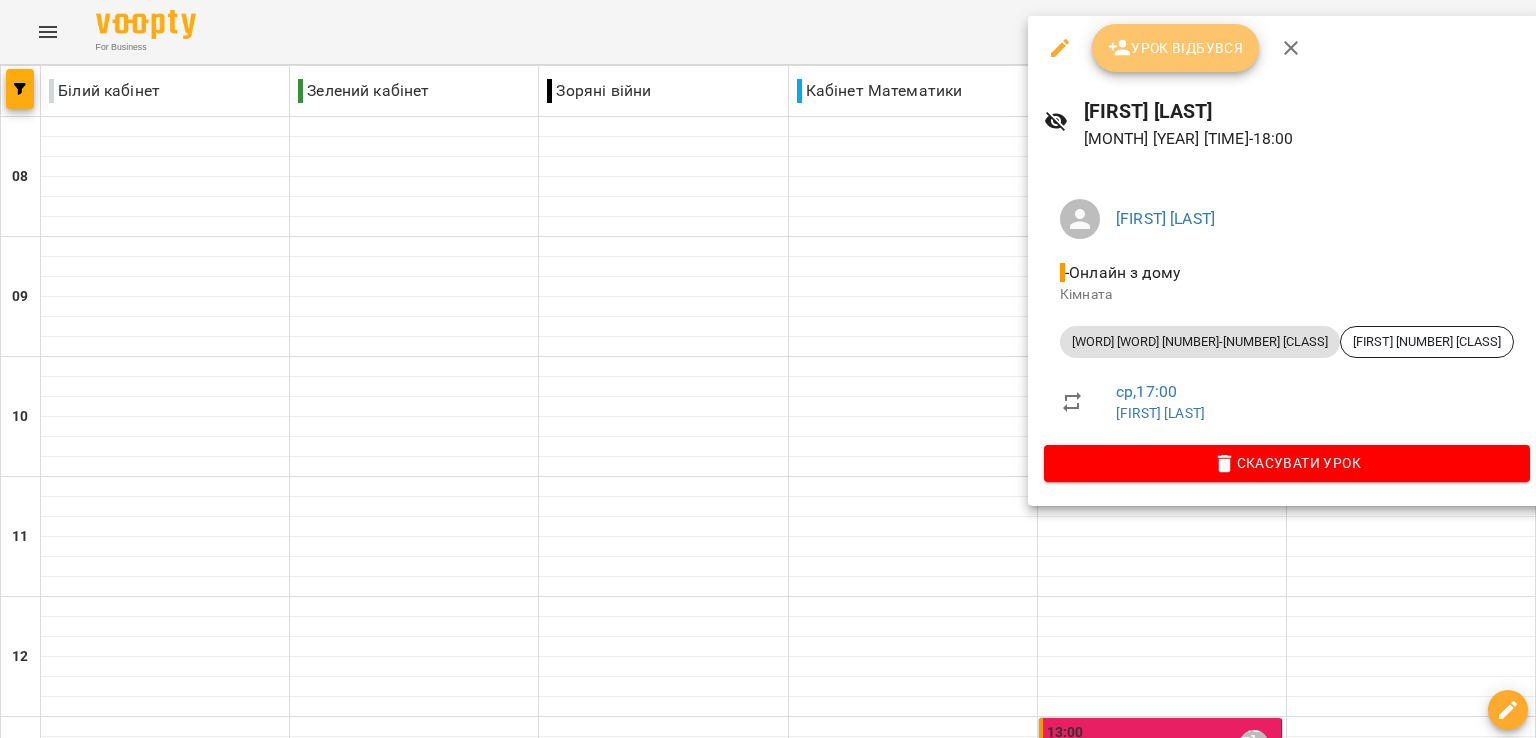 click on "Урок відбувся" at bounding box center [1176, 48] 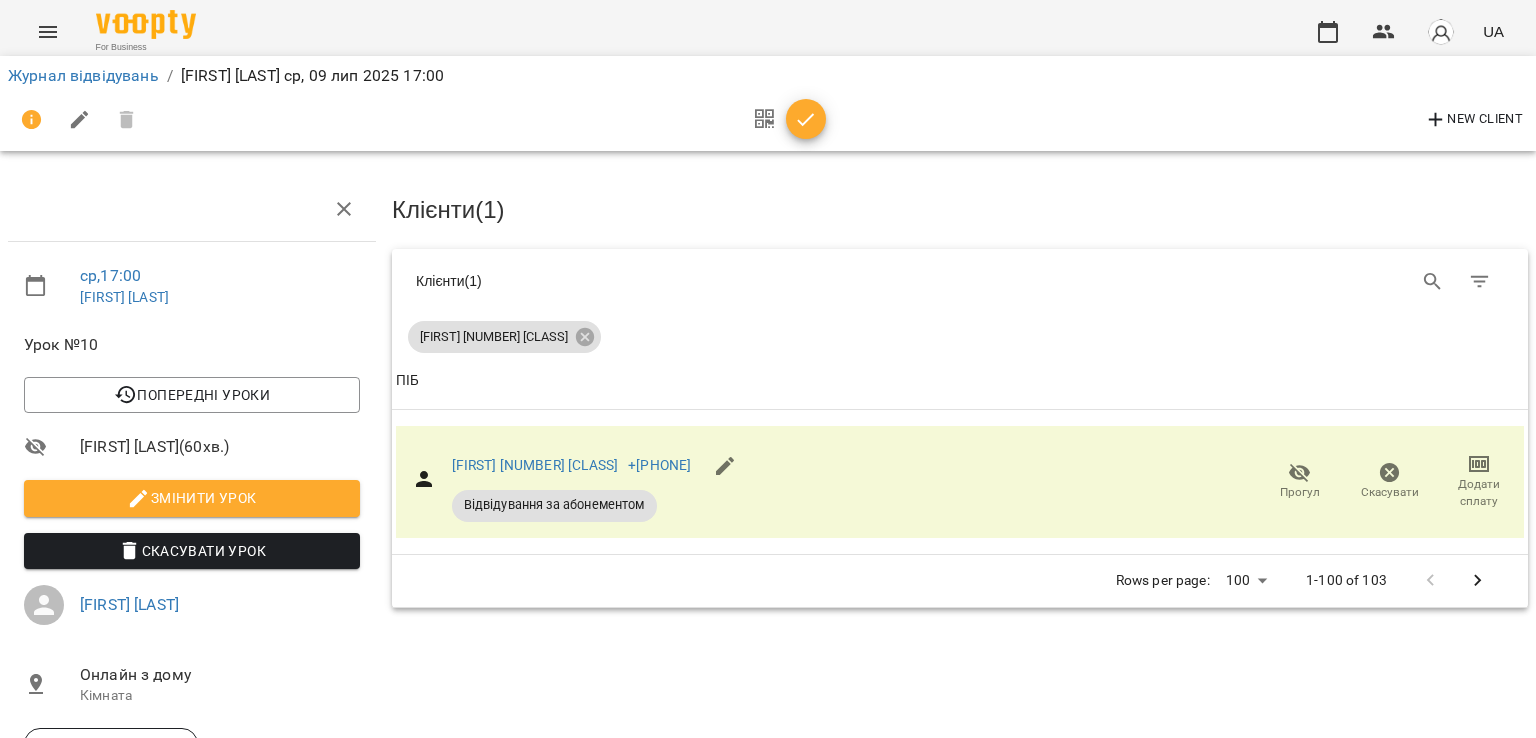 click at bounding box center [806, 120] 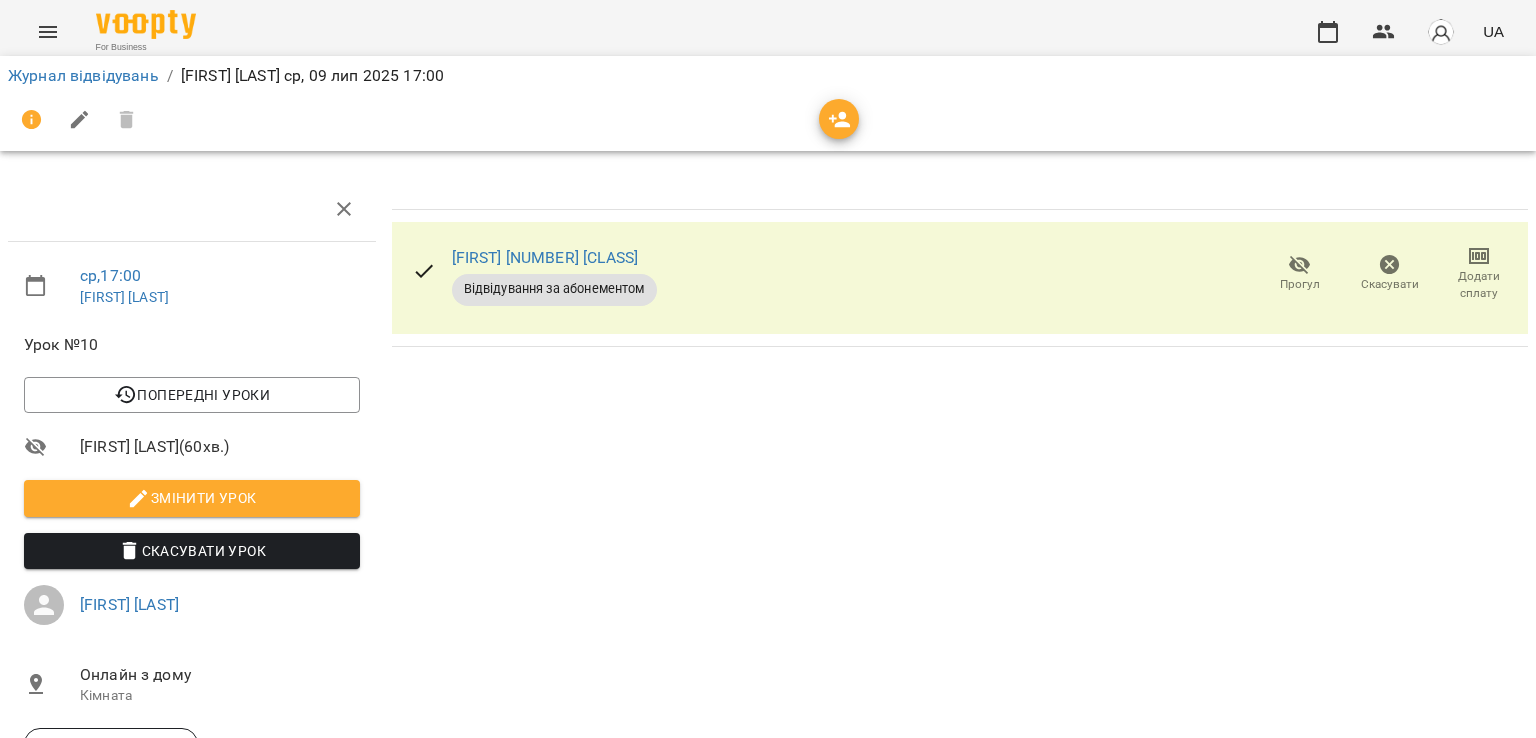 click on "[WORD] [WORD] / [FIRST] [LAST] [DAY], [DATE] [TIME]" at bounding box center (768, 103) 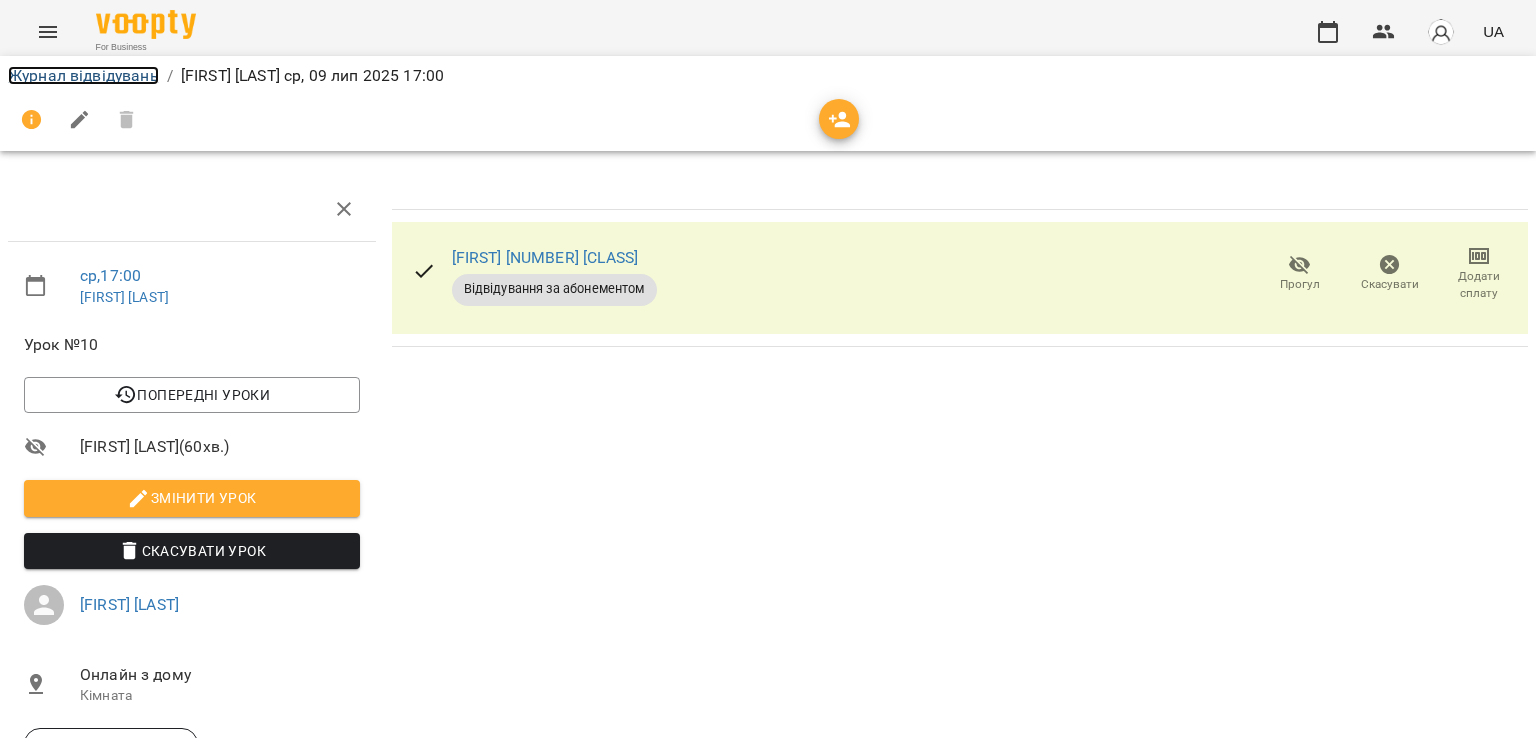 click on "Журнал відвідувань" at bounding box center [83, 75] 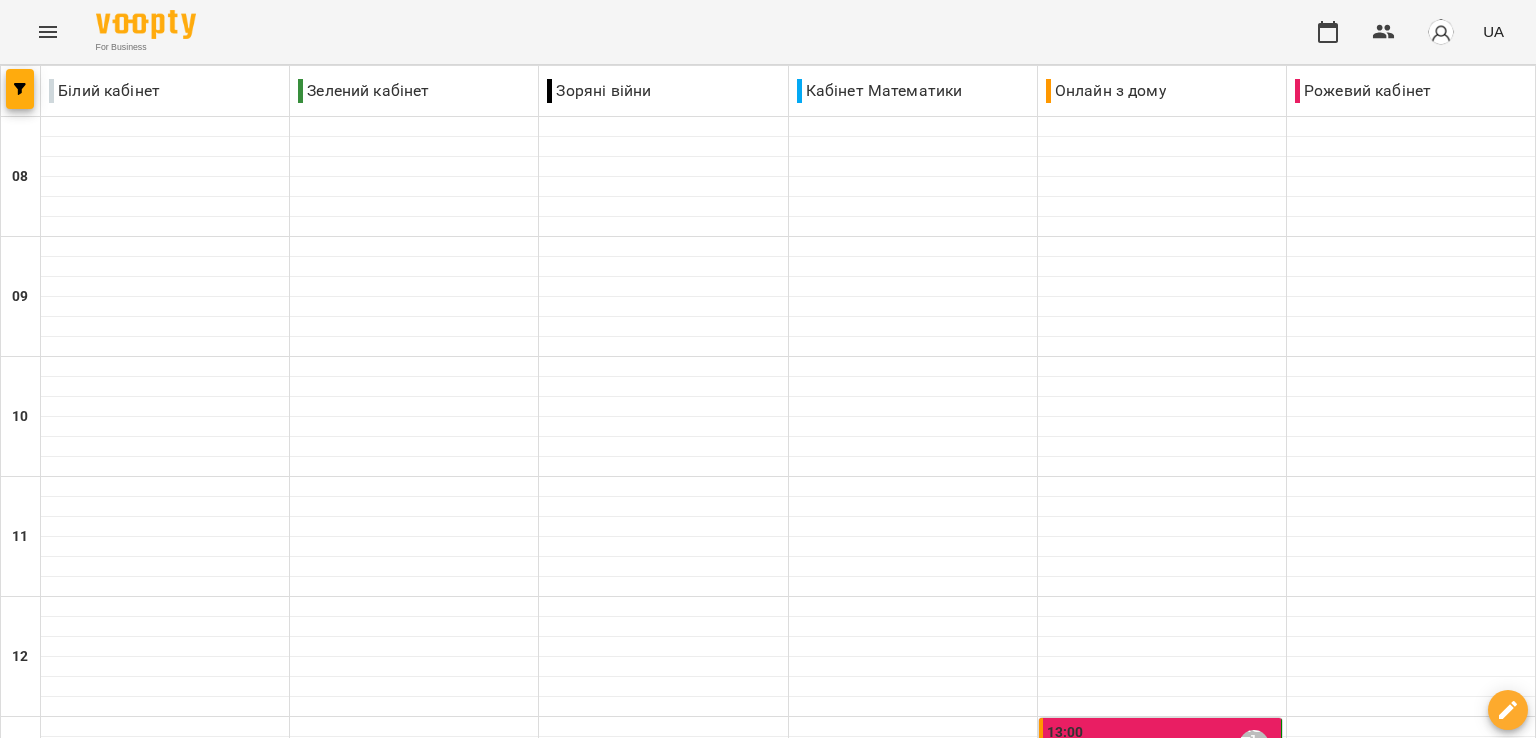 scroll, scrollTop: 900, scrollLeft: 0, axis: vertical 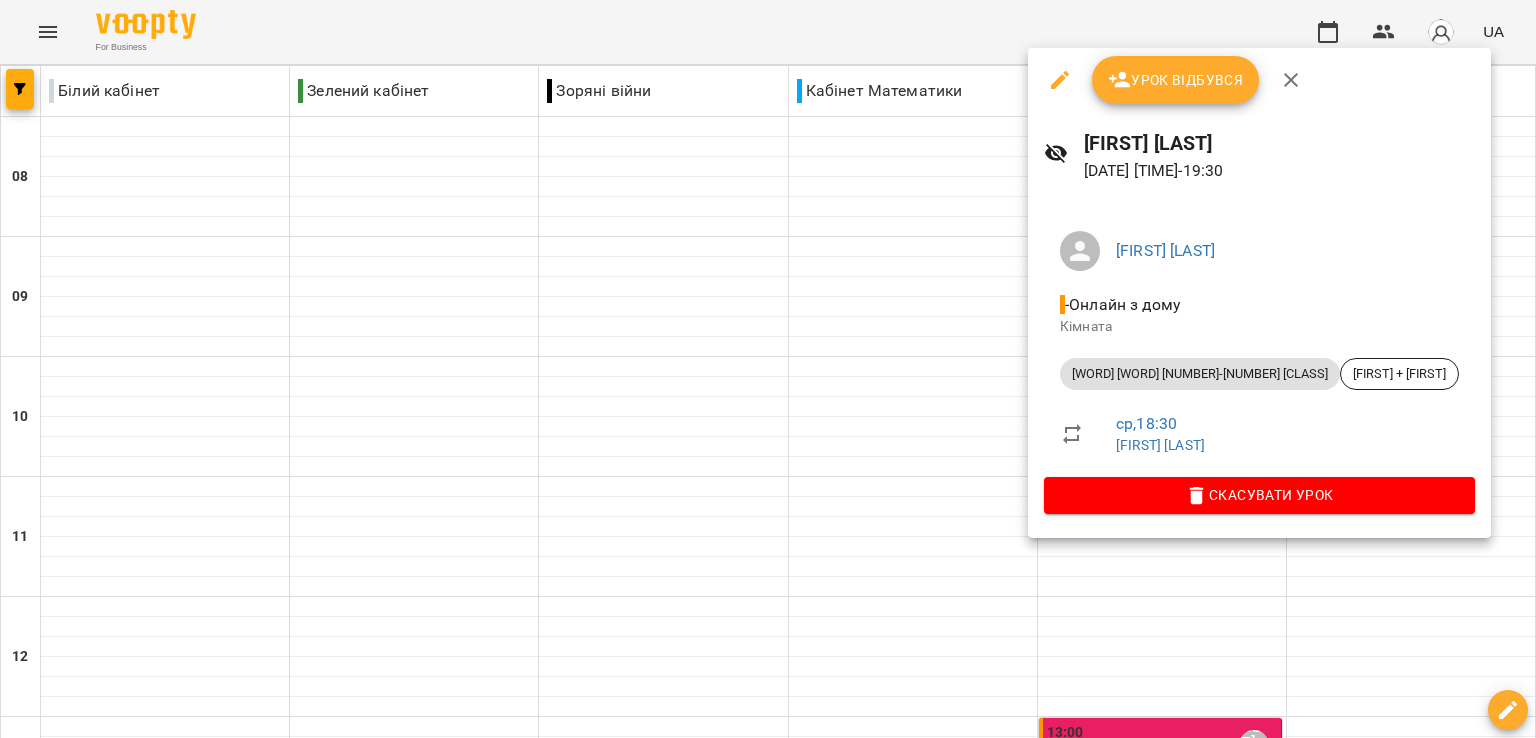 click on "Урок відбувся" at bounding box center (1176, 80) 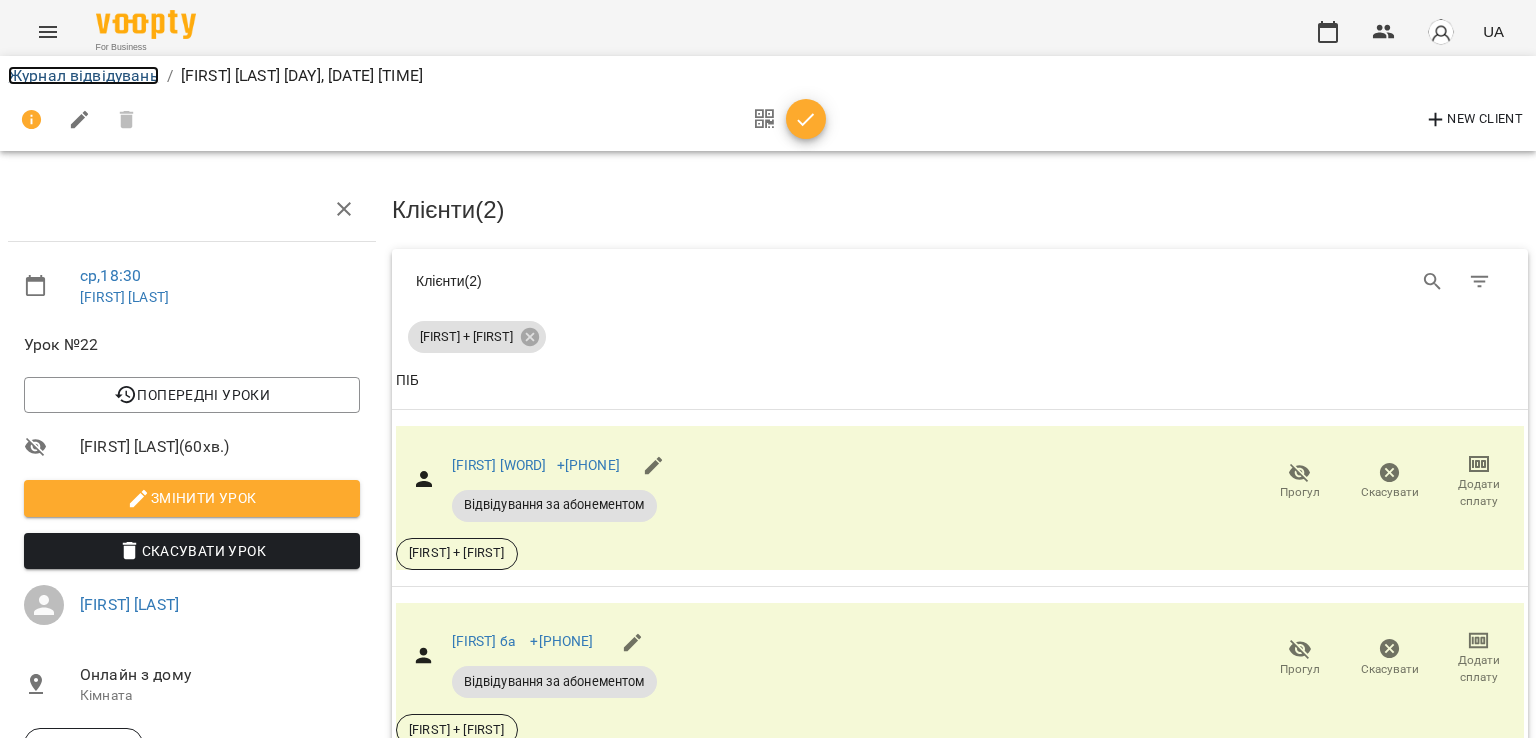 click on "Журнал відвідувань" at bounding box center [83, 75] 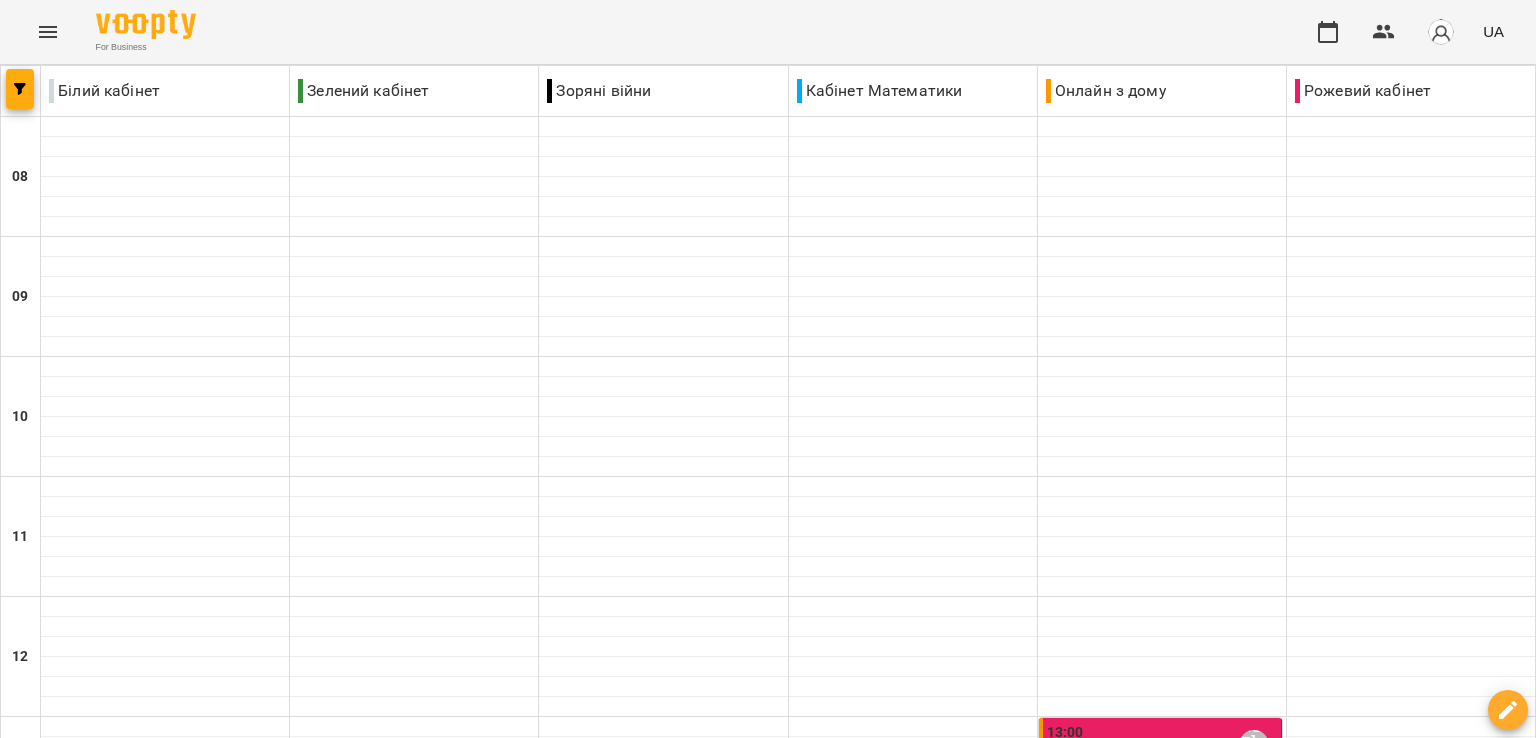 scroll, scrollTop: 1192, scrollLeft: 0, axis: vertical 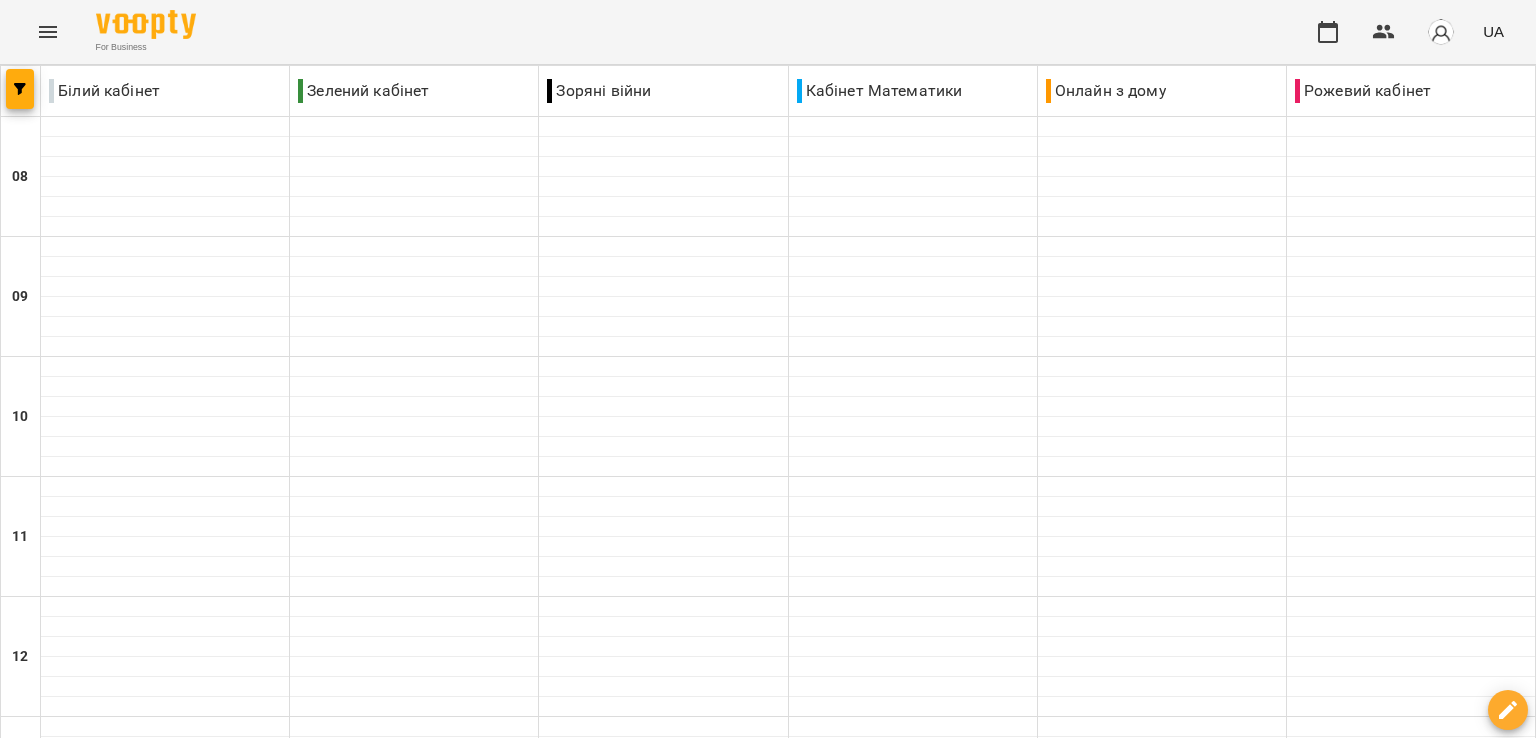 click on "ср" at bounding box center (467, 1823) 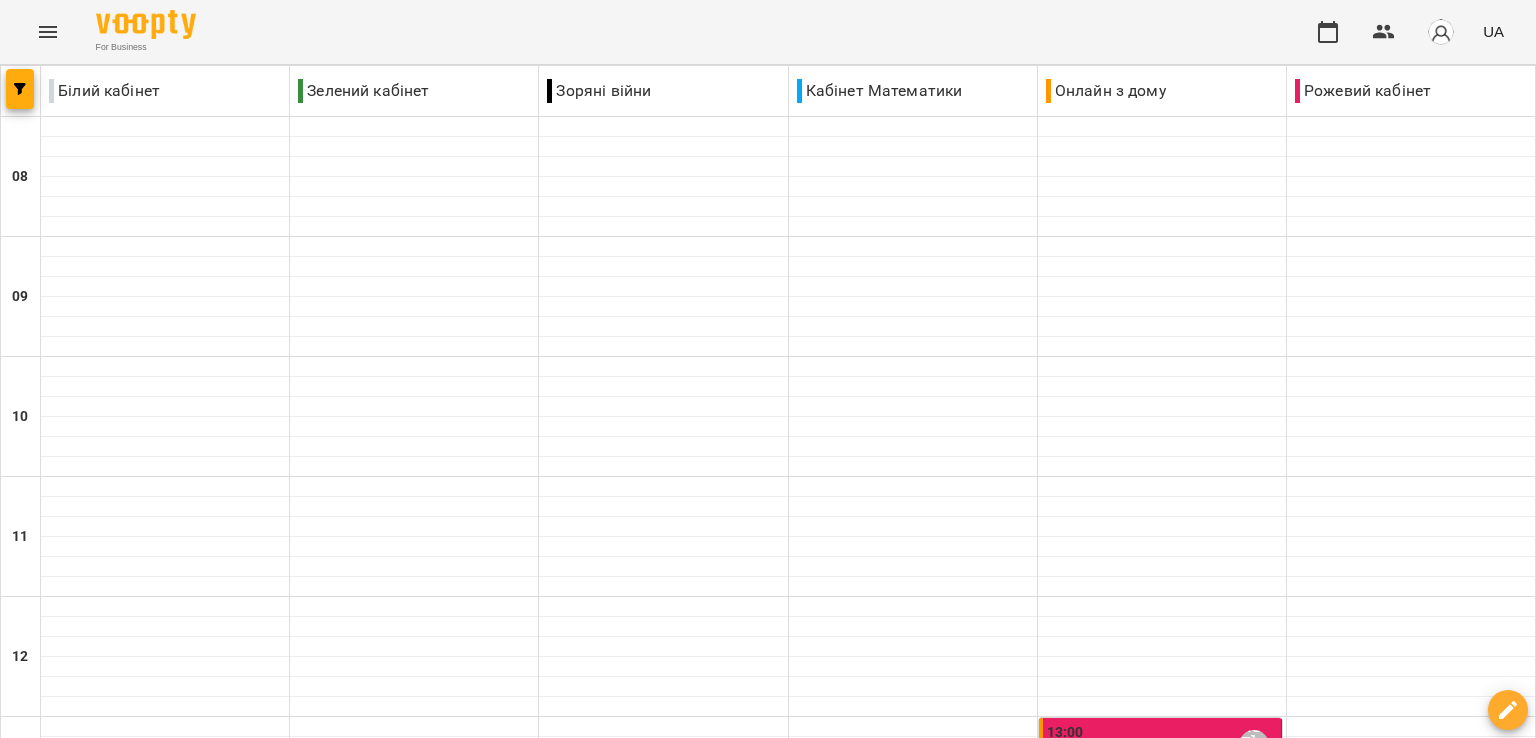 scroll, scrollTop: 1192, scrollLeft: 0, axis: vertical 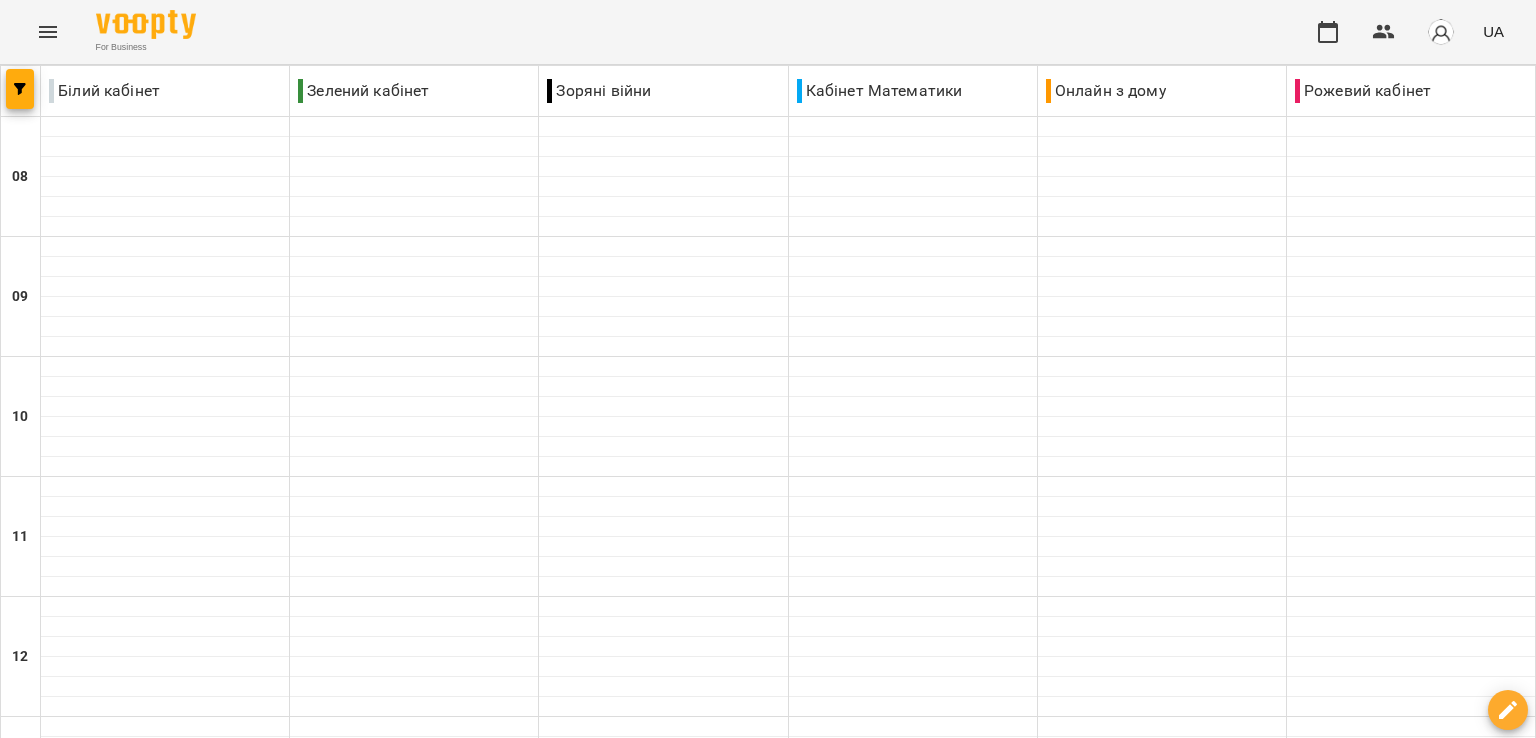 type on "**********" 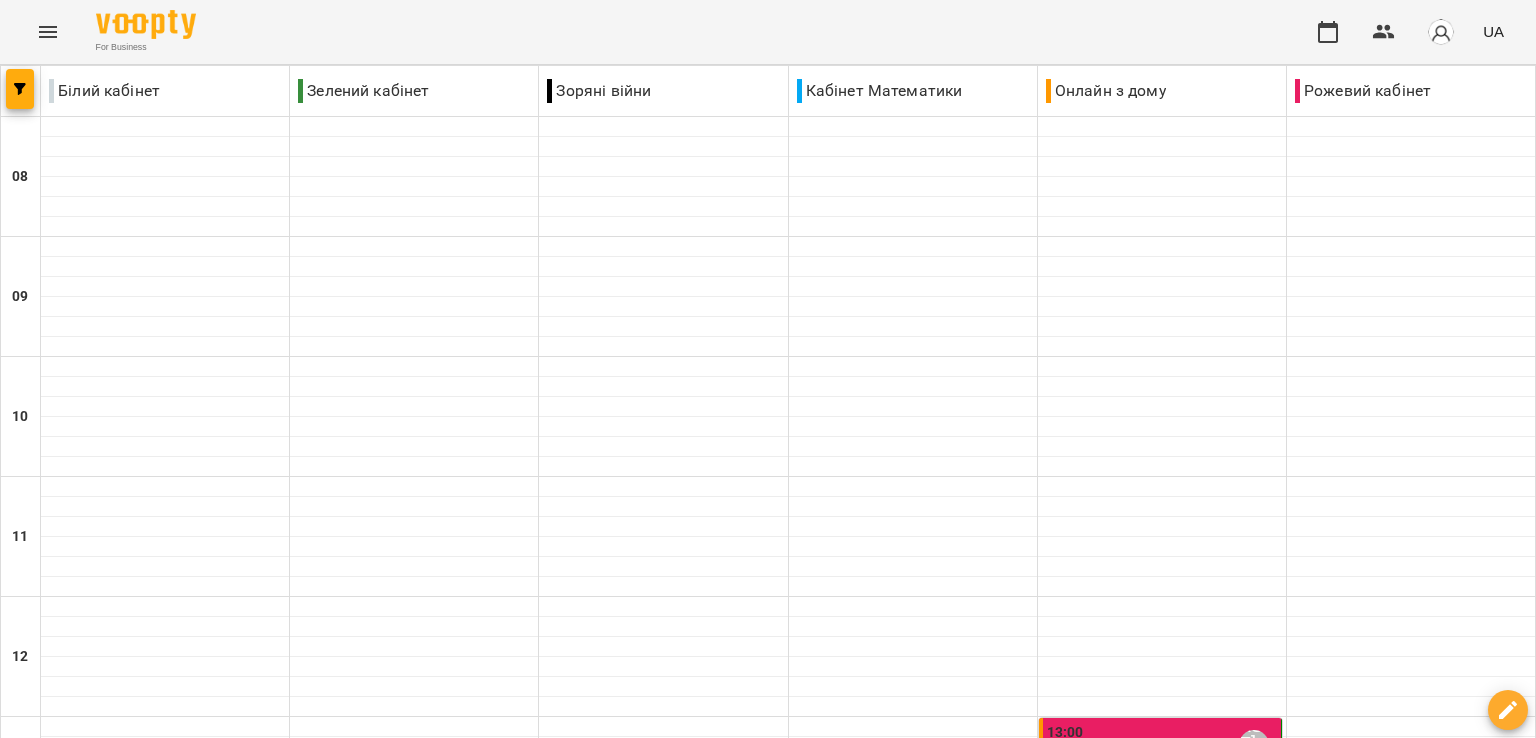 scroll, scrollTop: 1000, scrollLeft: 0, axis: vertical 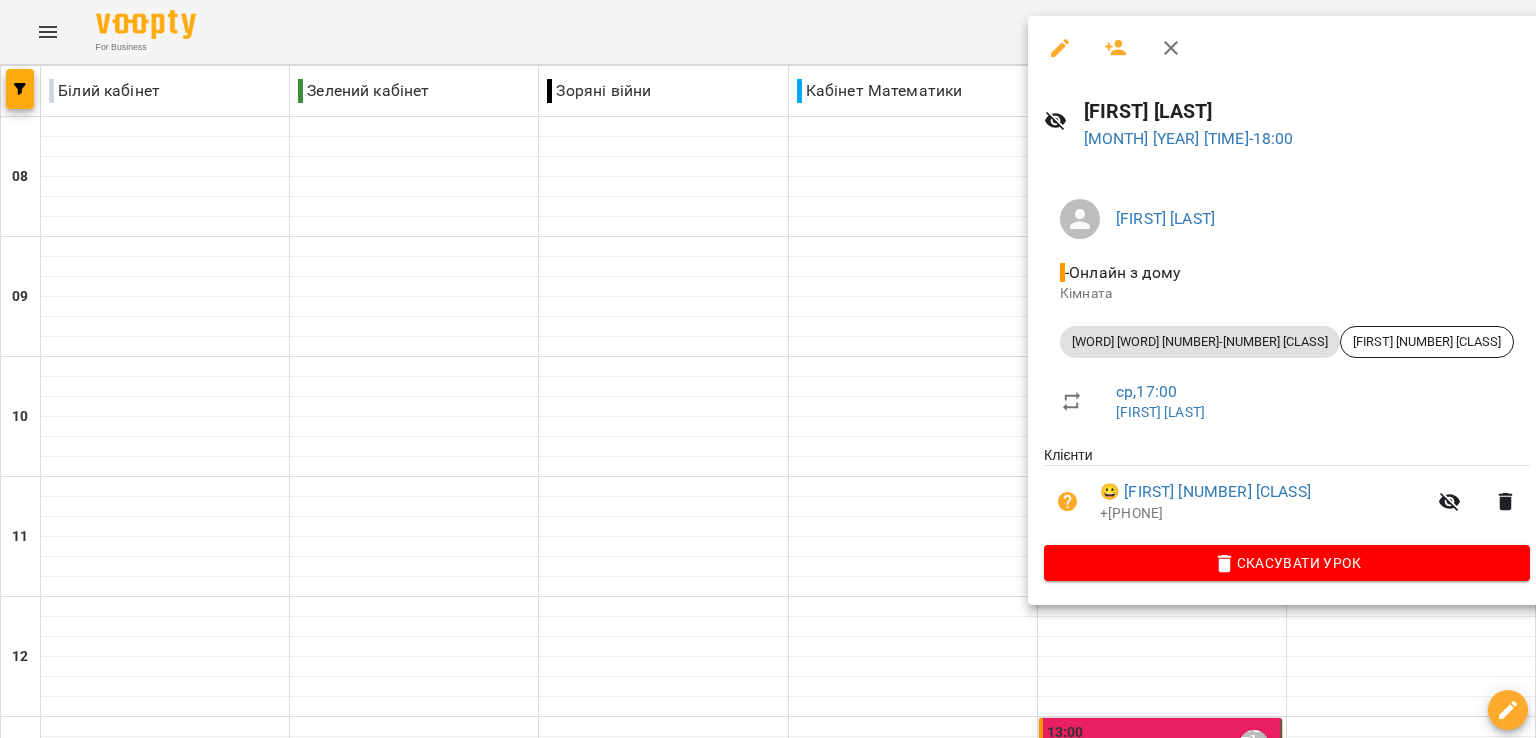 click 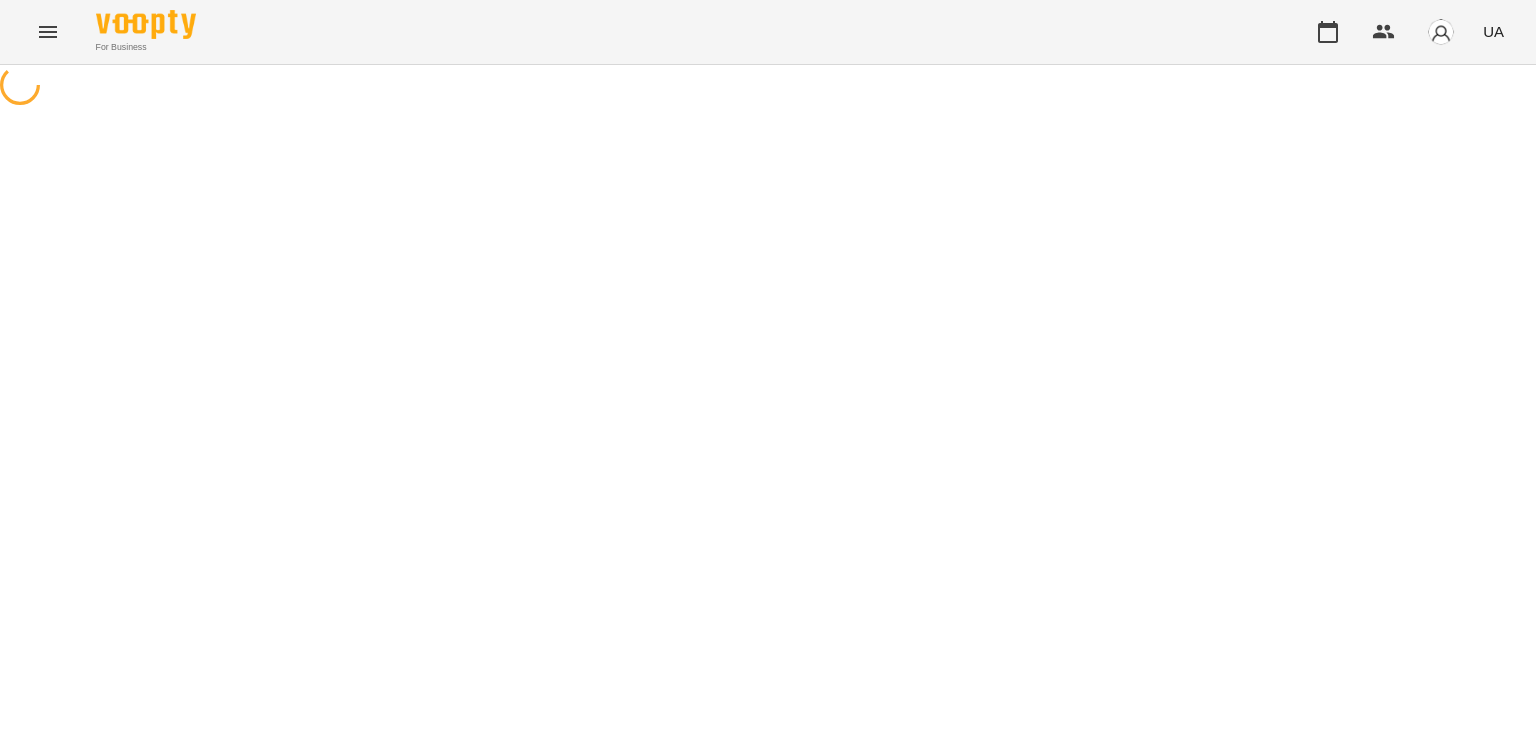 select on "**********" 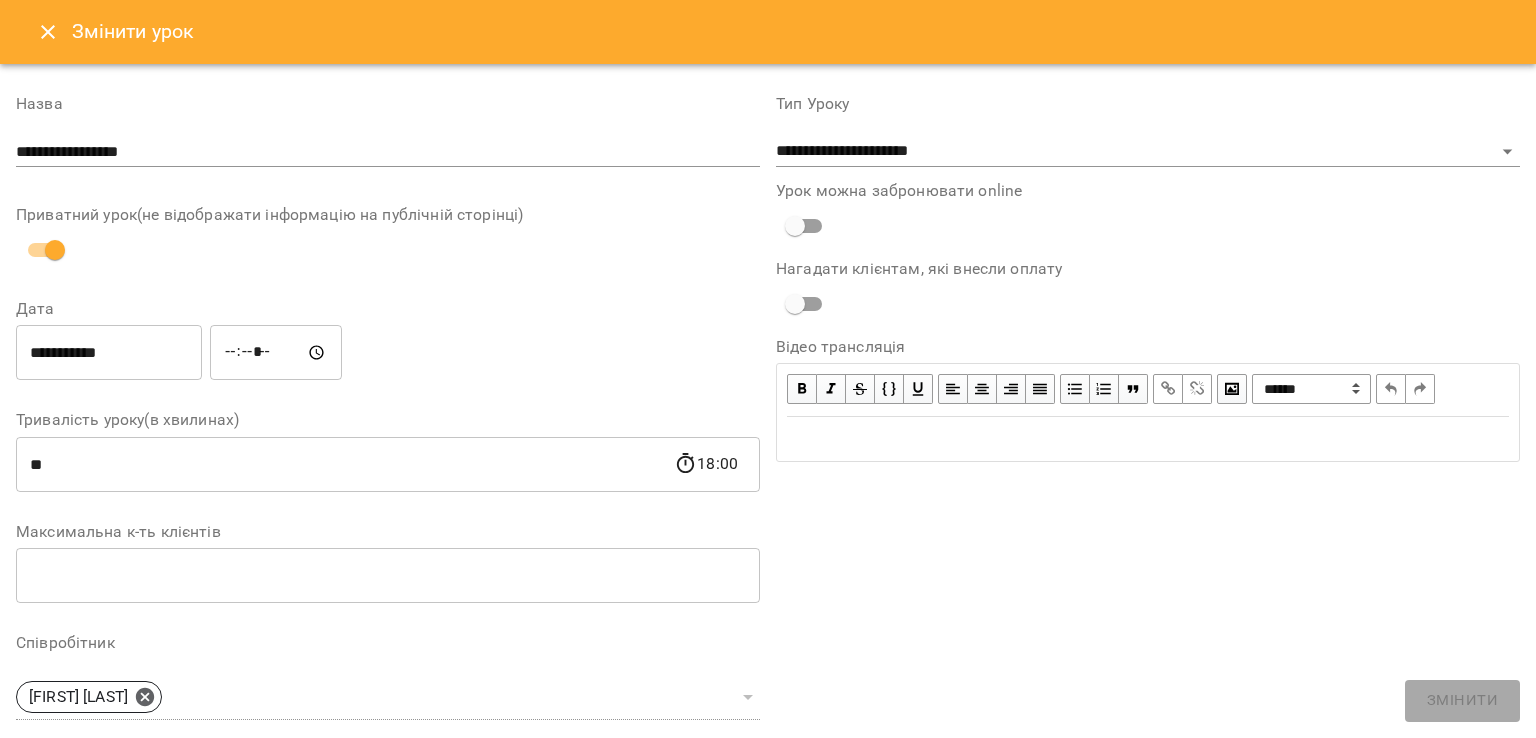 drag, startPoint x: 48, startPoint y: 31, endPoint x: 760, endPoint y: 98, distance: 715.14545 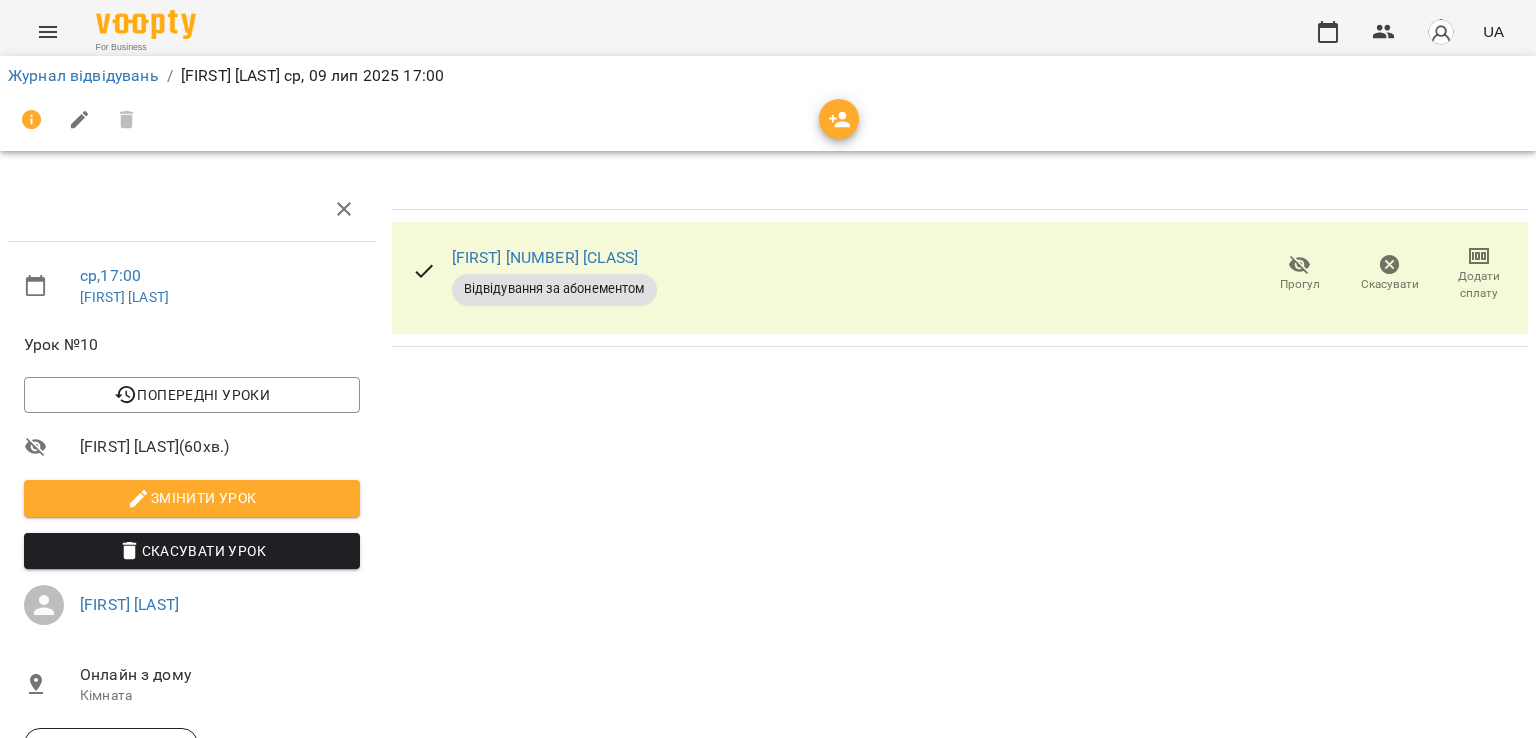 click on "Прогул" at bounding box center [1300, 273] 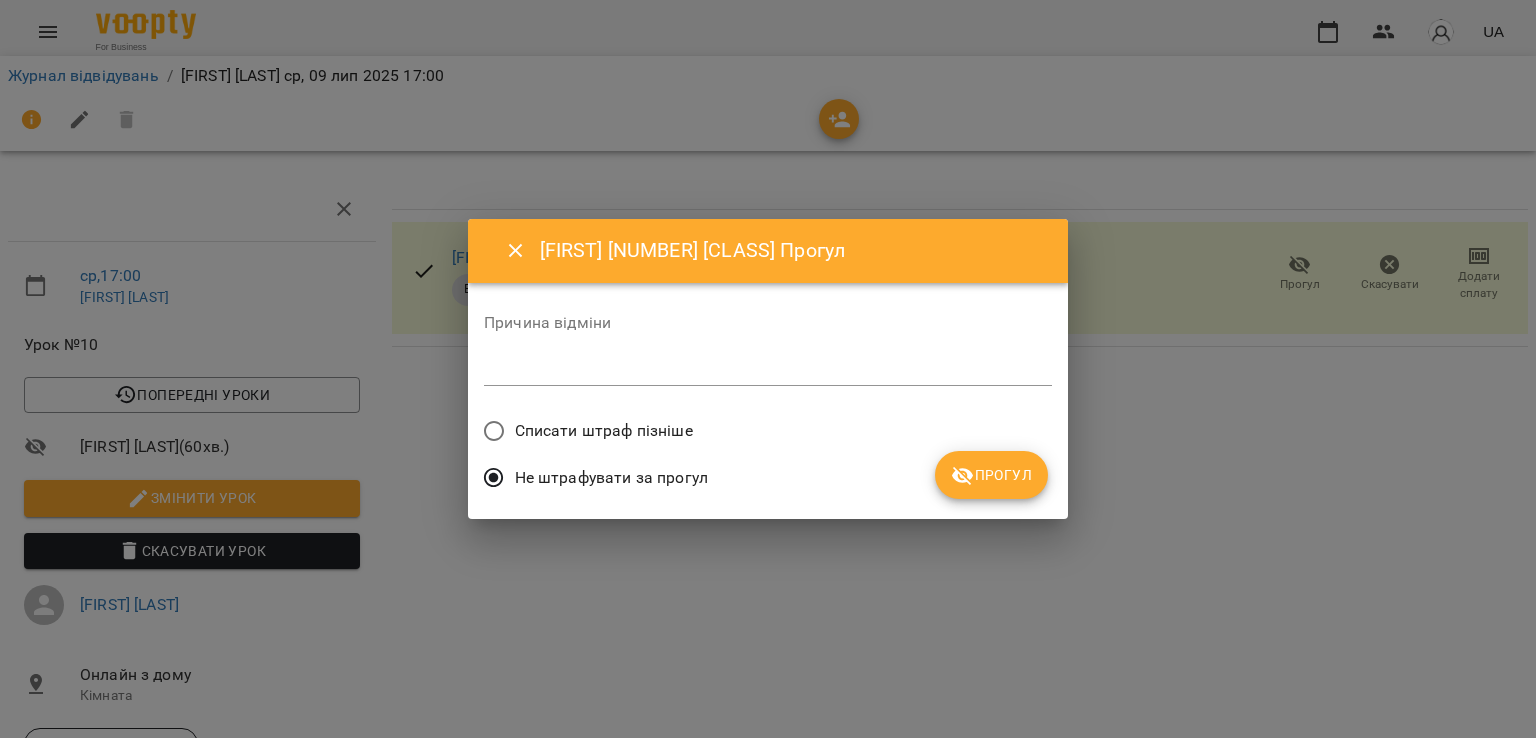 click on "Прогул" at bounding box center [991, 475] 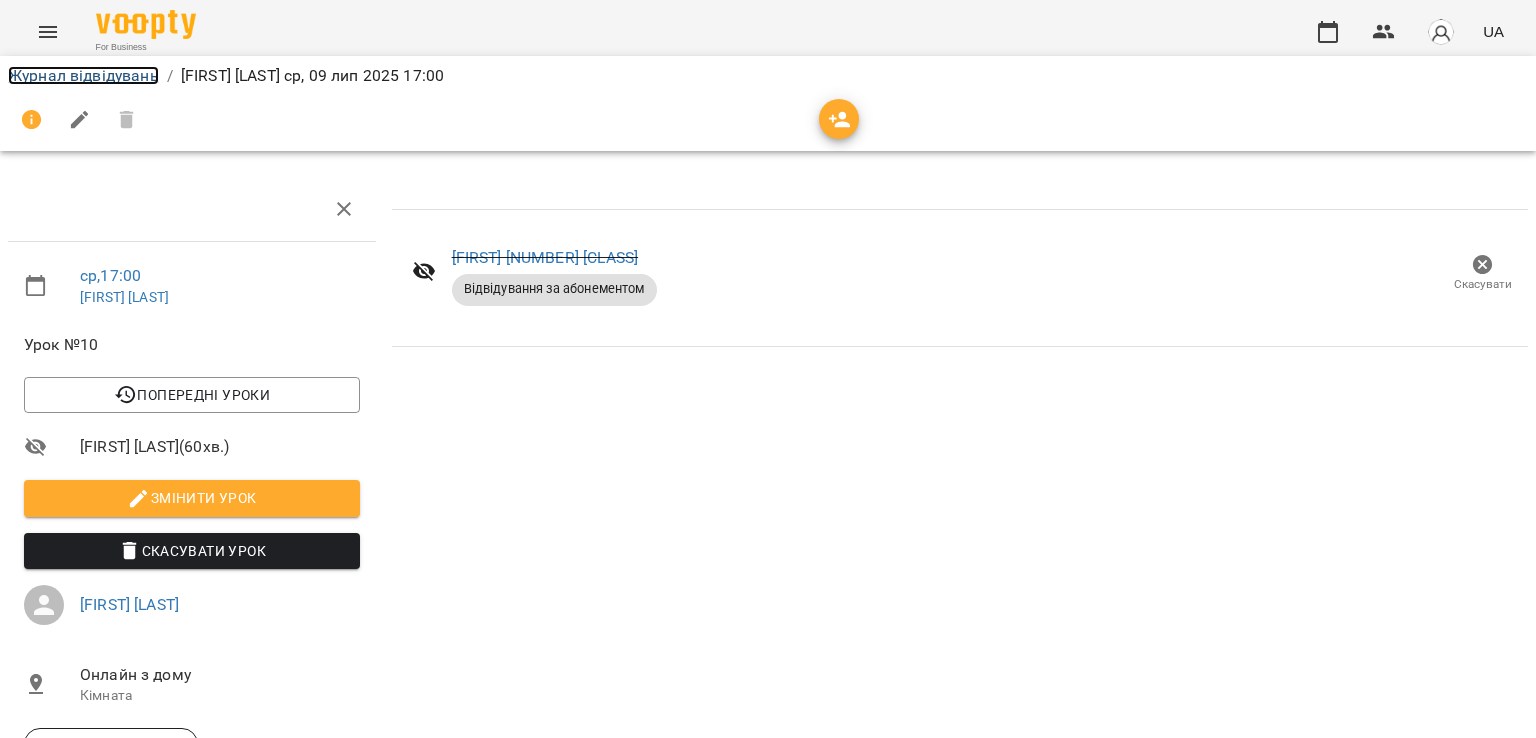 click on "Журнал відвідувань" at bounding box center (83, 75) 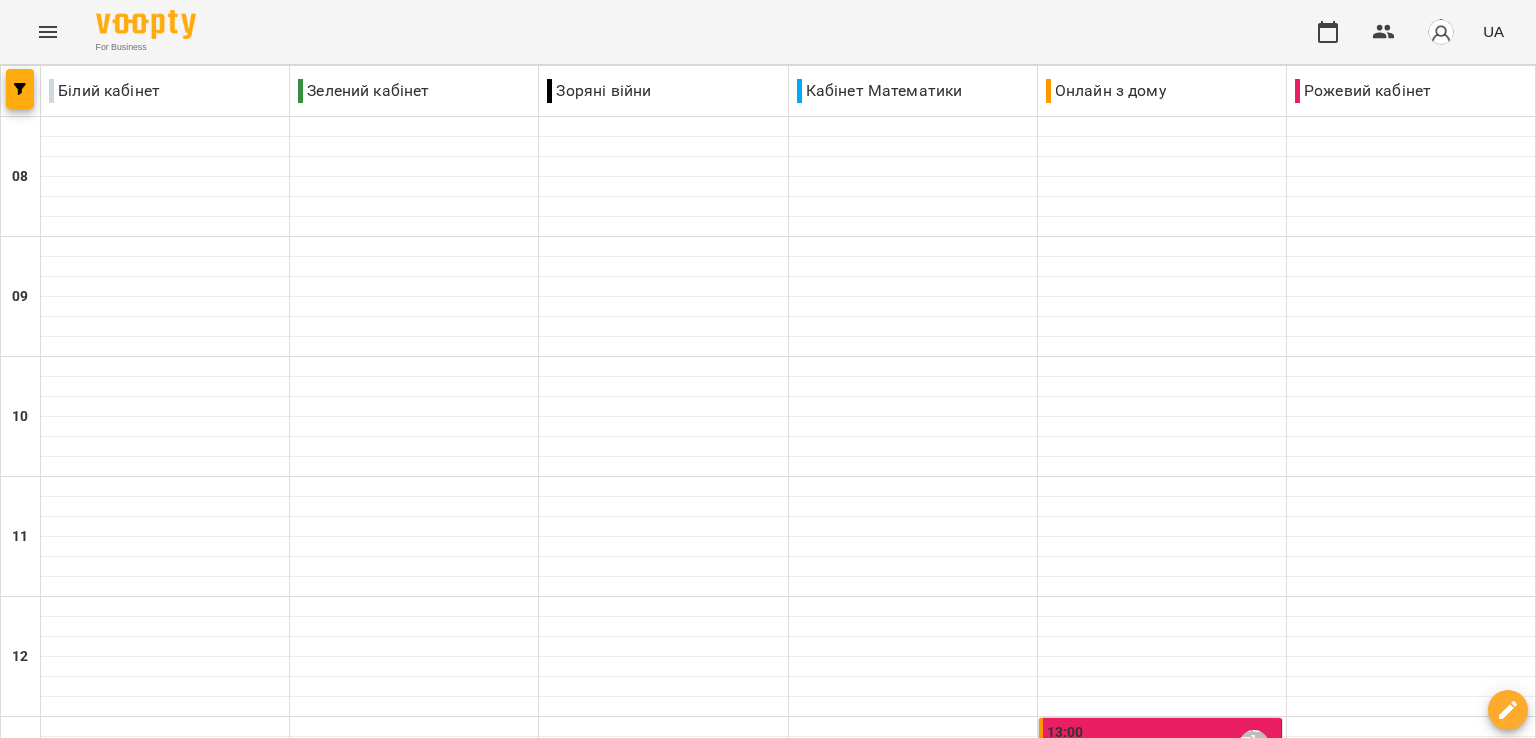 scroll, scrollTop: 800, scrollLeft: 0, axis: vertical 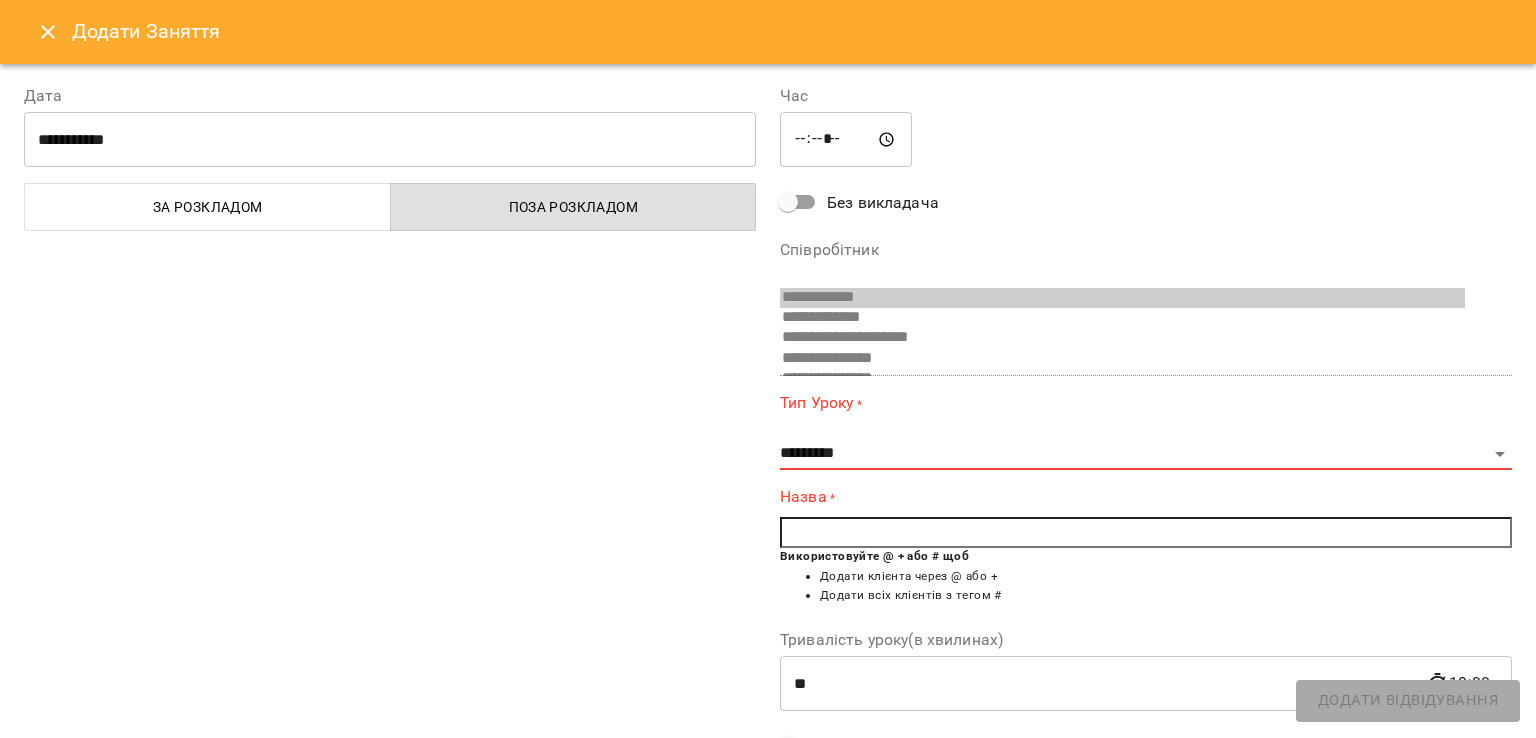 click on "**********" at bounding box center (1146, 494) 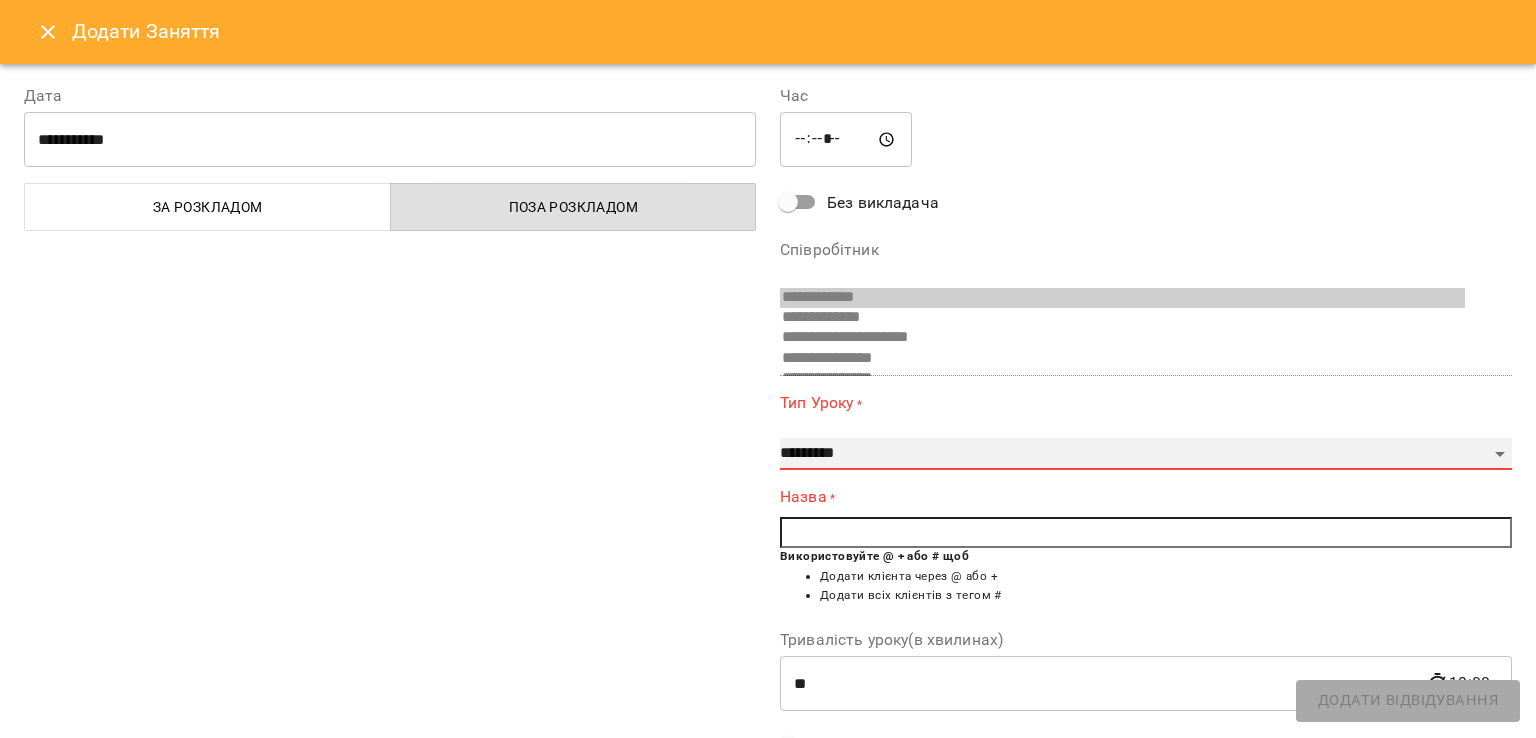 click on "**********" at bounding box center (1146, 454) 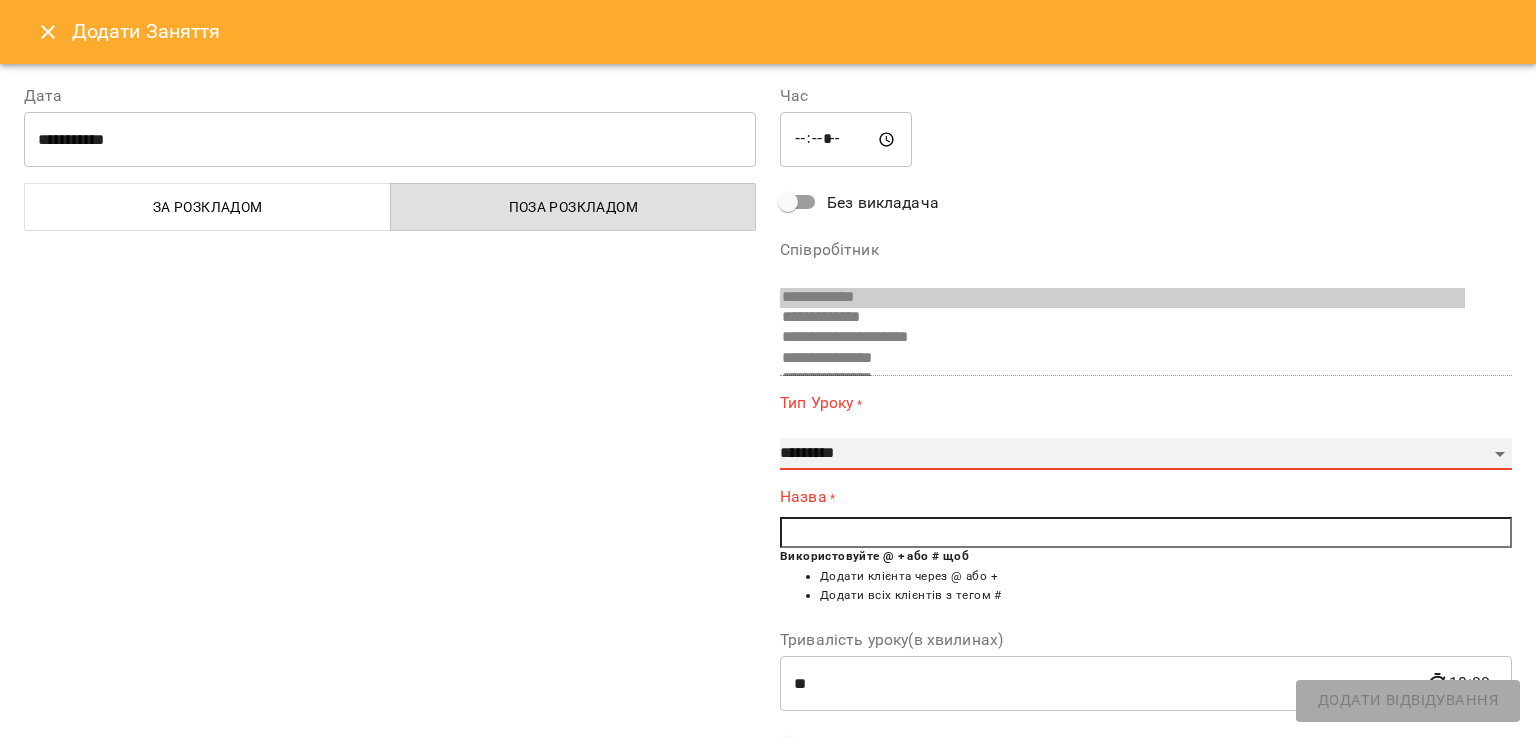 select on "**********" 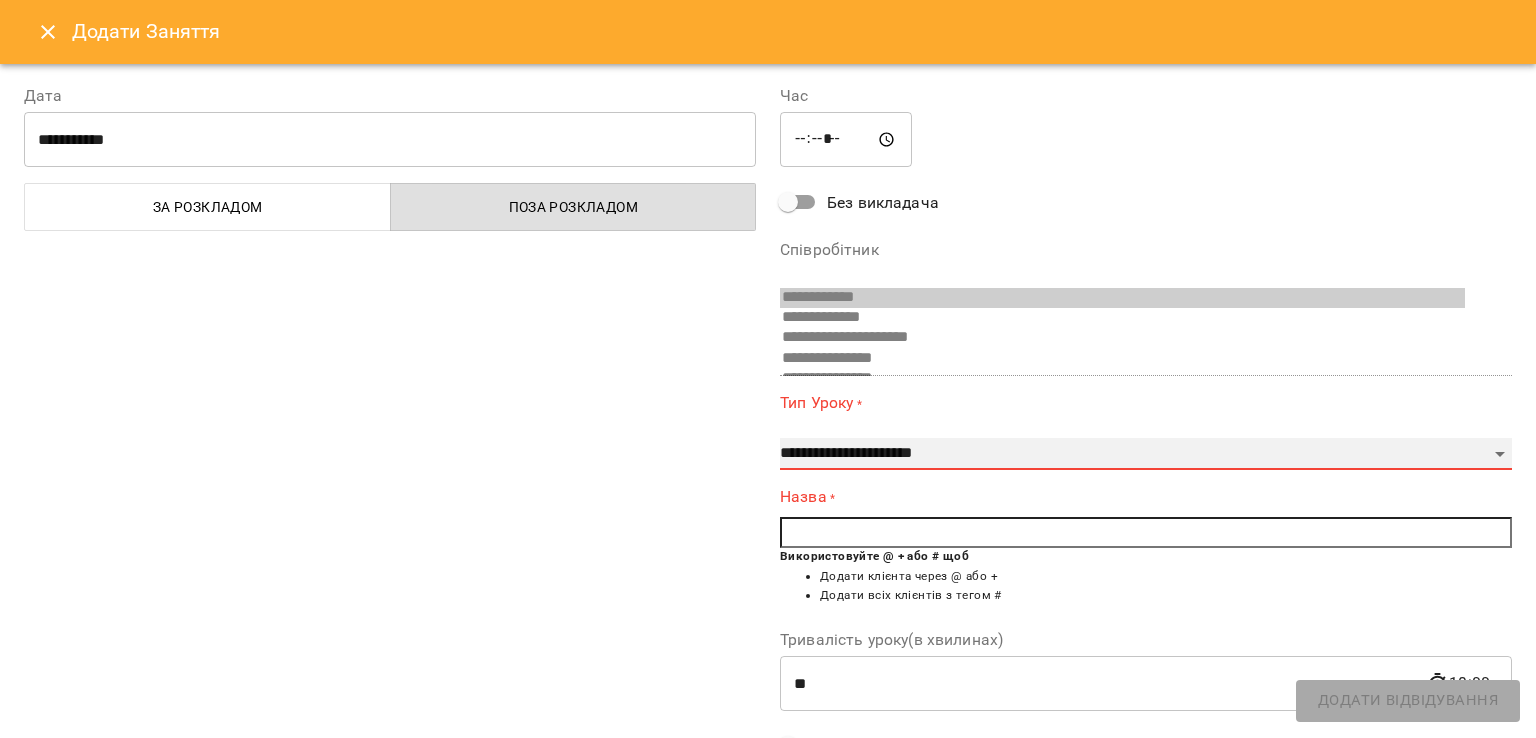 click on "**********" at bounding box center [1146, 454] 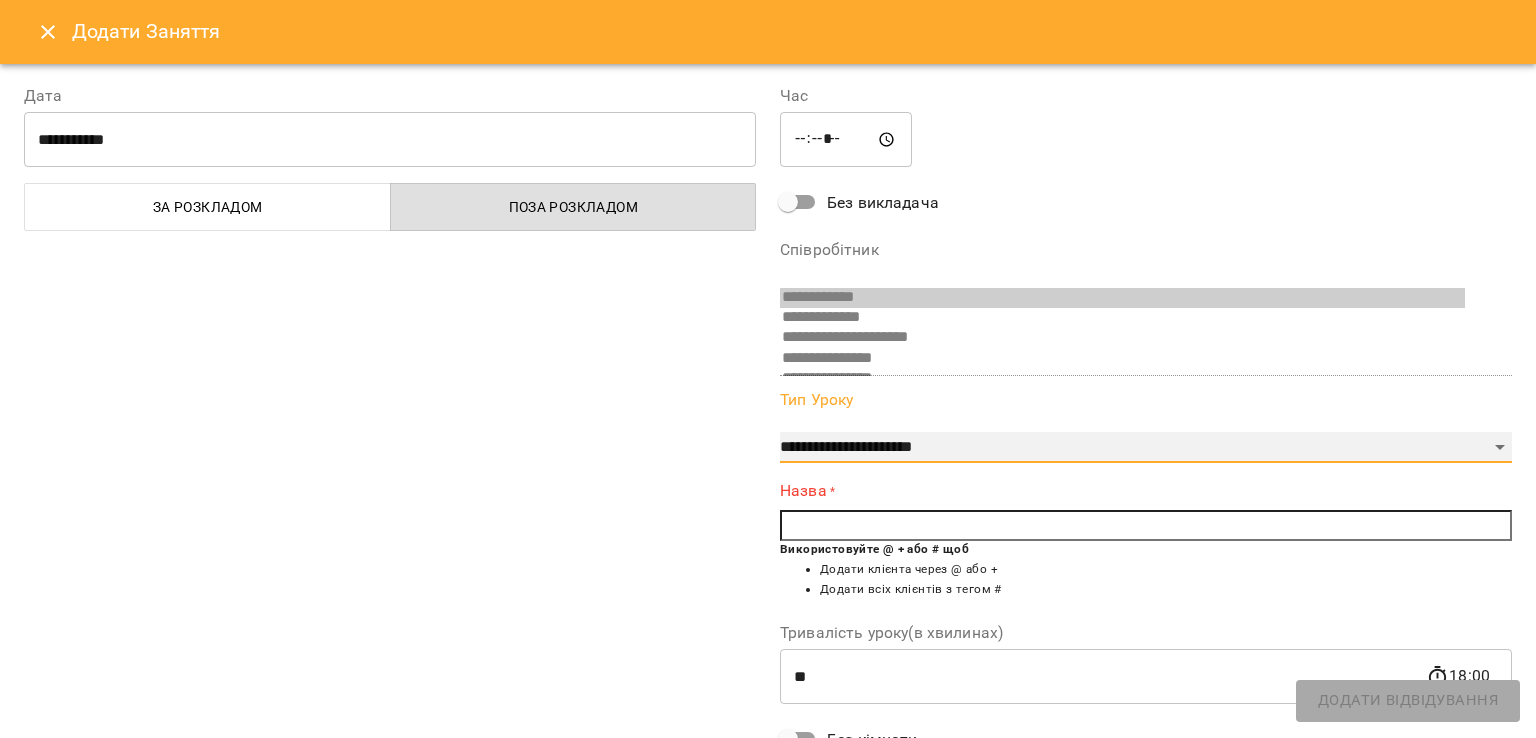 click on "**********" at bounding box center (1146, 448) 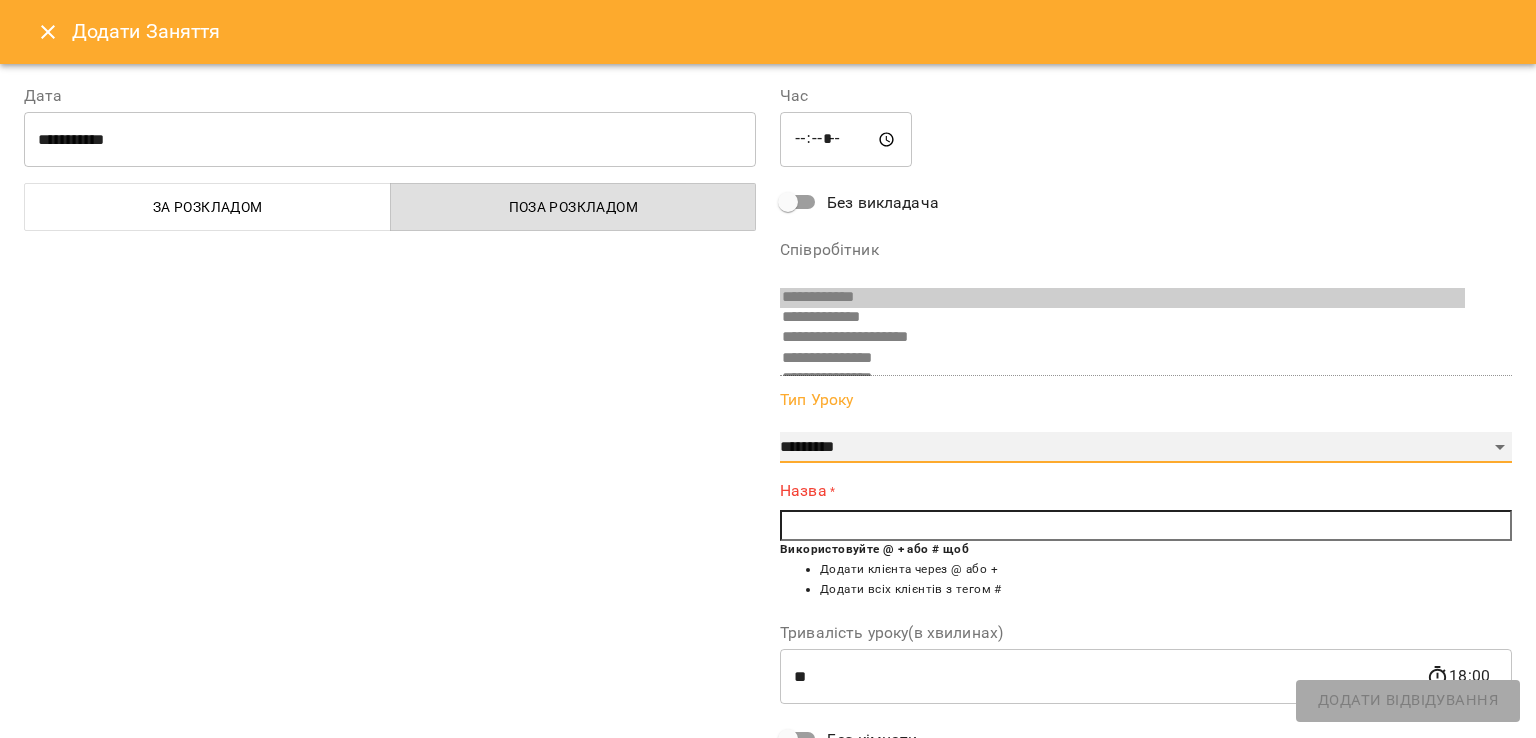 click on "**********" at bounding box center [1146, 448] 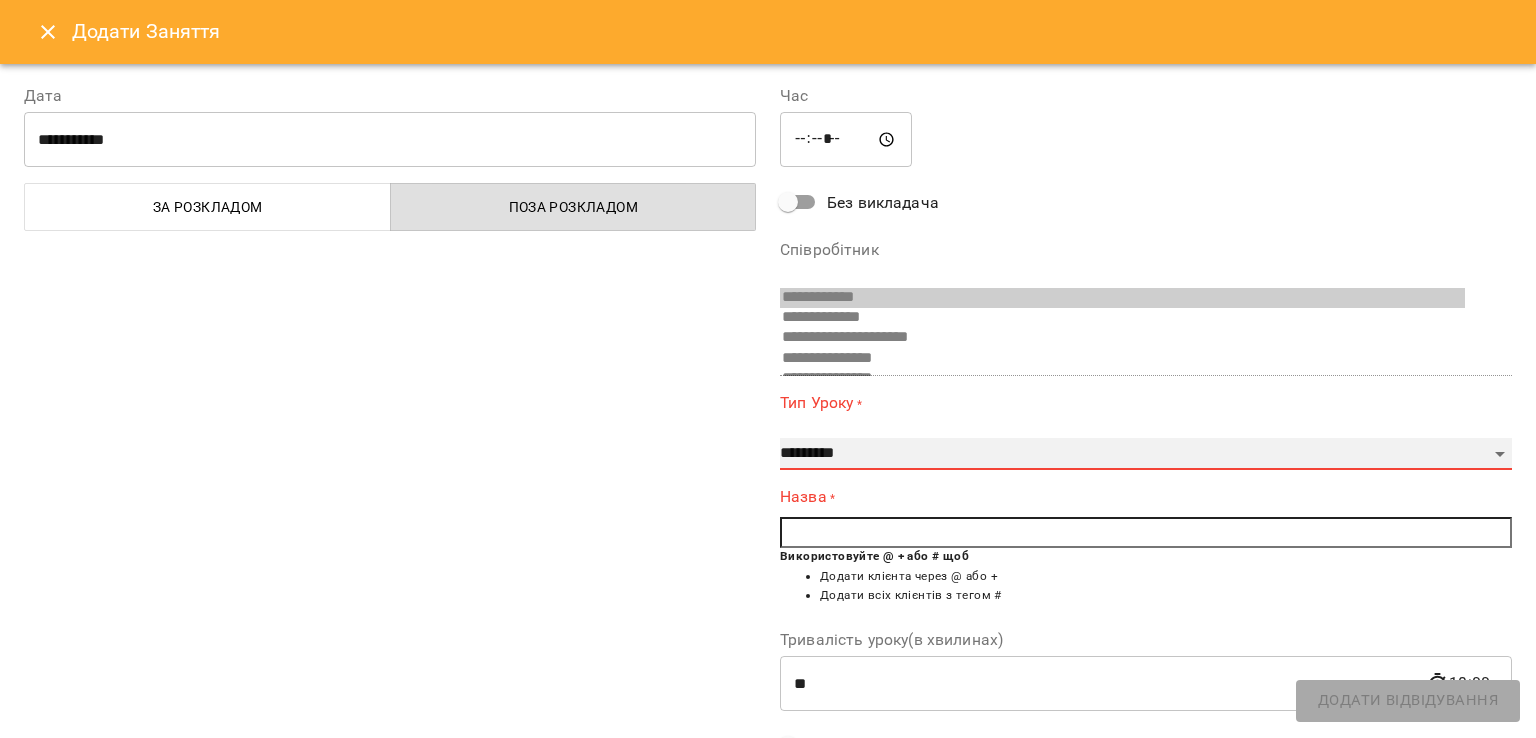 drag, startPoint x: 872, startPoint y: 456, endPoint x: 875, endPoint y: 439, distance: 17.262676 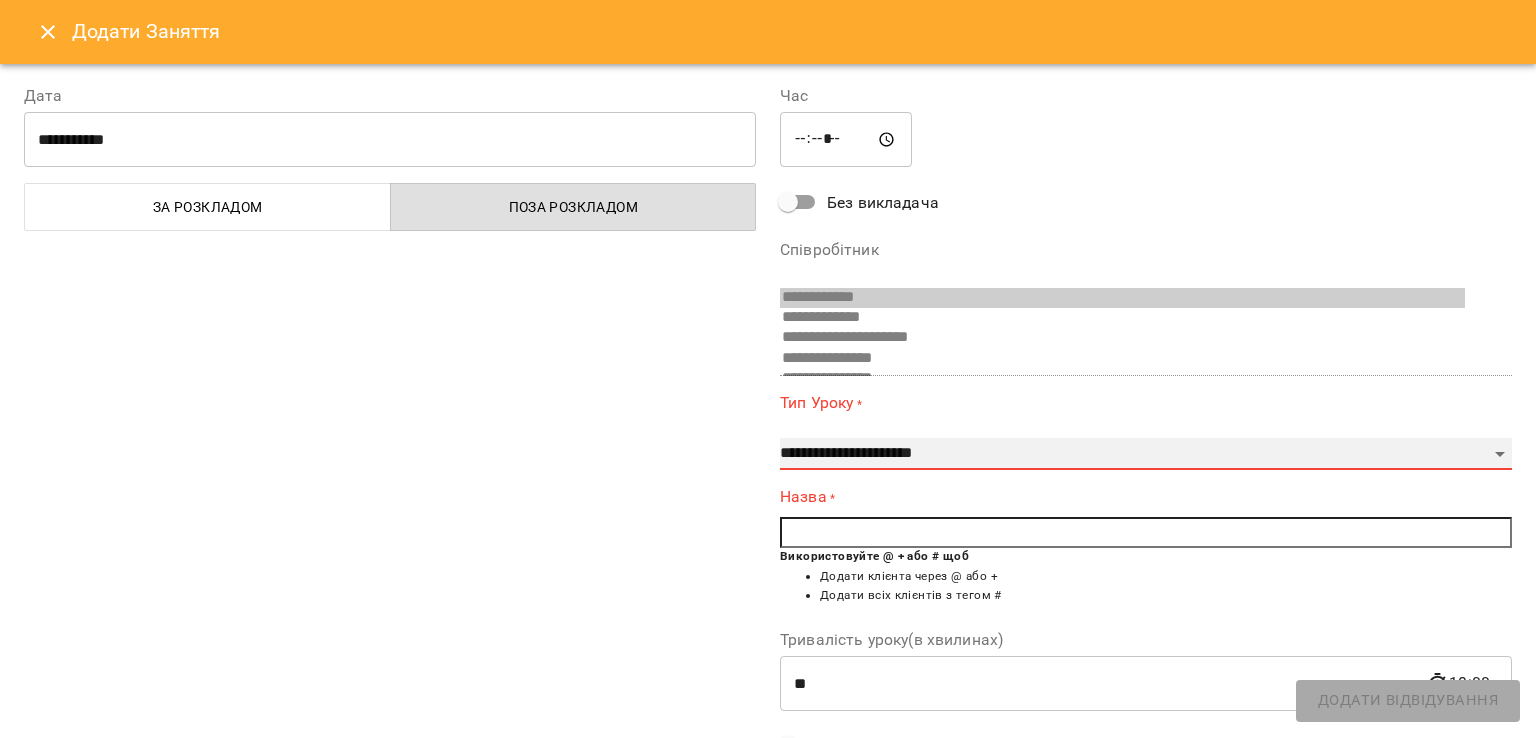 click on "**********" at bounding box center [1146, 454] 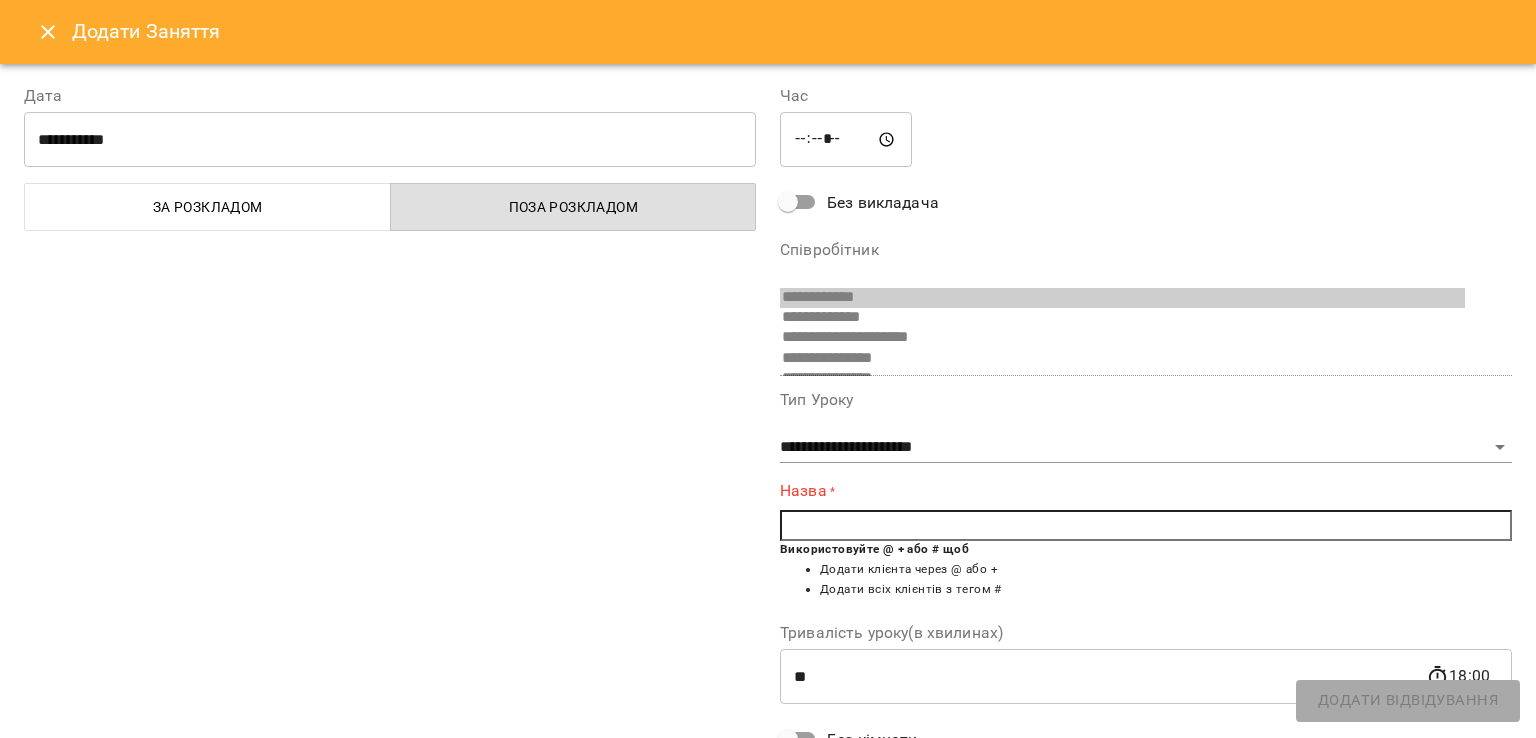 click at bounding box center [1146, 526] 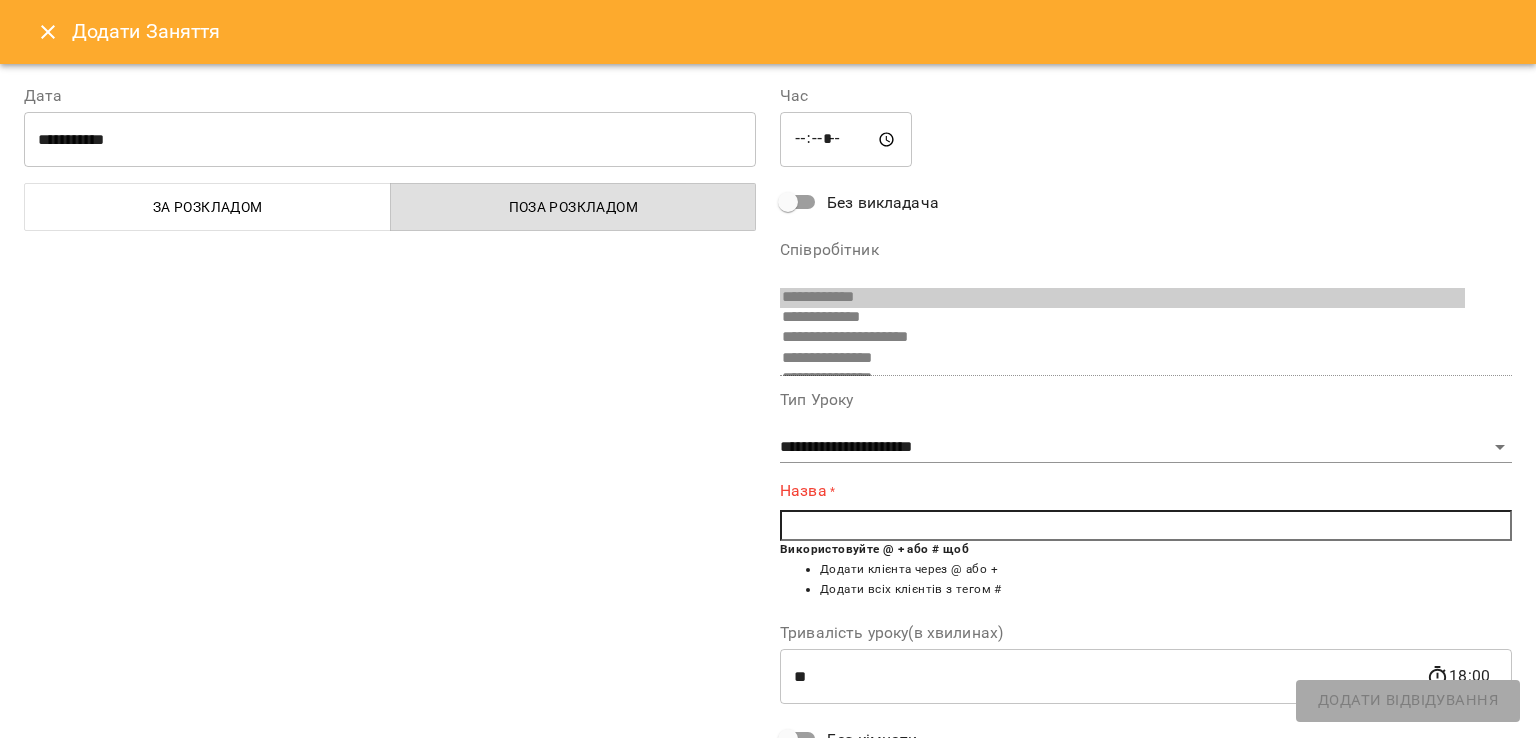 type on "*" 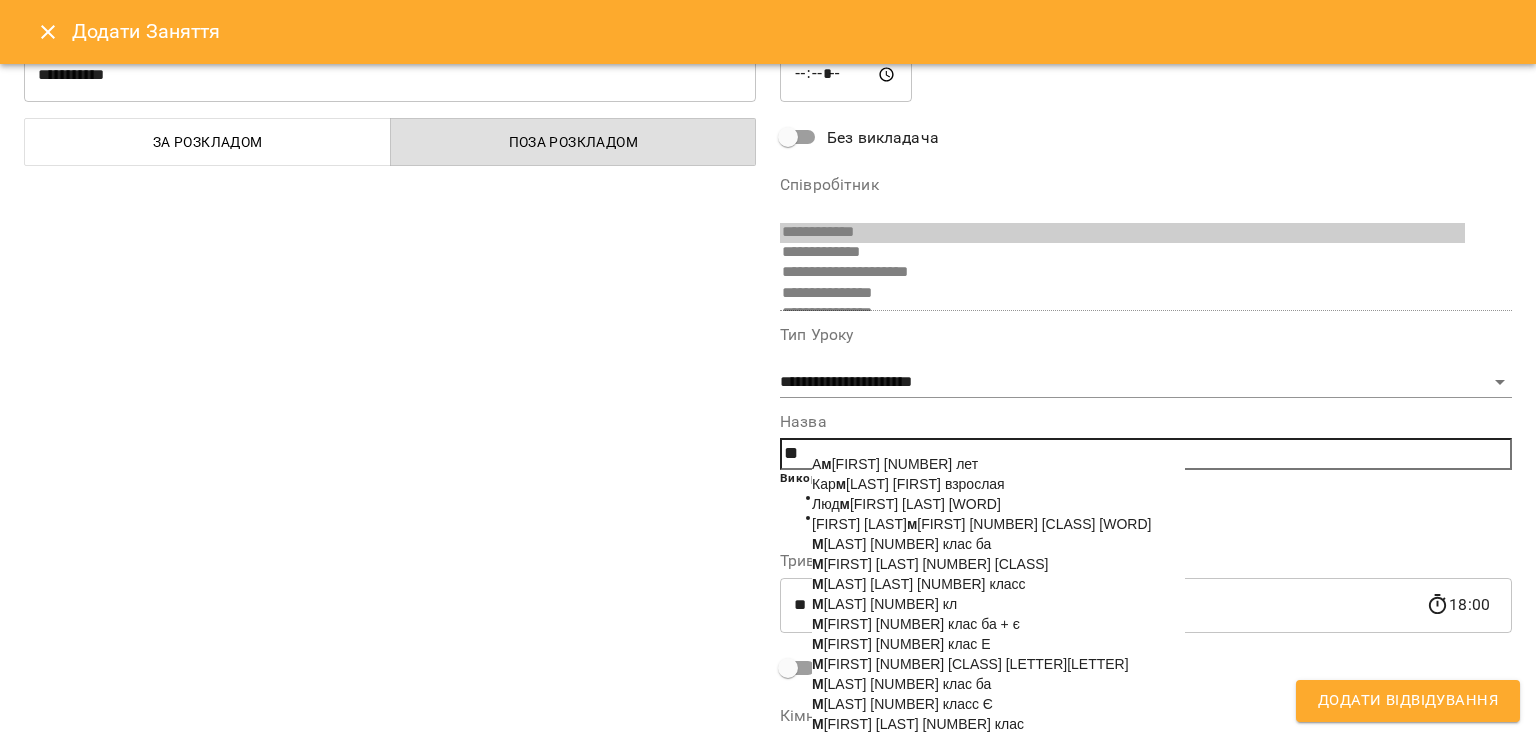 scroll, scrollTop: 100, scrollLeft: 0, axis: vertical 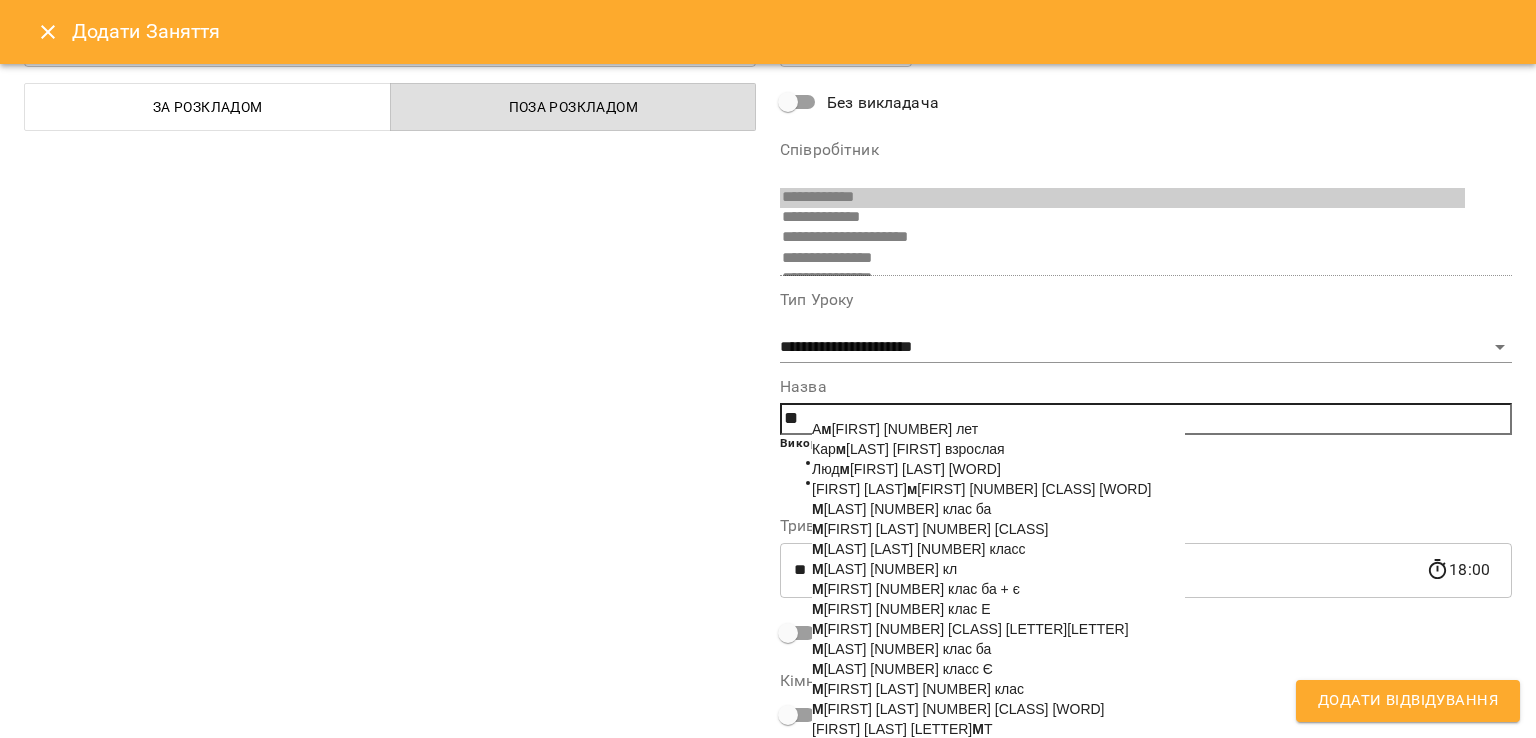click on "[FIRST] [NUMBER] клас БА" at bounding box center (970, 629) 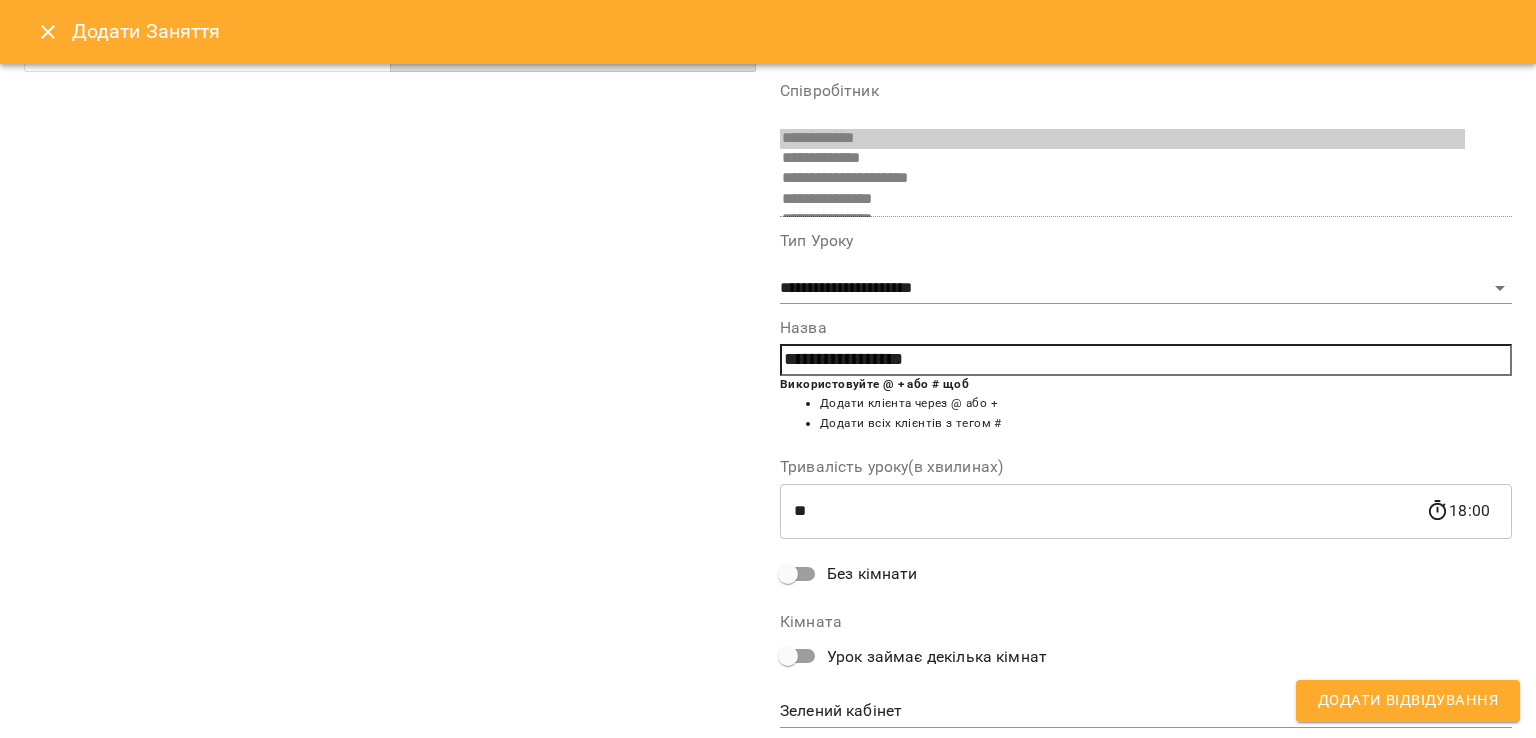scroll, scrollTop: 217, scrollLeft: 0, axis: vertical 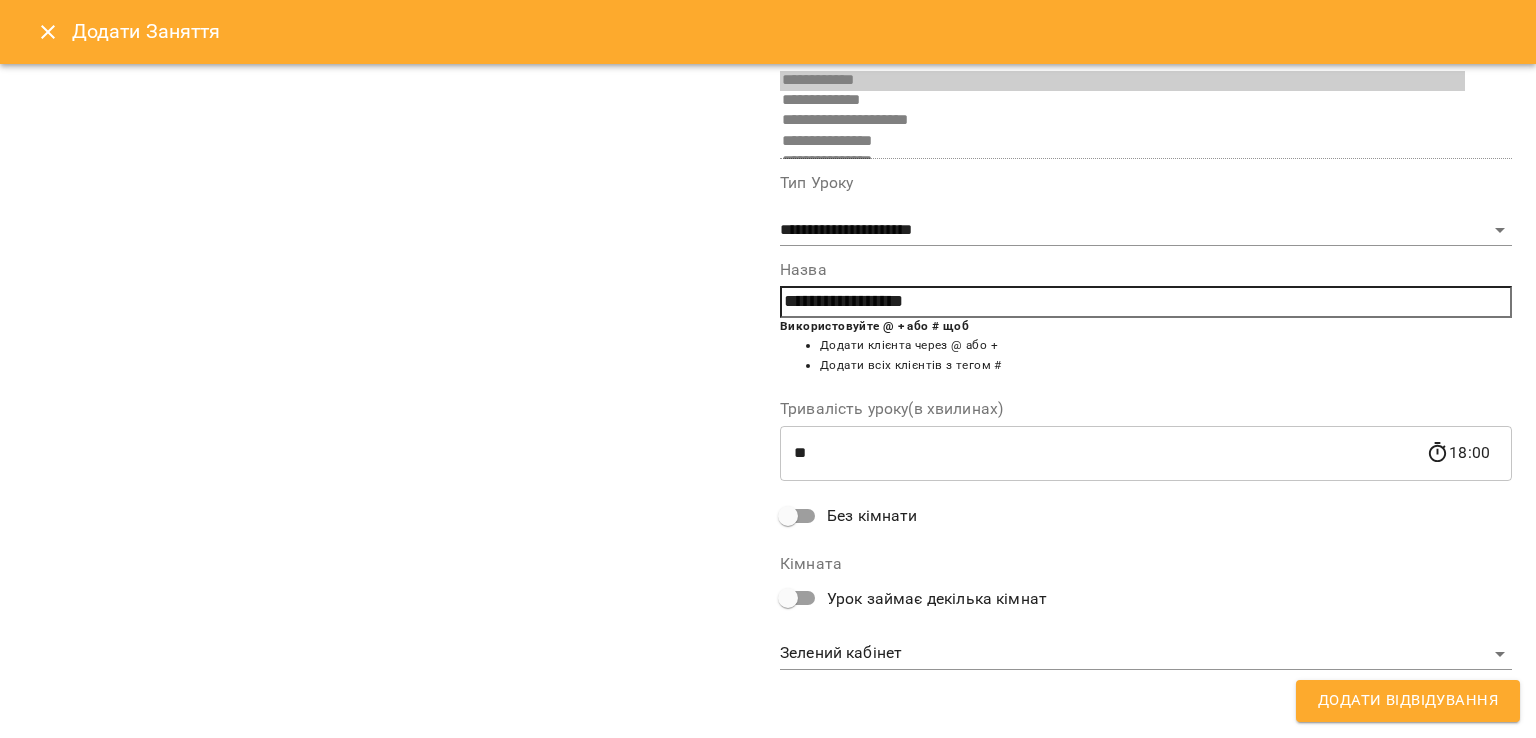 click on "**********" at bounding box center (768, 965) 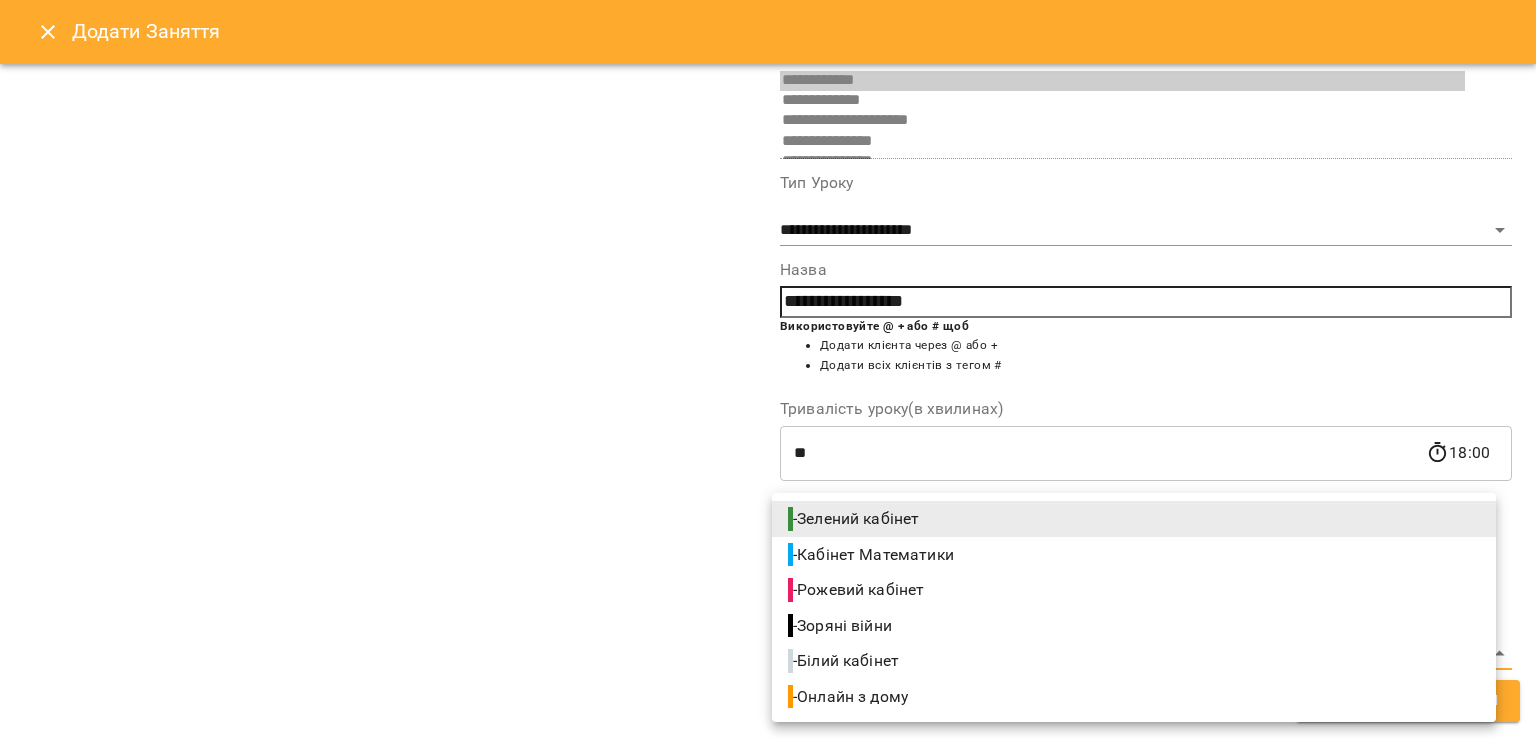 click on "-  Онлайн з дому" at bounding box center [850, 697] 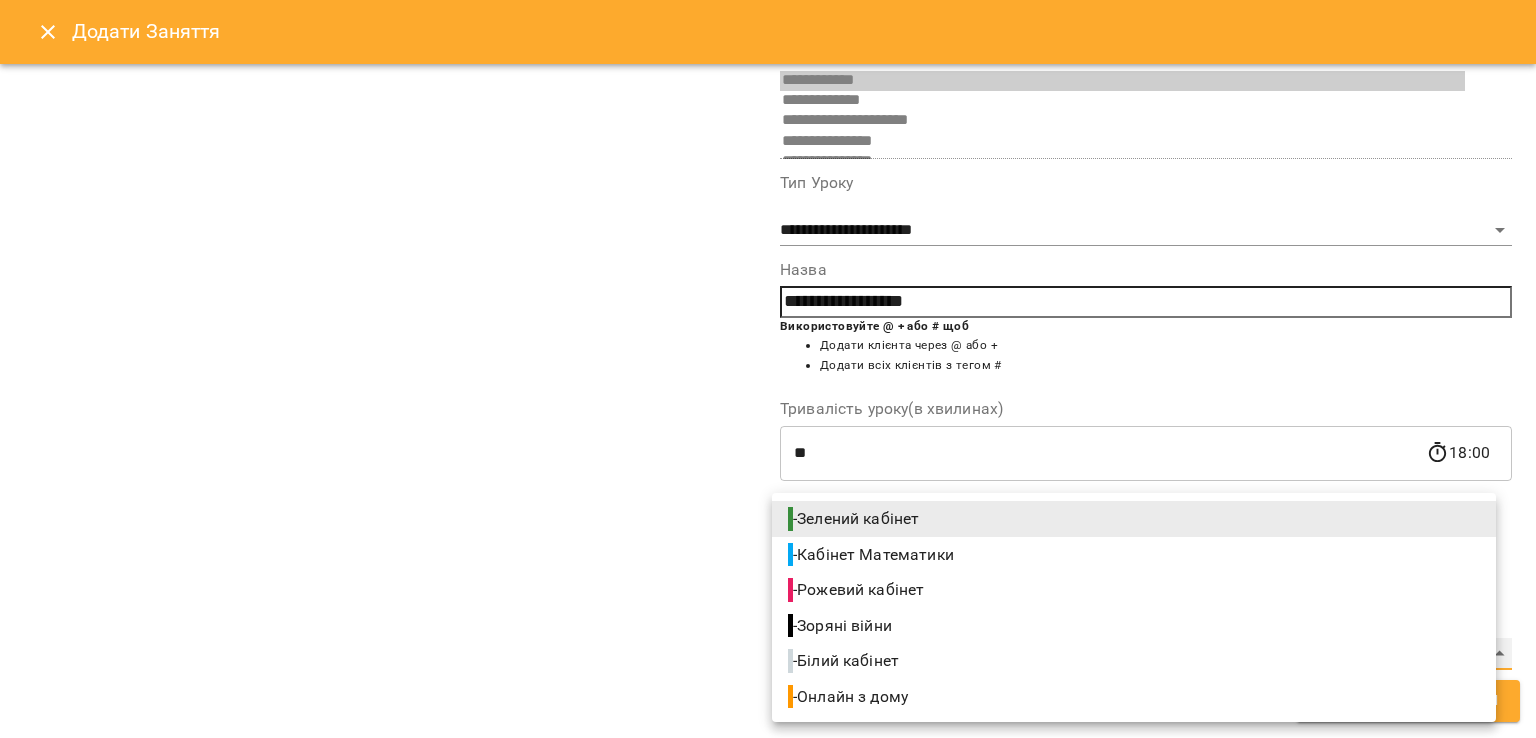 type on "**********" 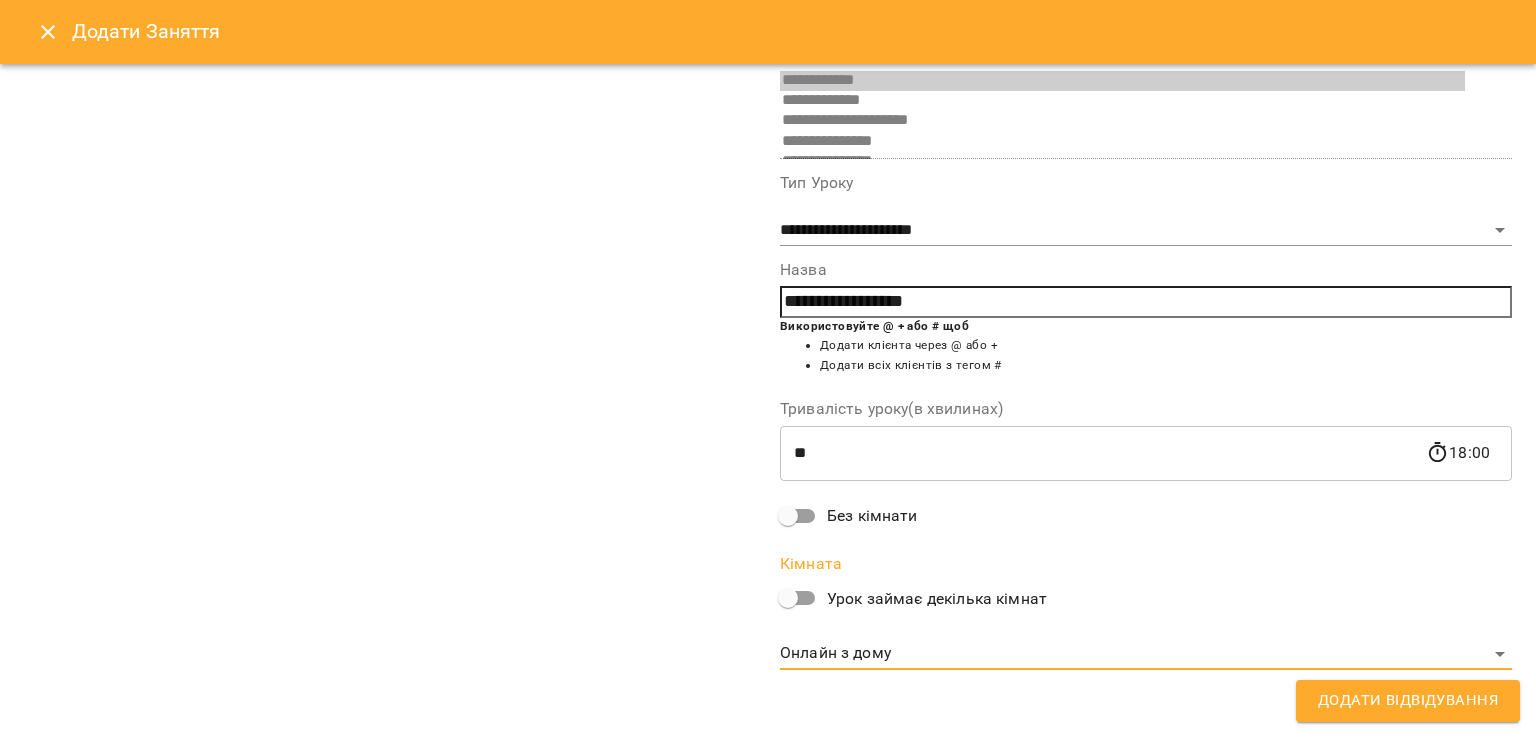 click on "Додати Відвідування" at bounding box center [1408, 701] 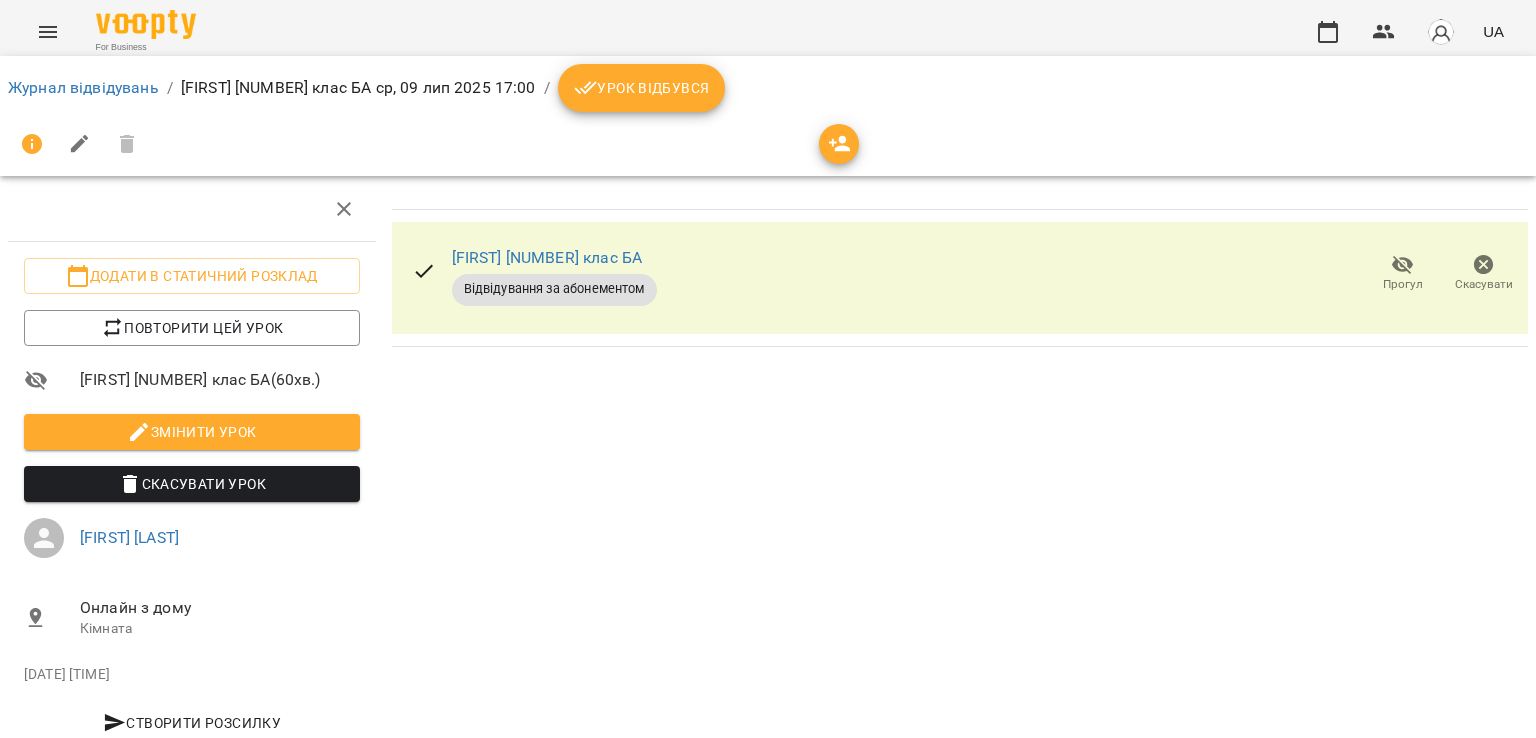 click on "Урок відбувся" at bounding box center [642, 88] 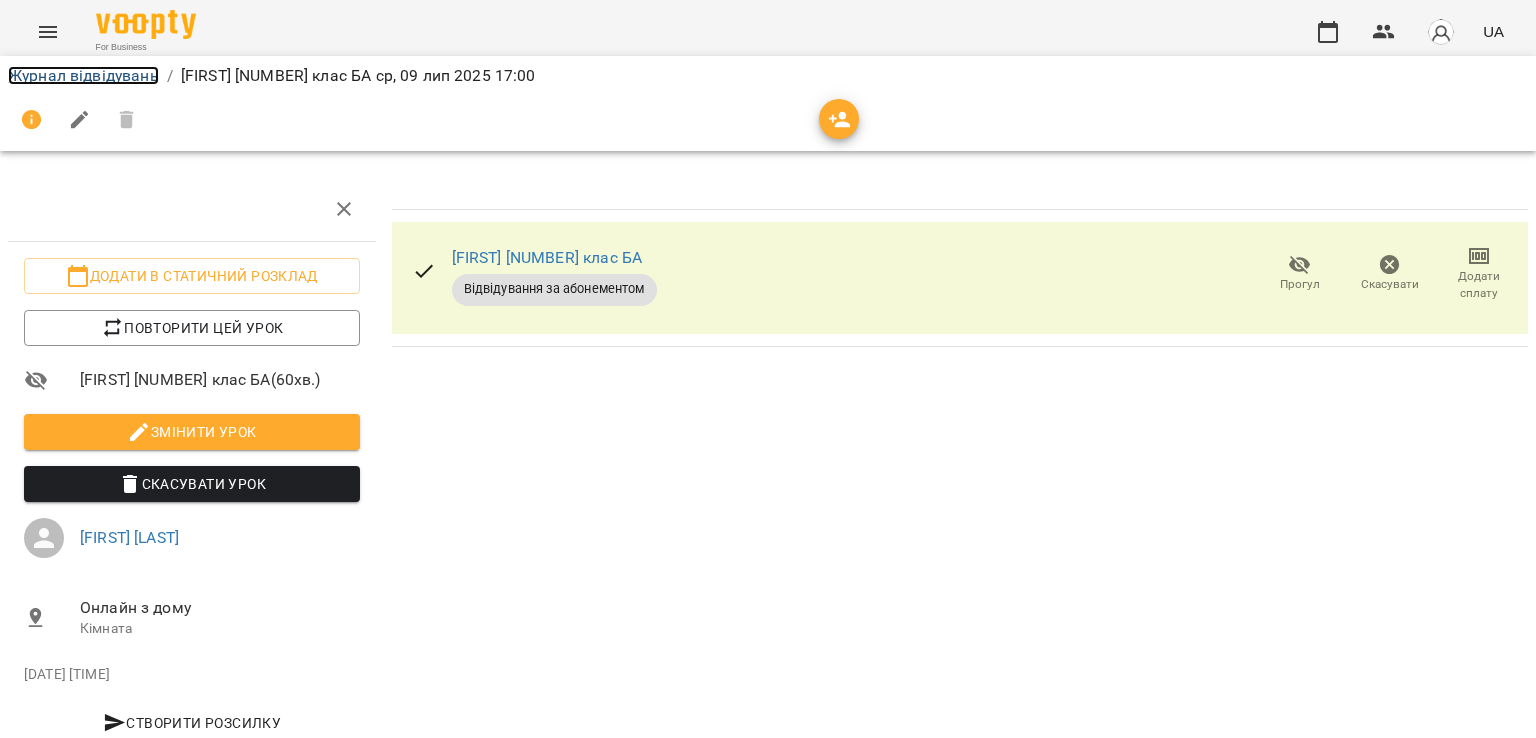 click on "Журнал відвідувань" at bounding box center [83, 75] 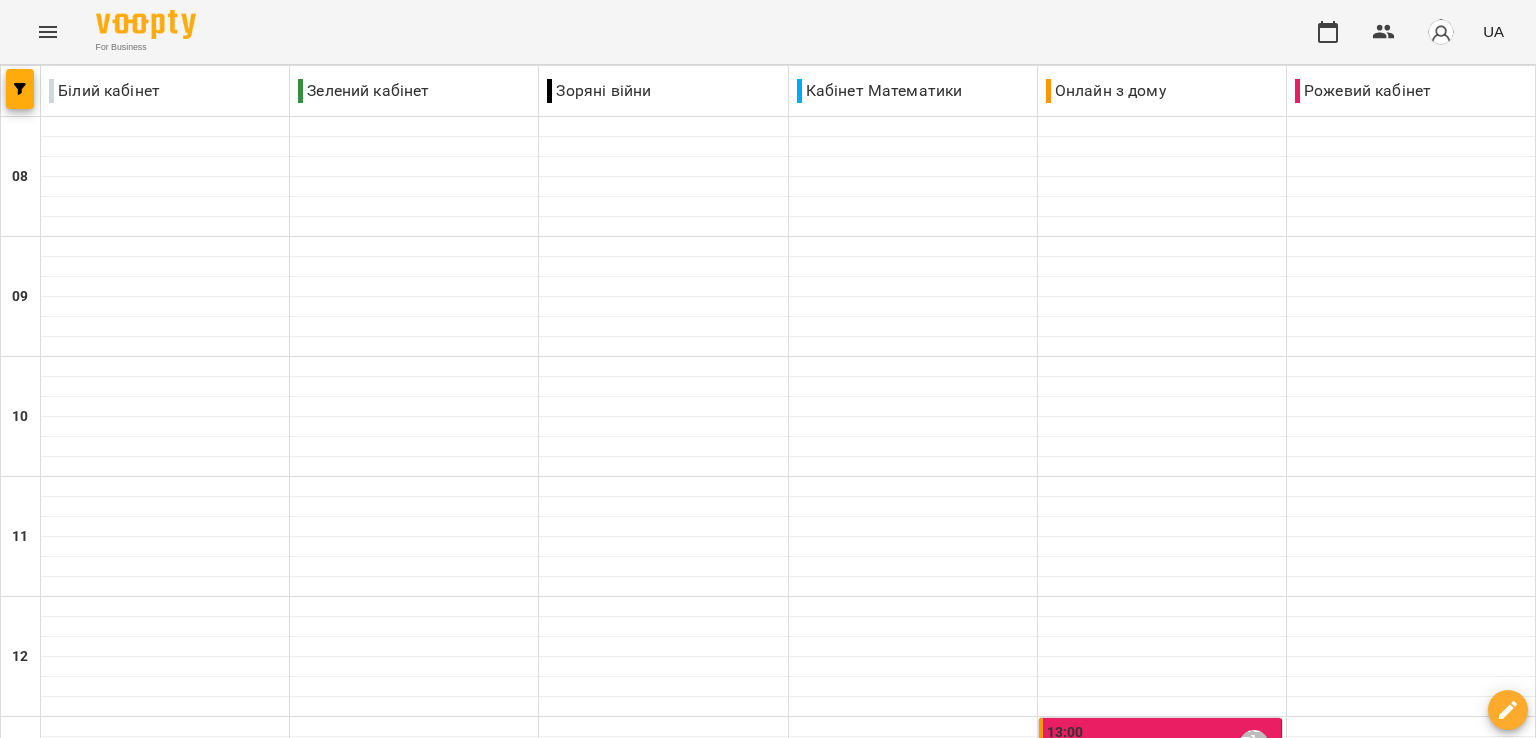 scroll, scrollTop: 1192, scrollLeft: 0, axis: vertical 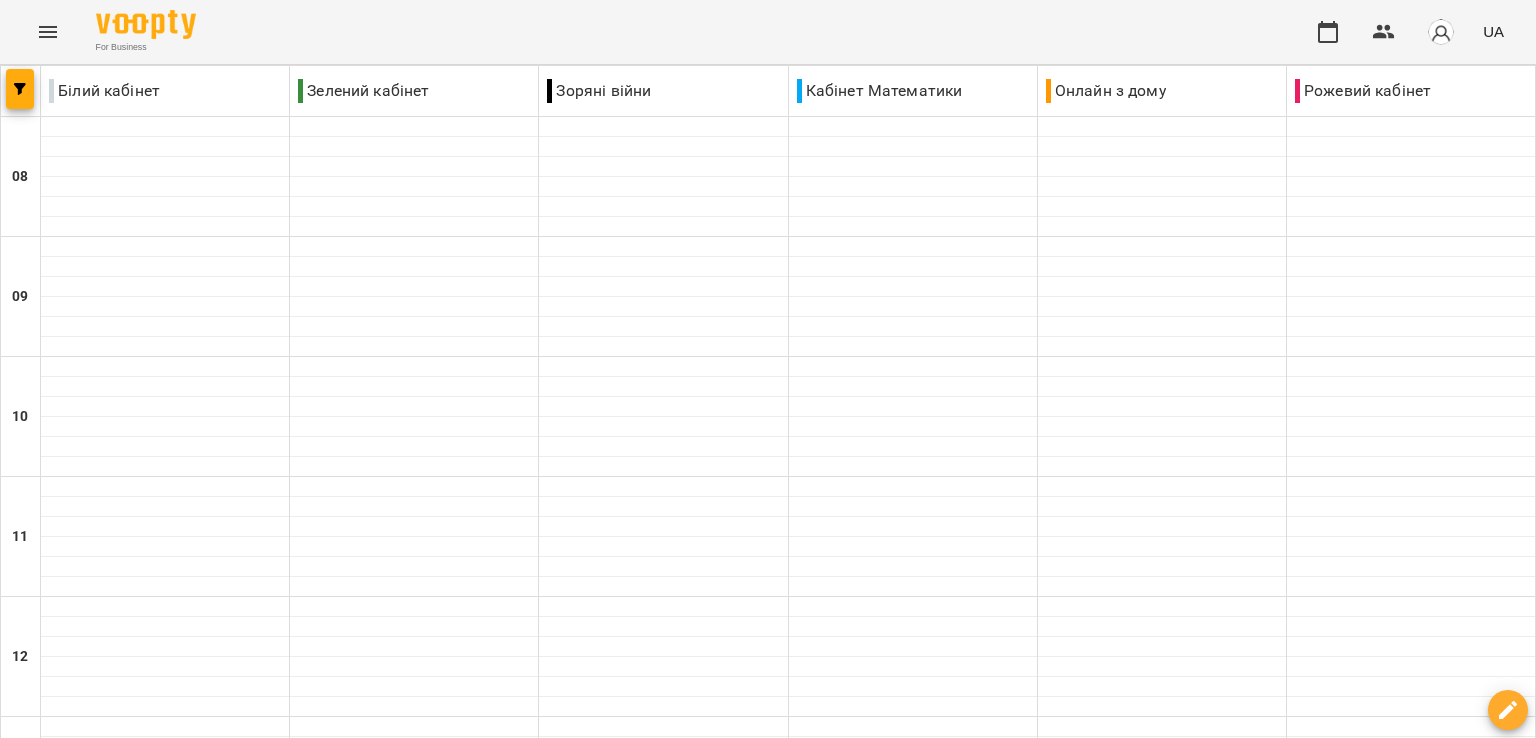 click on "[TIME] [FIRST] [LAST]" at bounding box center (1162, 985) 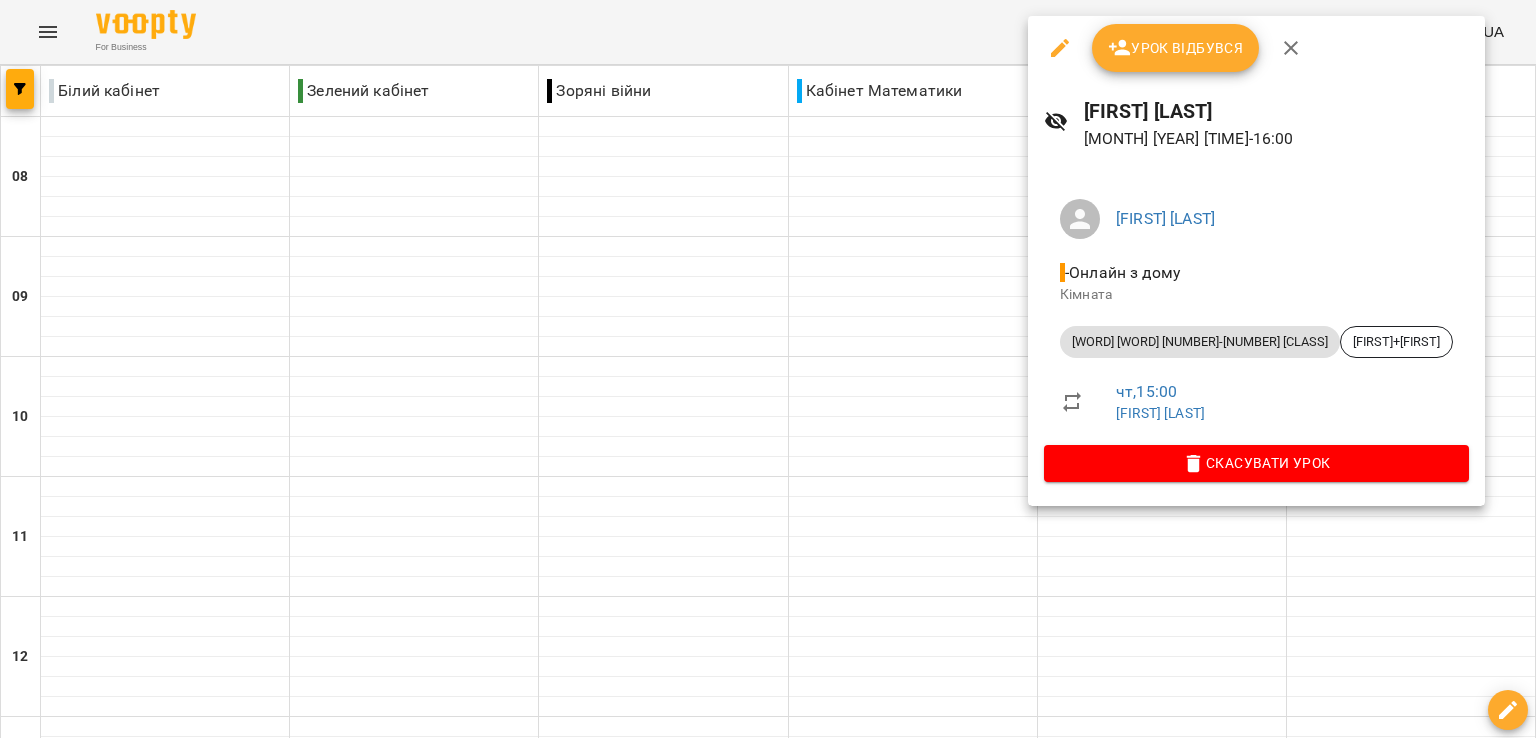 click 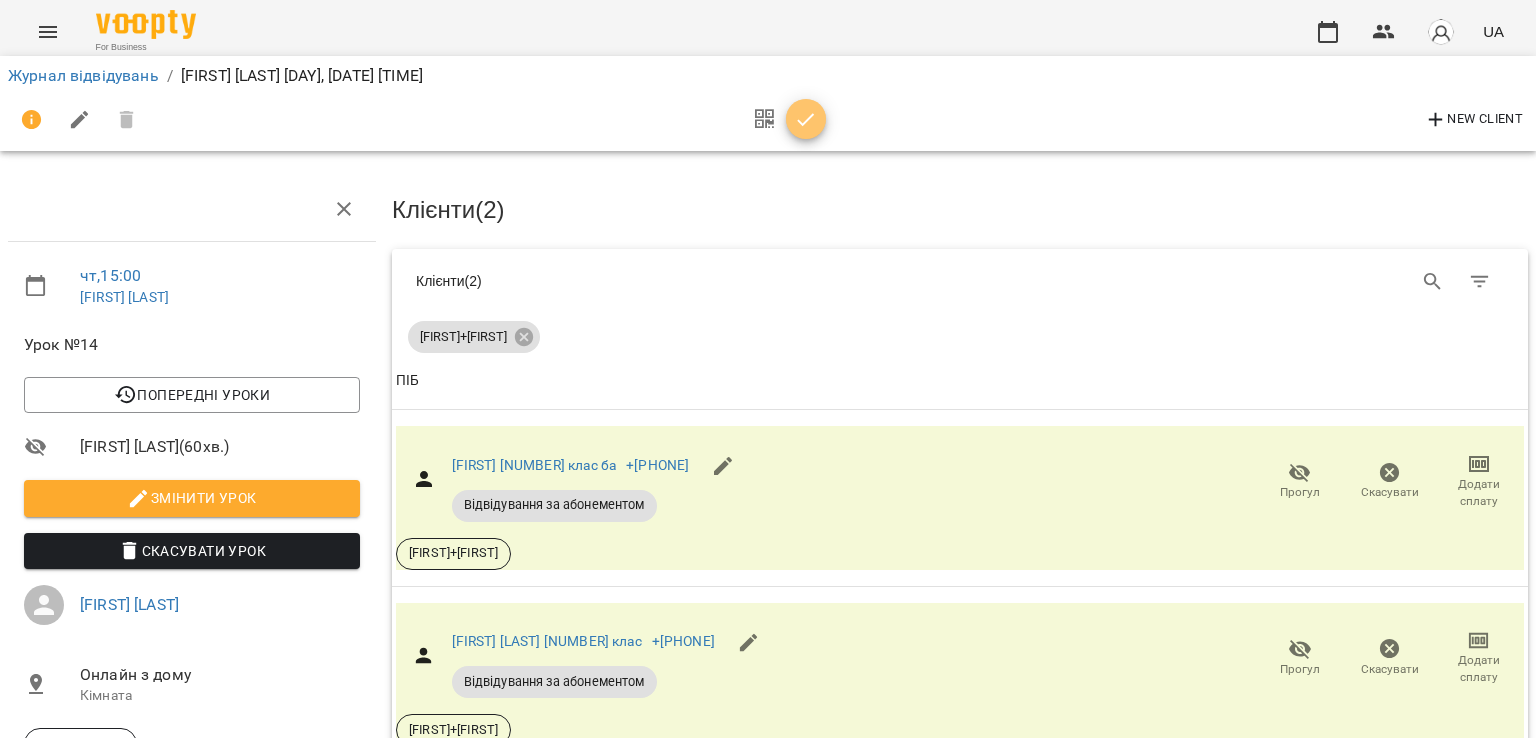 click 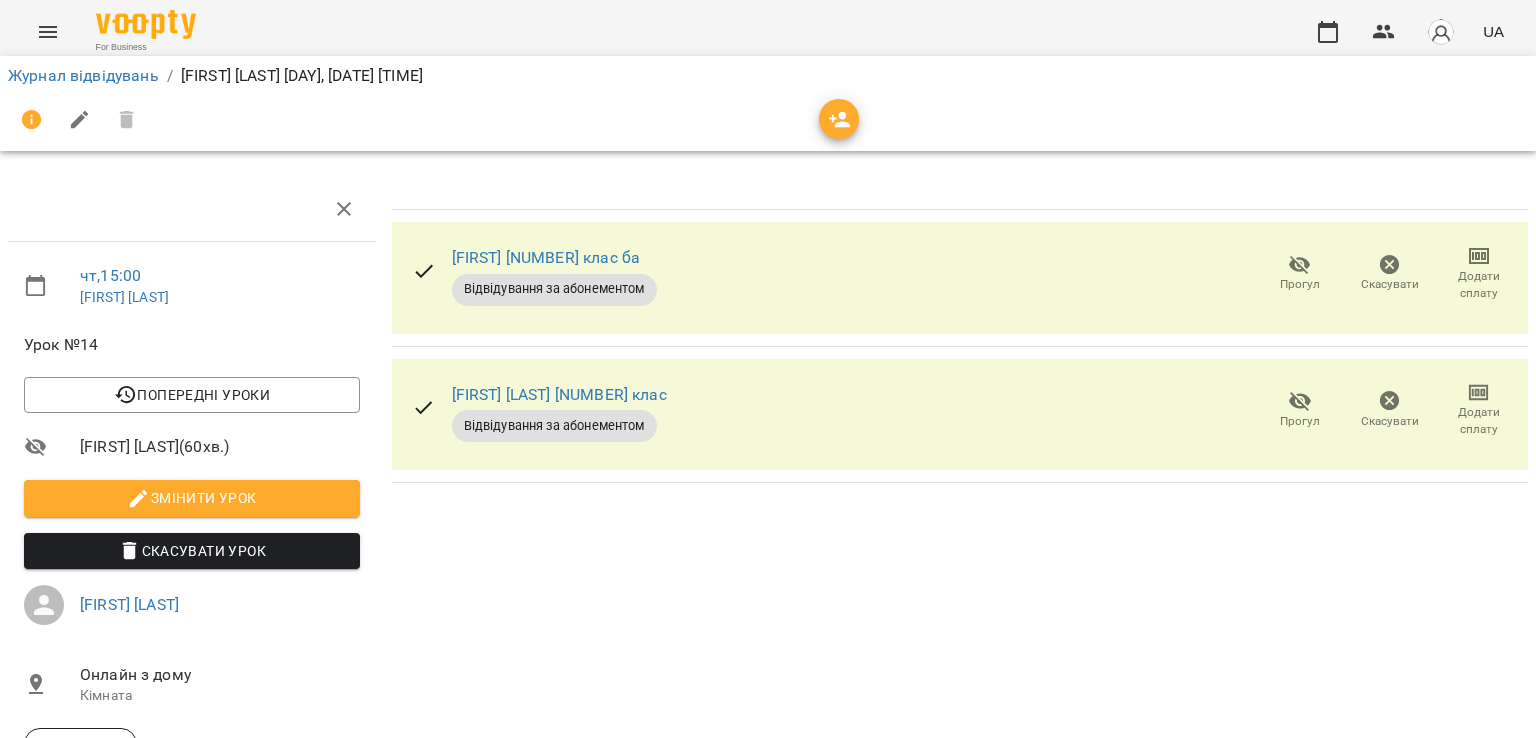 click on "Прогул" at bounding box center [1300, 273] 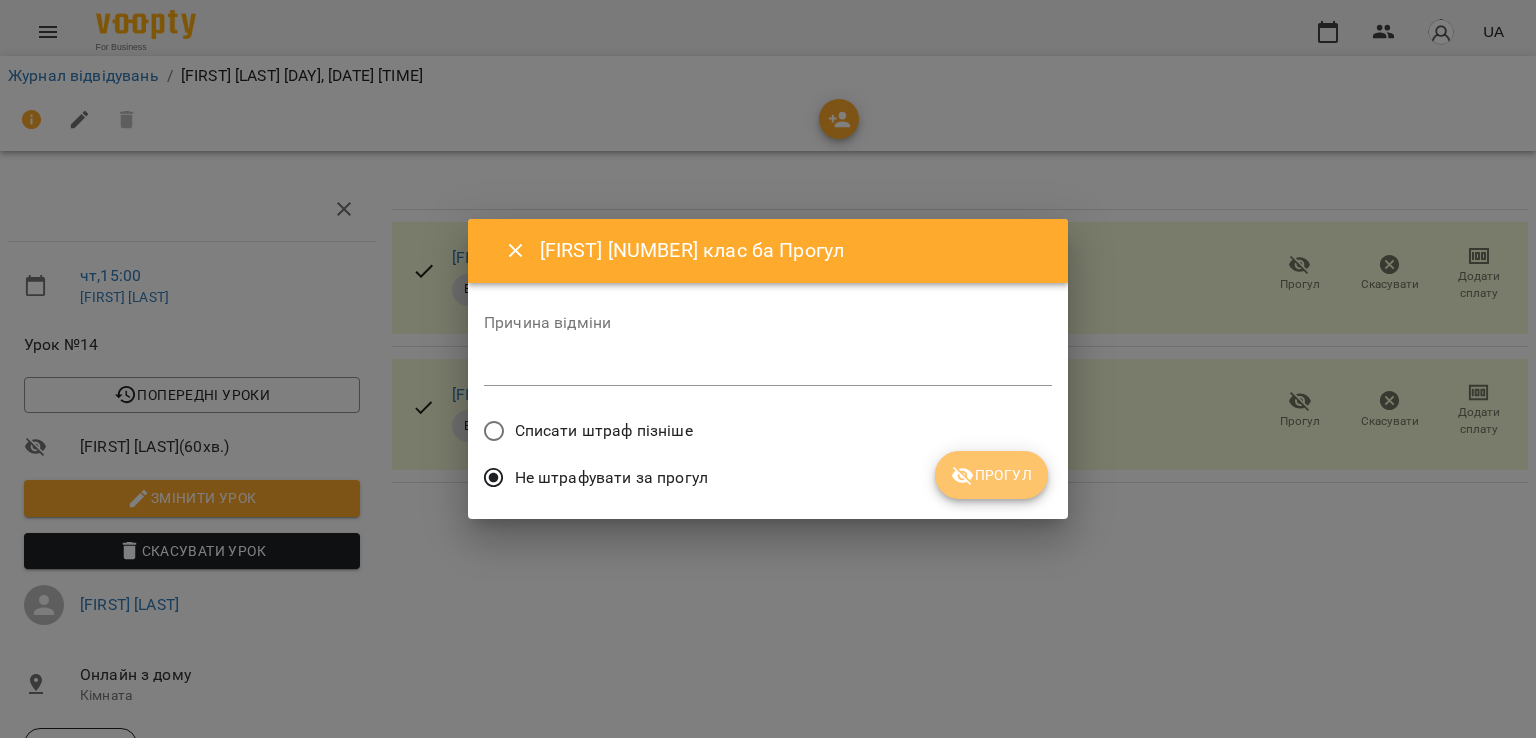 click 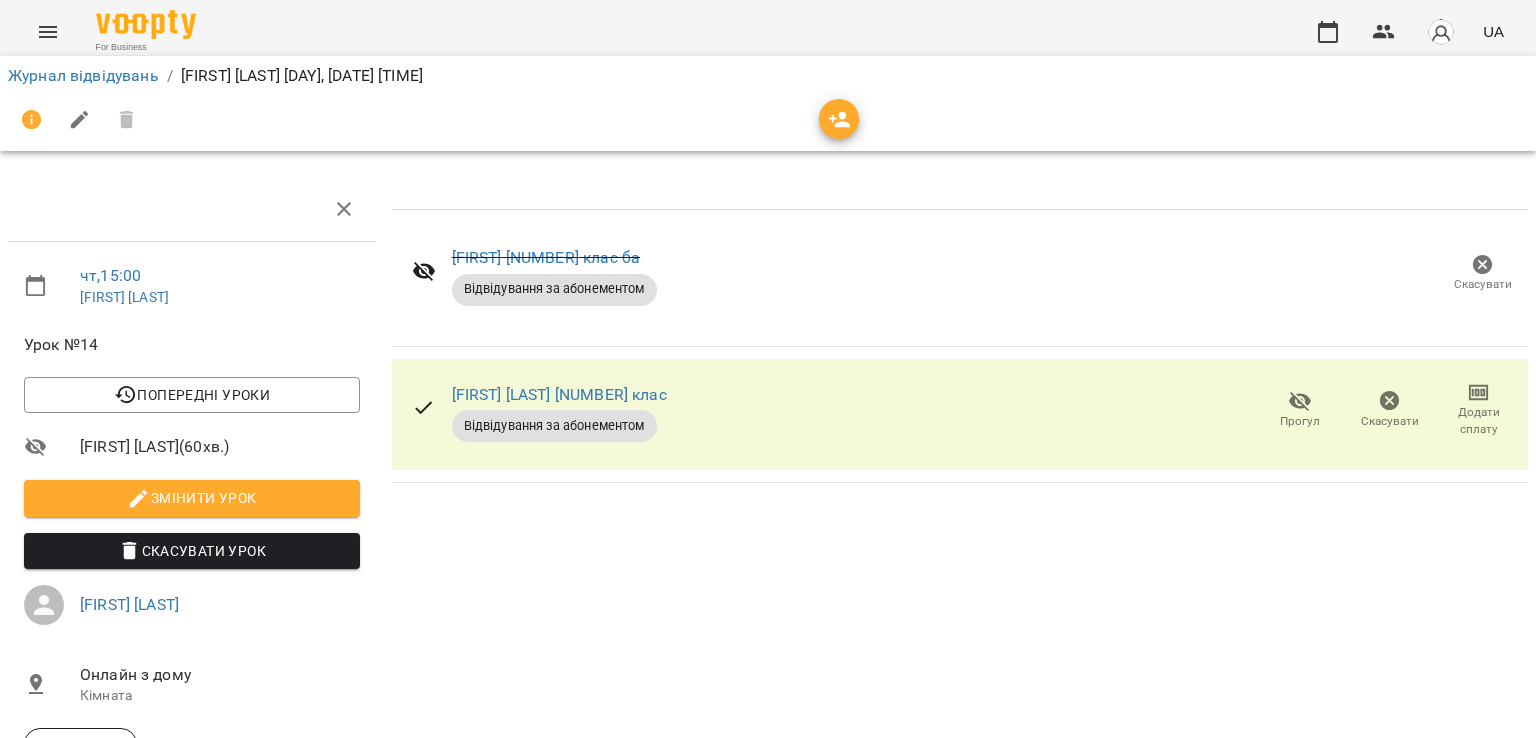 click on "Прогул" at bounding box center [1300, 409] 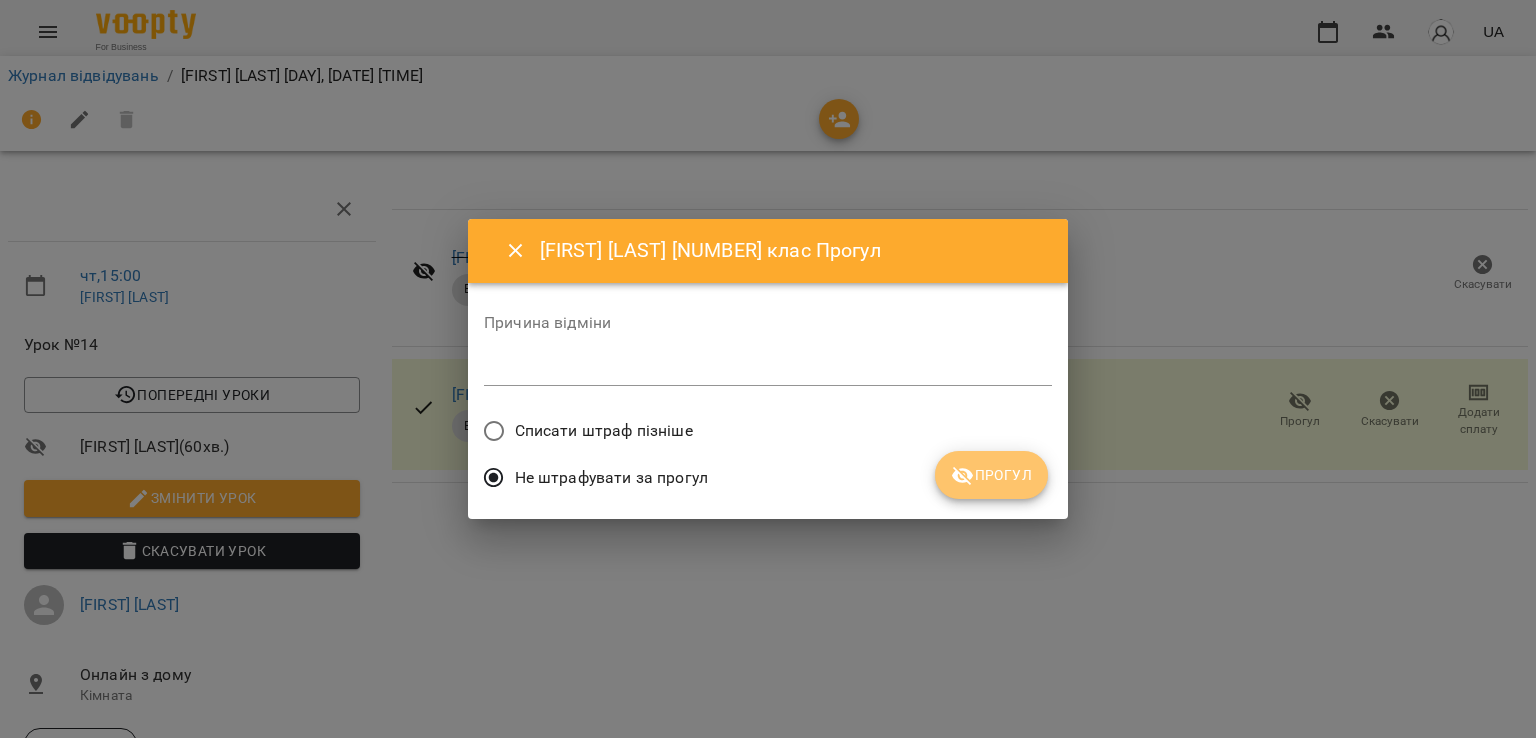 click on "Прогул" at bounding box center (991, 475) 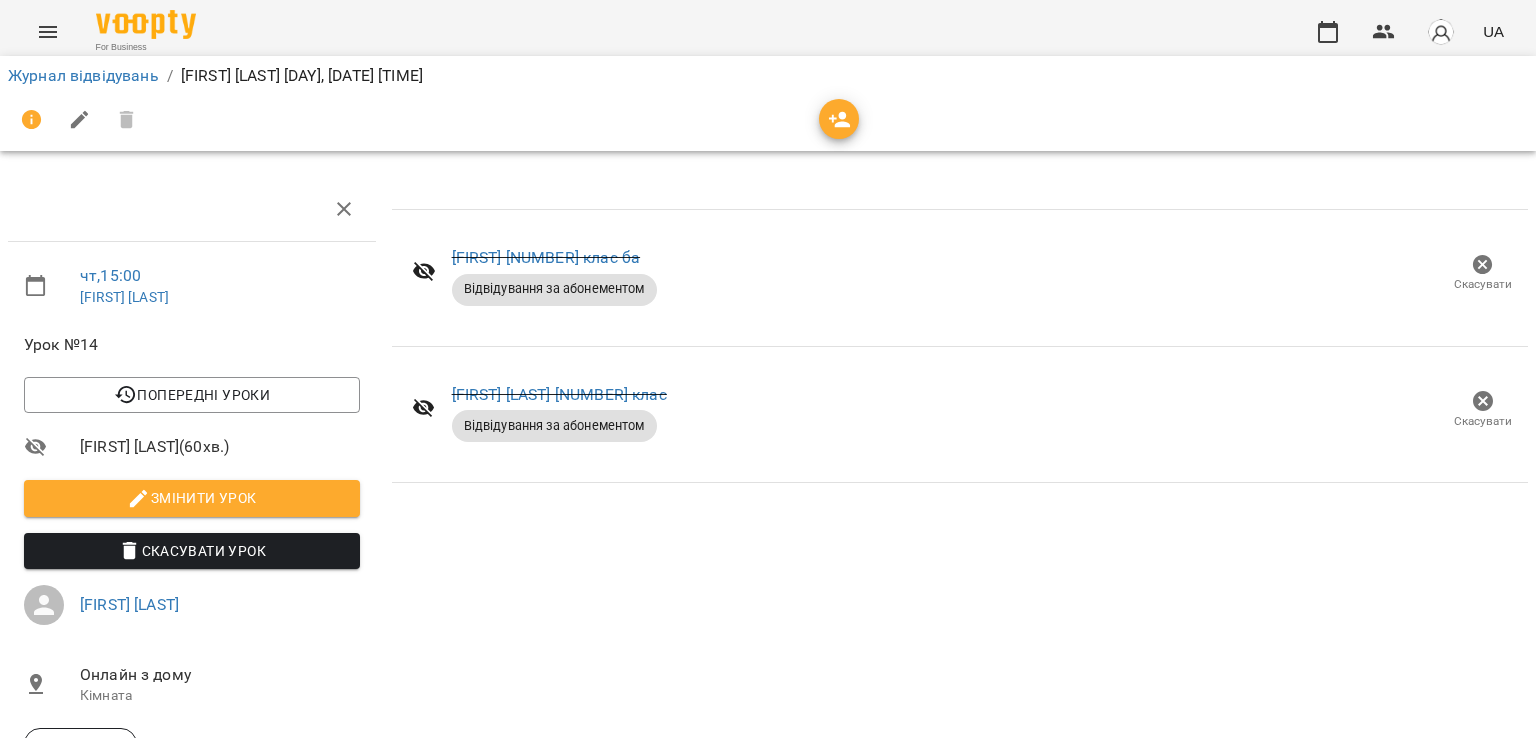 click on "[WORD] [WORD] / [FIRST] [LAST] [DAY], [DATE] [TIME]" at bounding box center [768, 76] 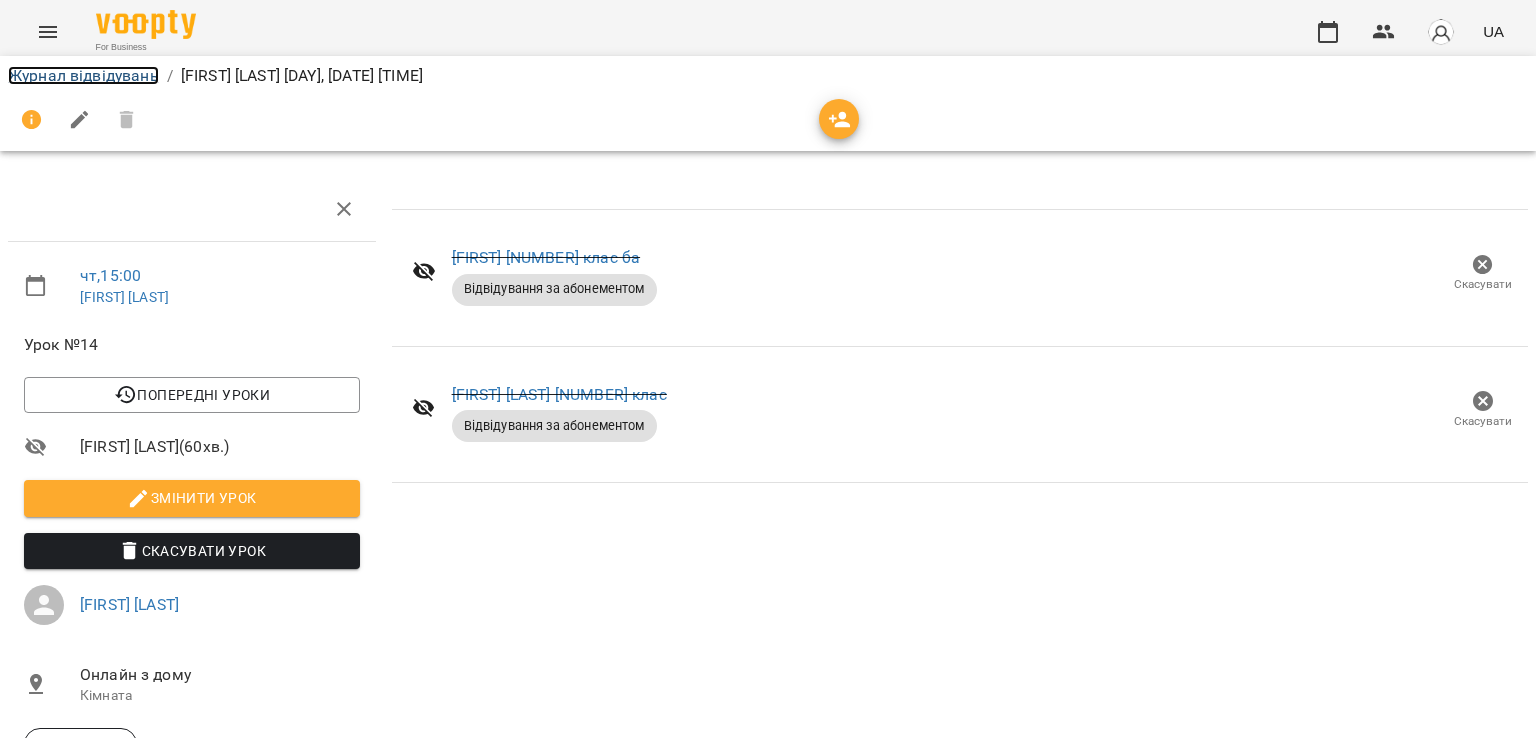 click on "Журнал відвідувань" at bounding box center [83, 75] 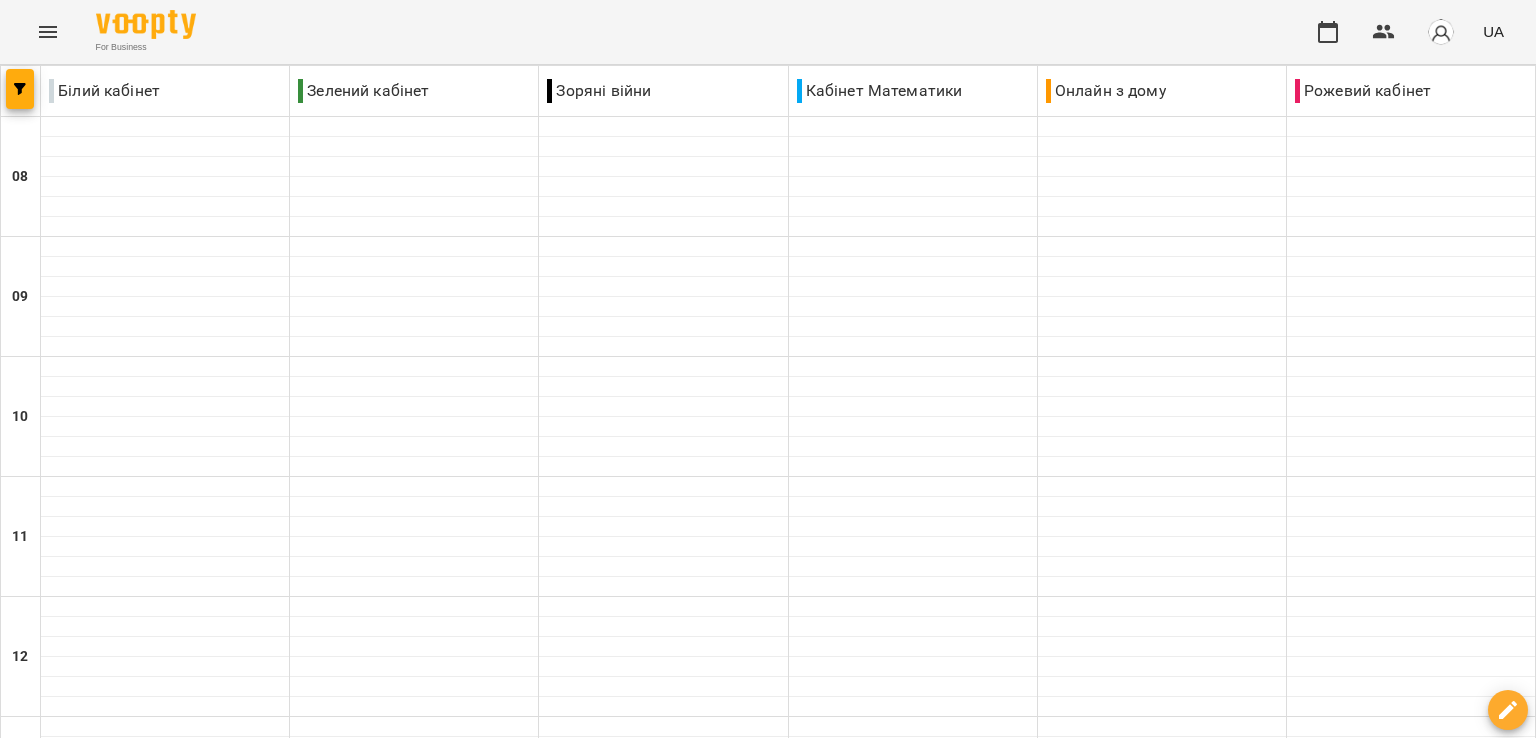 scroll, scrollTop: 800, scrollLeft: 0, axis: vertical 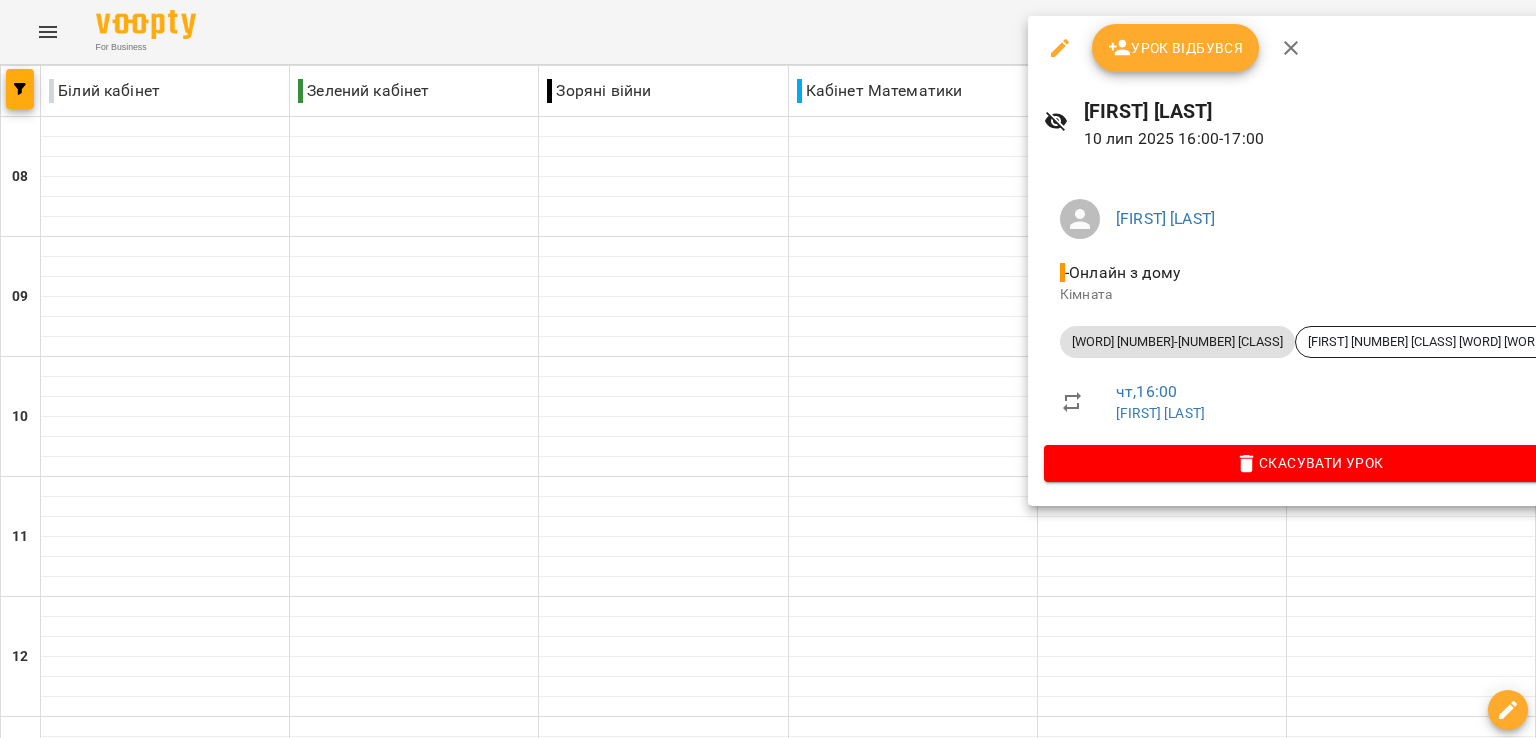 click on "Урок відбувся" at bounding box center (1176, 48) 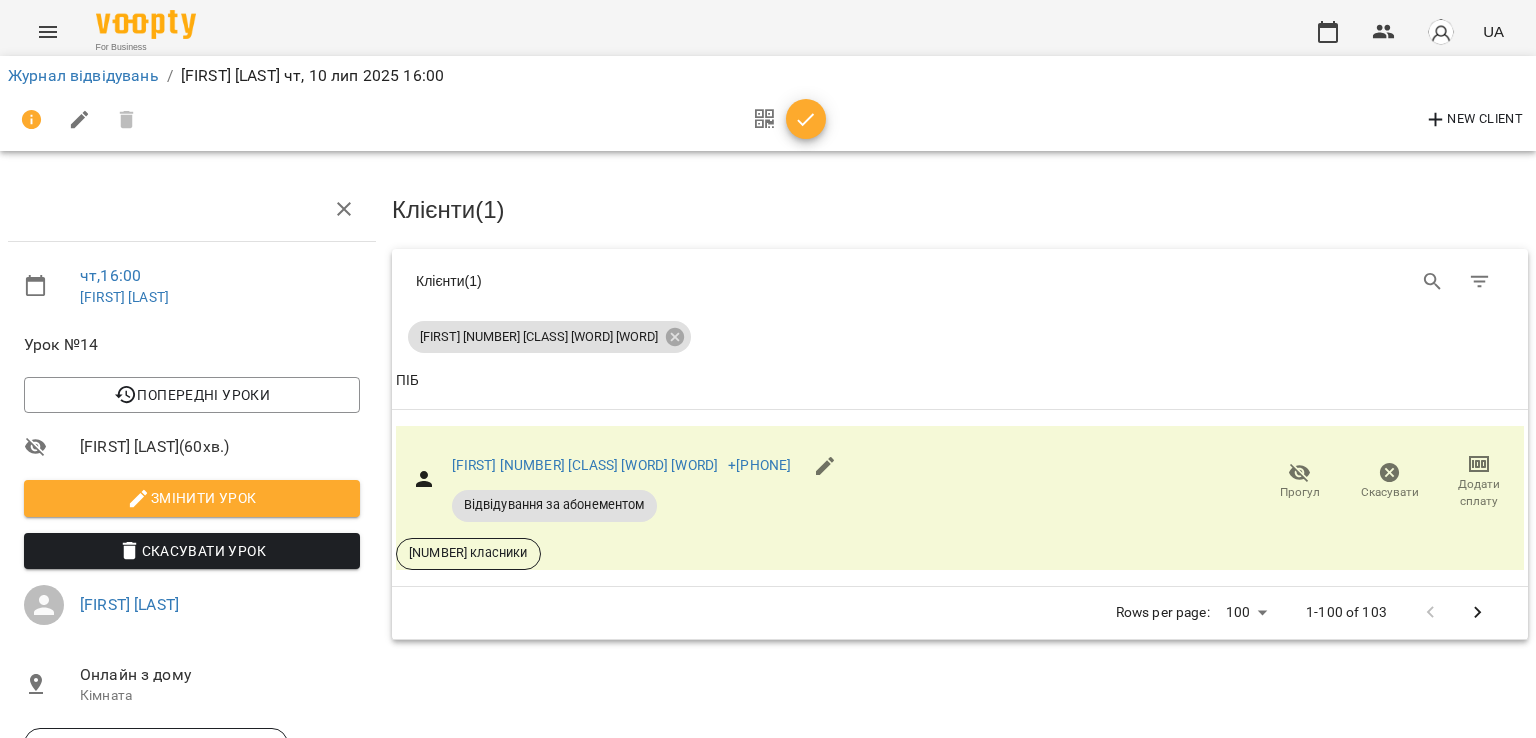 click 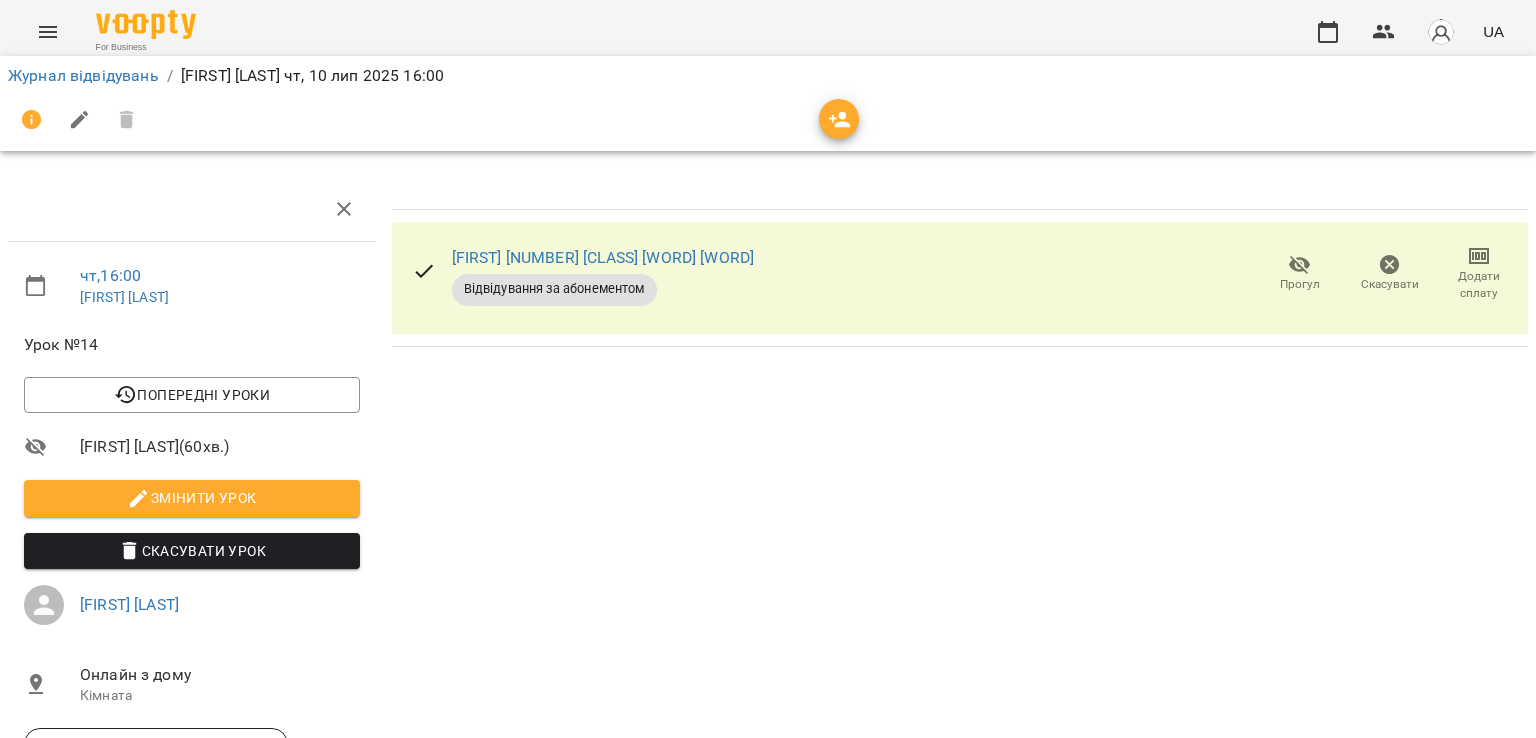 click on "Журнал відвідувань" at bounding box center (83, 76) 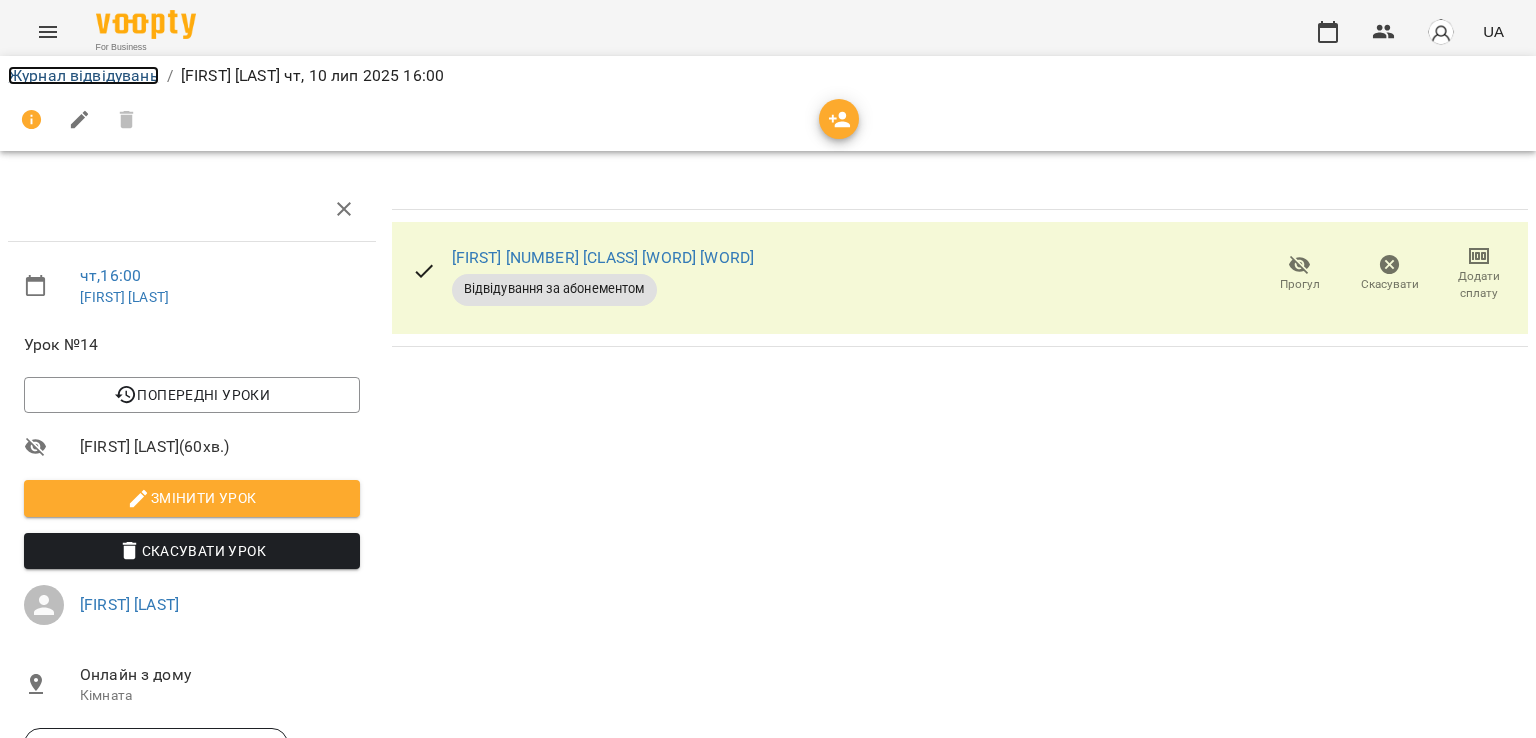 click on "Журнал відвідувань" at bounding box center (83, 75) 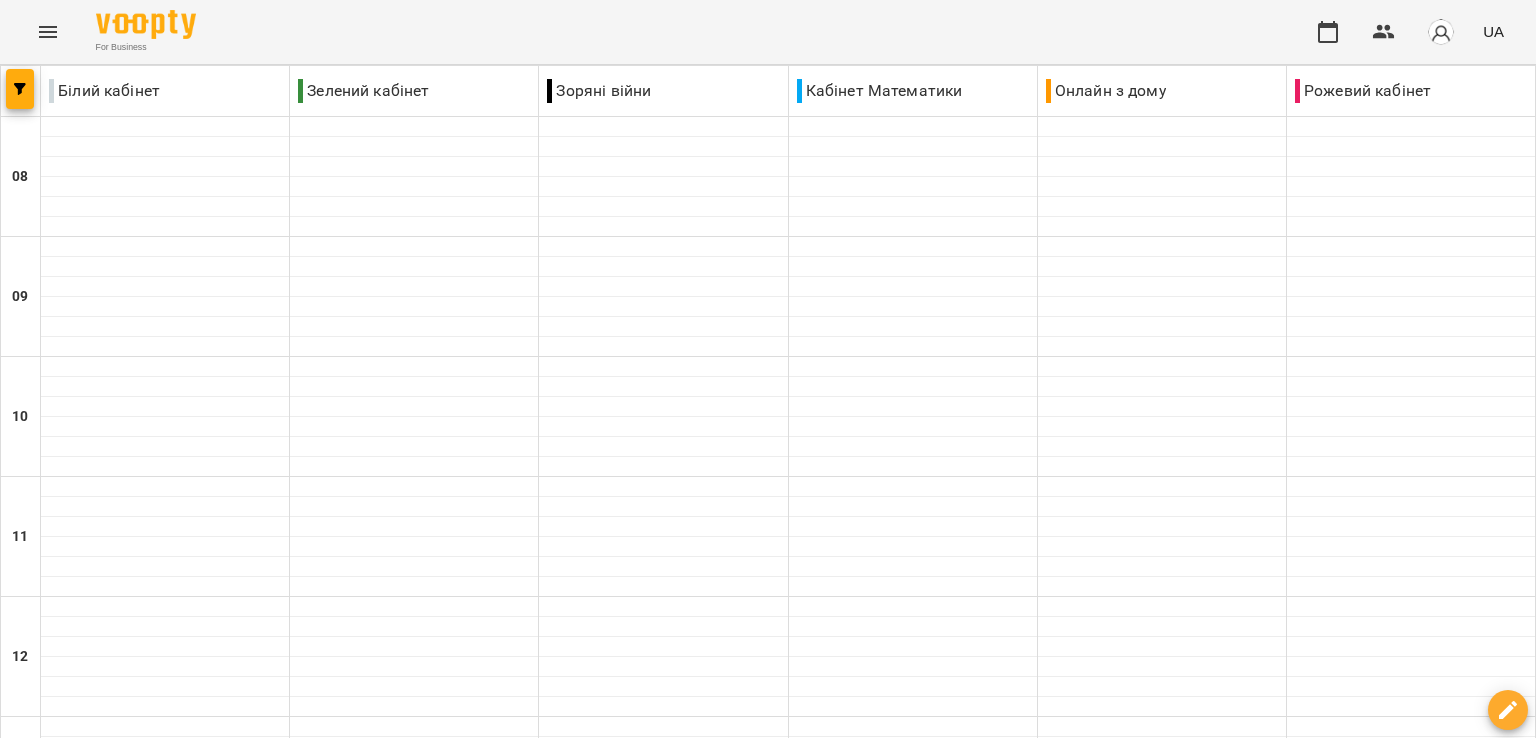 scroll, scrollTop: 1100, scrollLeft: 0, axis: vertical 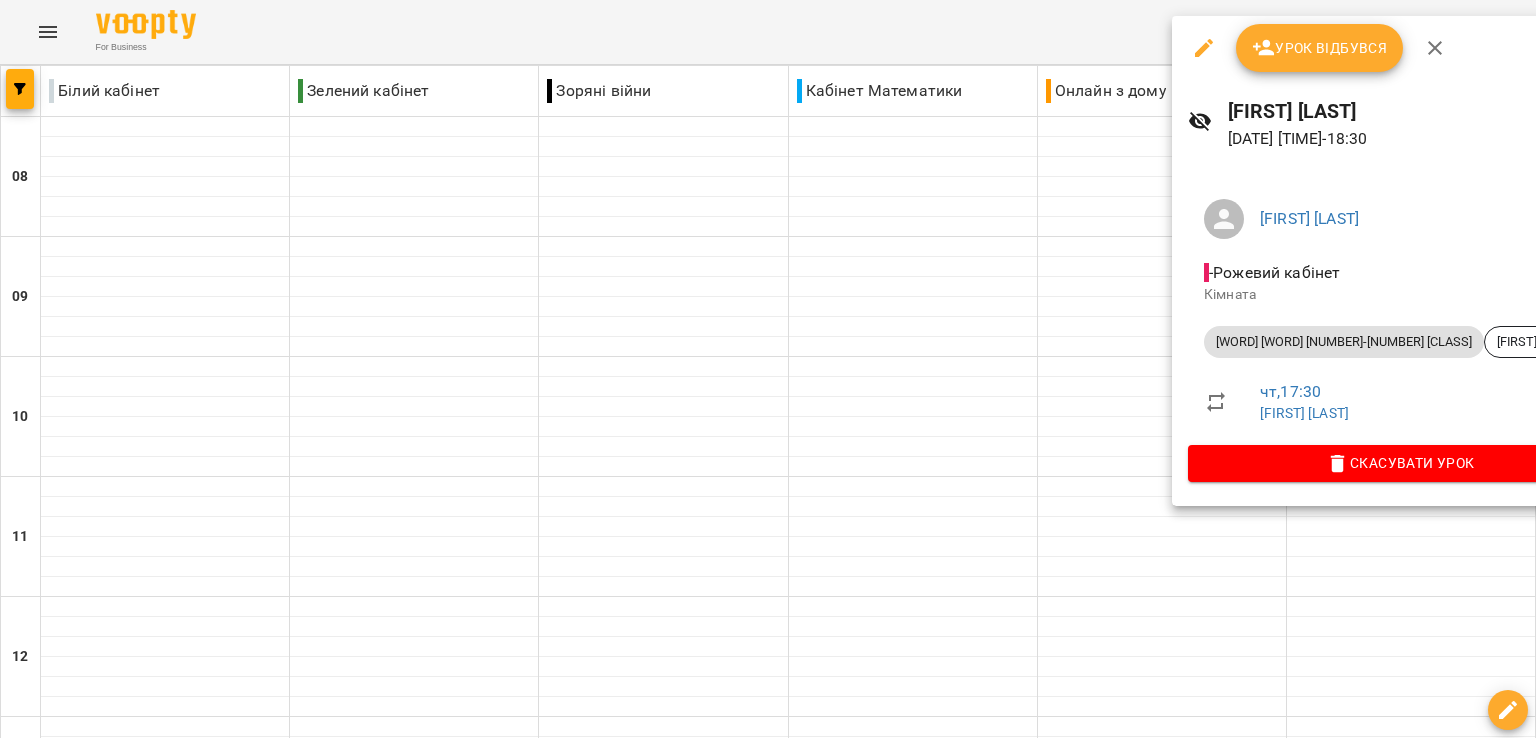 click on "Урок відбувся" at bounding box center [1320, 48] 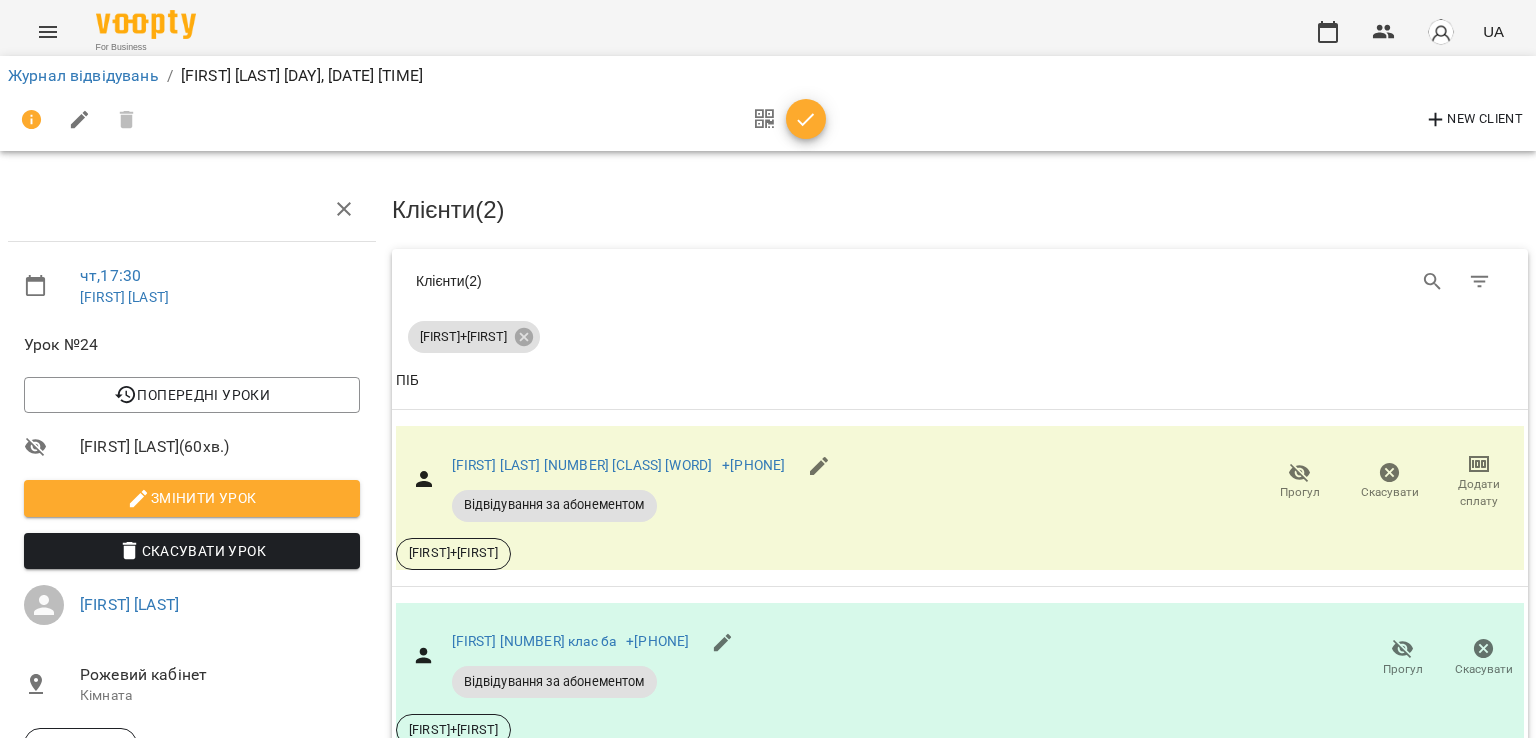 click on "New Client" at bounding box center [768, 120] 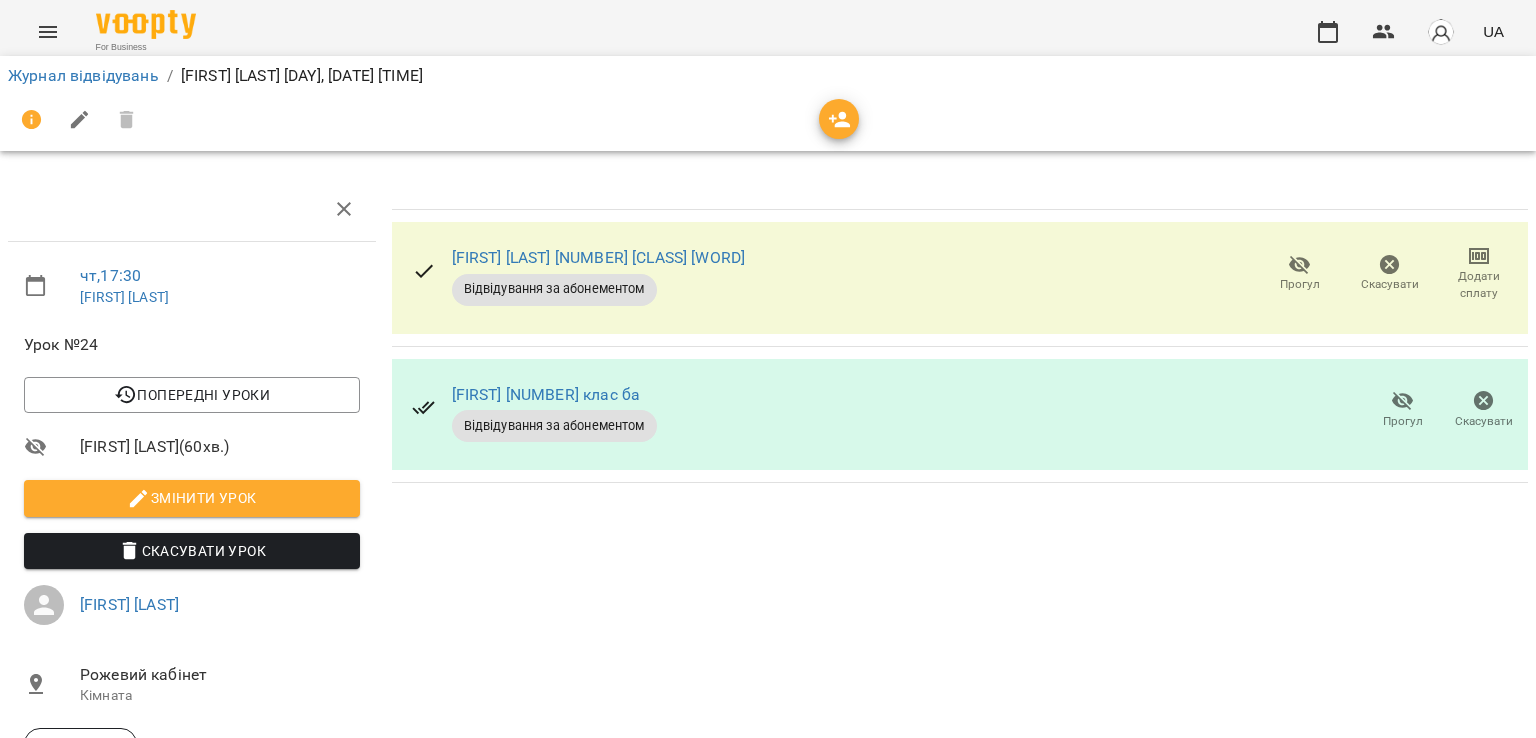 click on "Журнал відвідувань" at bounding box center (83, 76) 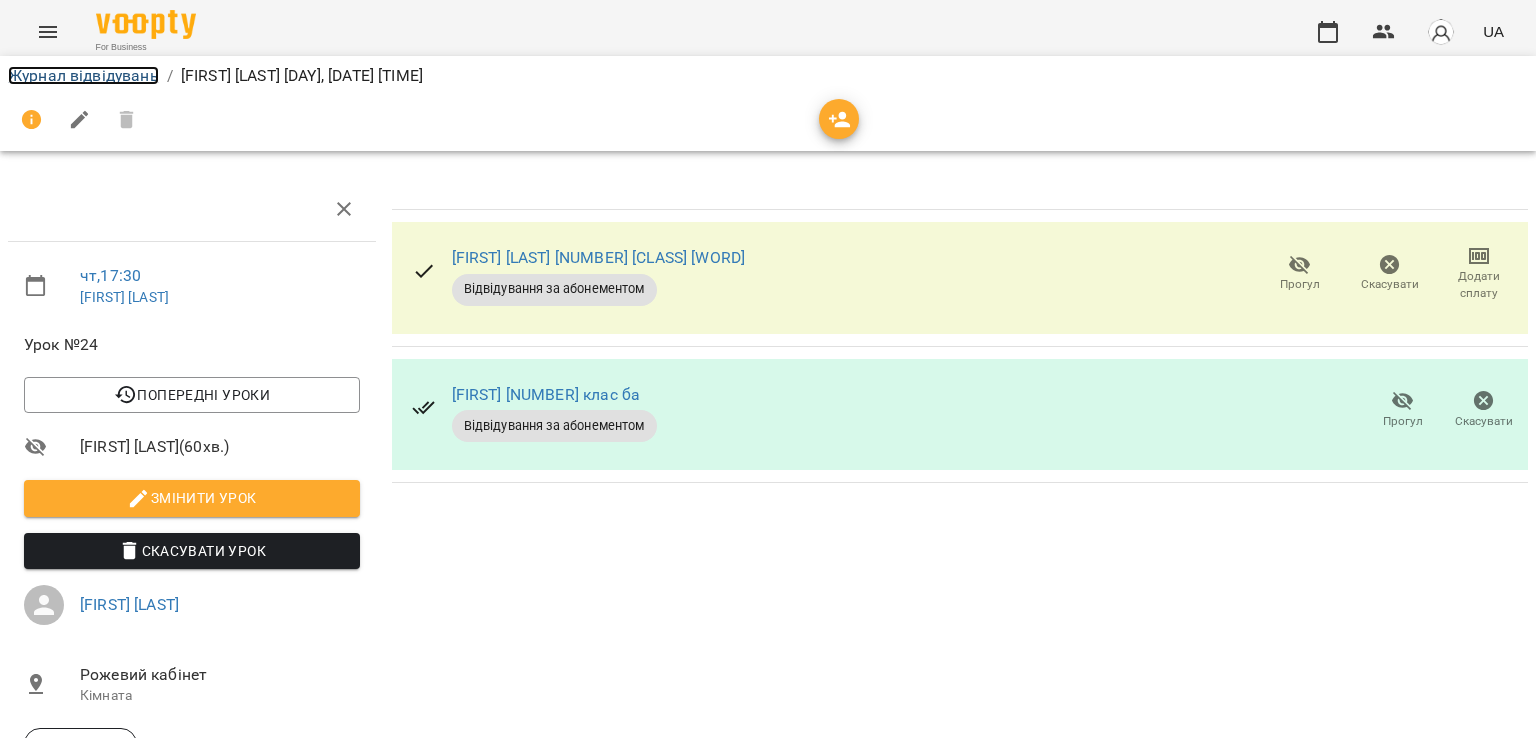 click on "Журнал відвідувань" at bounding box center [83, 75] 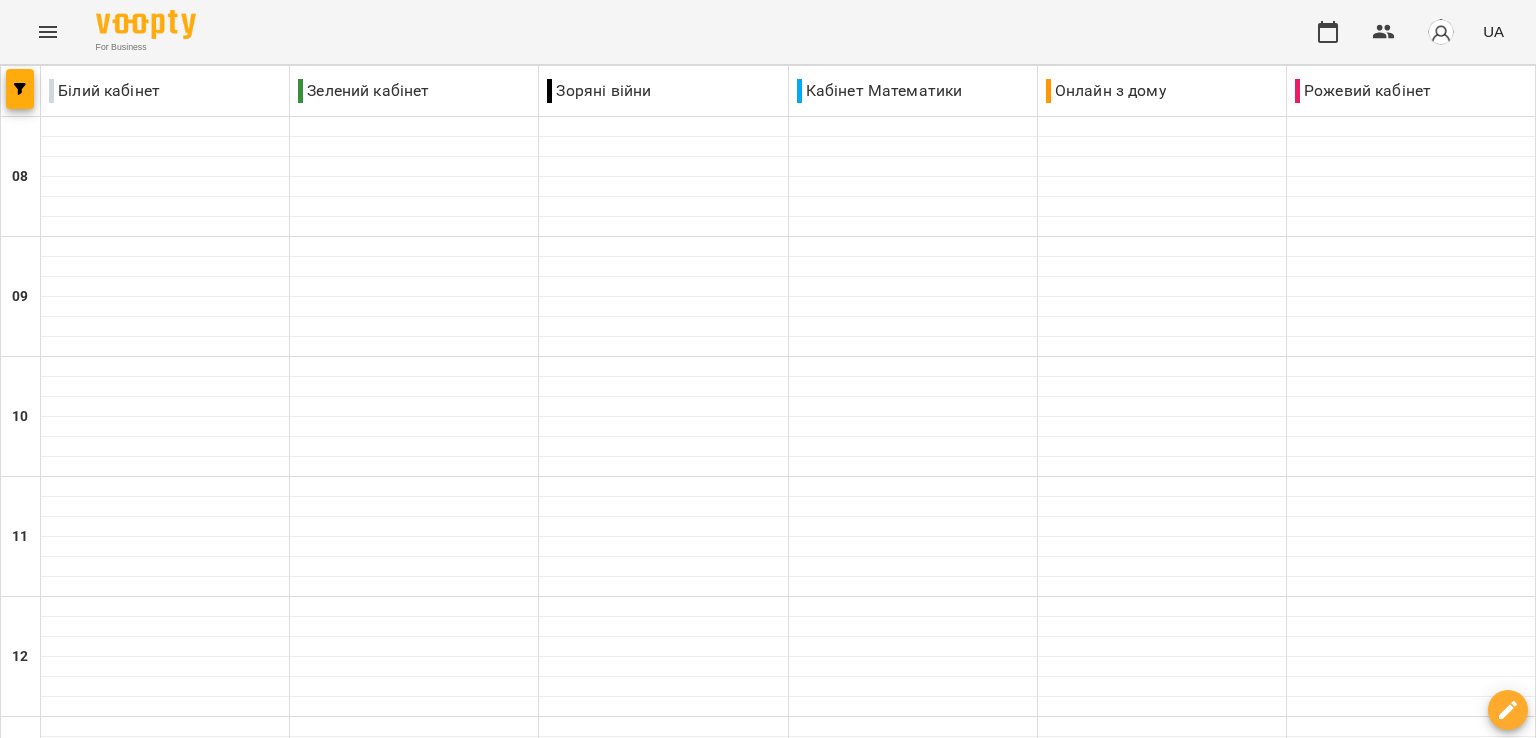 scroll, scrollTop: 400, scrollLeft: 0, axis: vertical 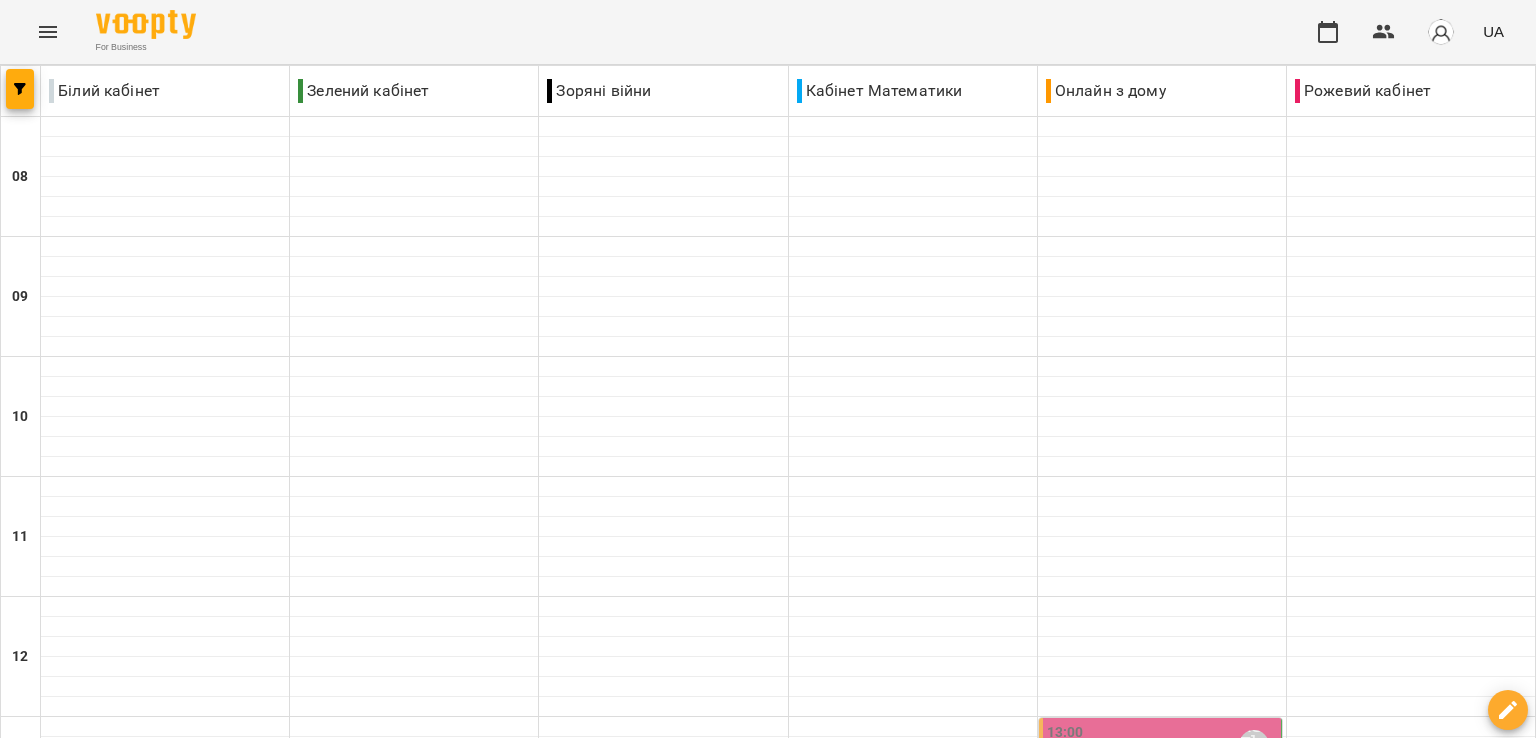 click on "Індивідуально [NUMBER]-[NUMBER] клас - [FIRST] ба" at bounding box center (1162, 791) 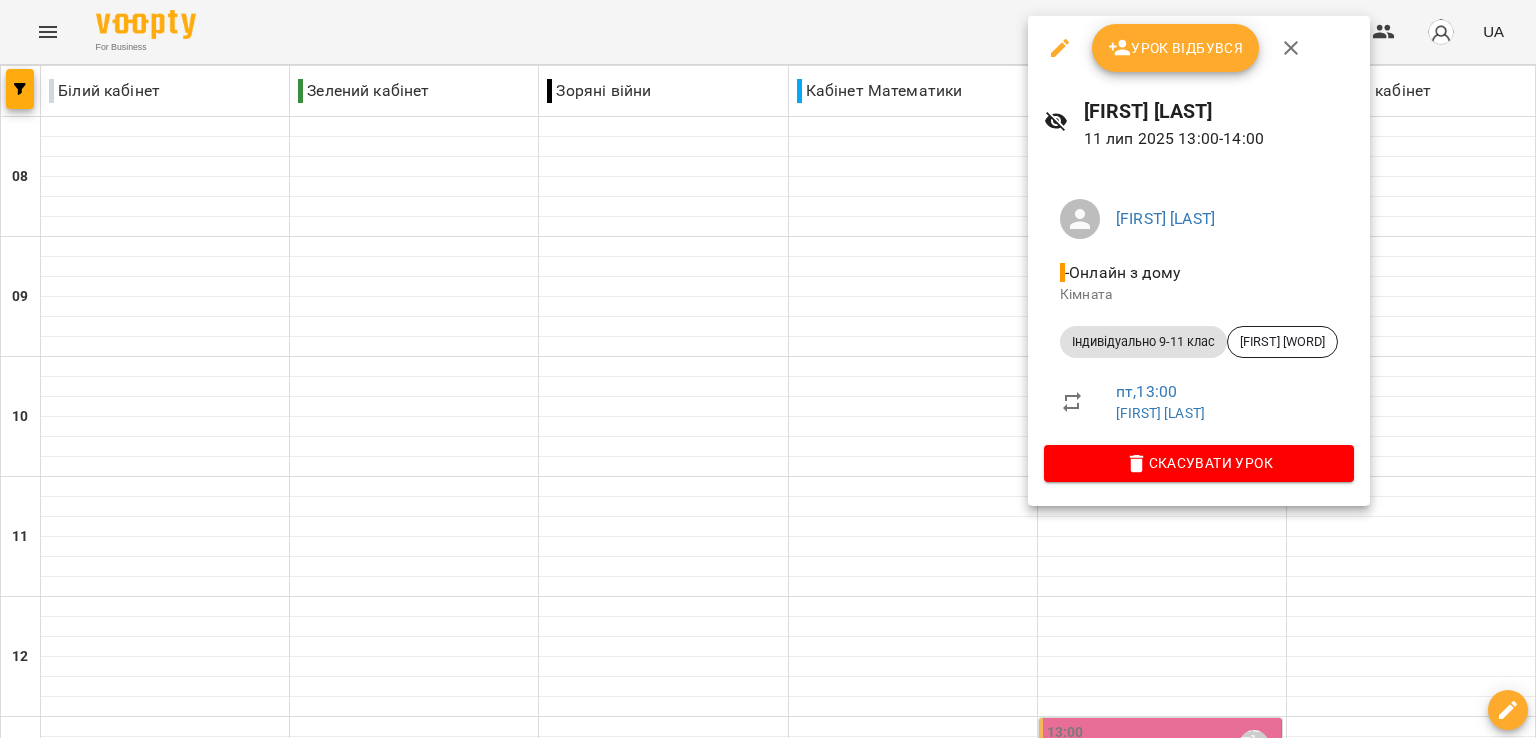 click on "Урок відбувся" at bounding box center [1176, 48] 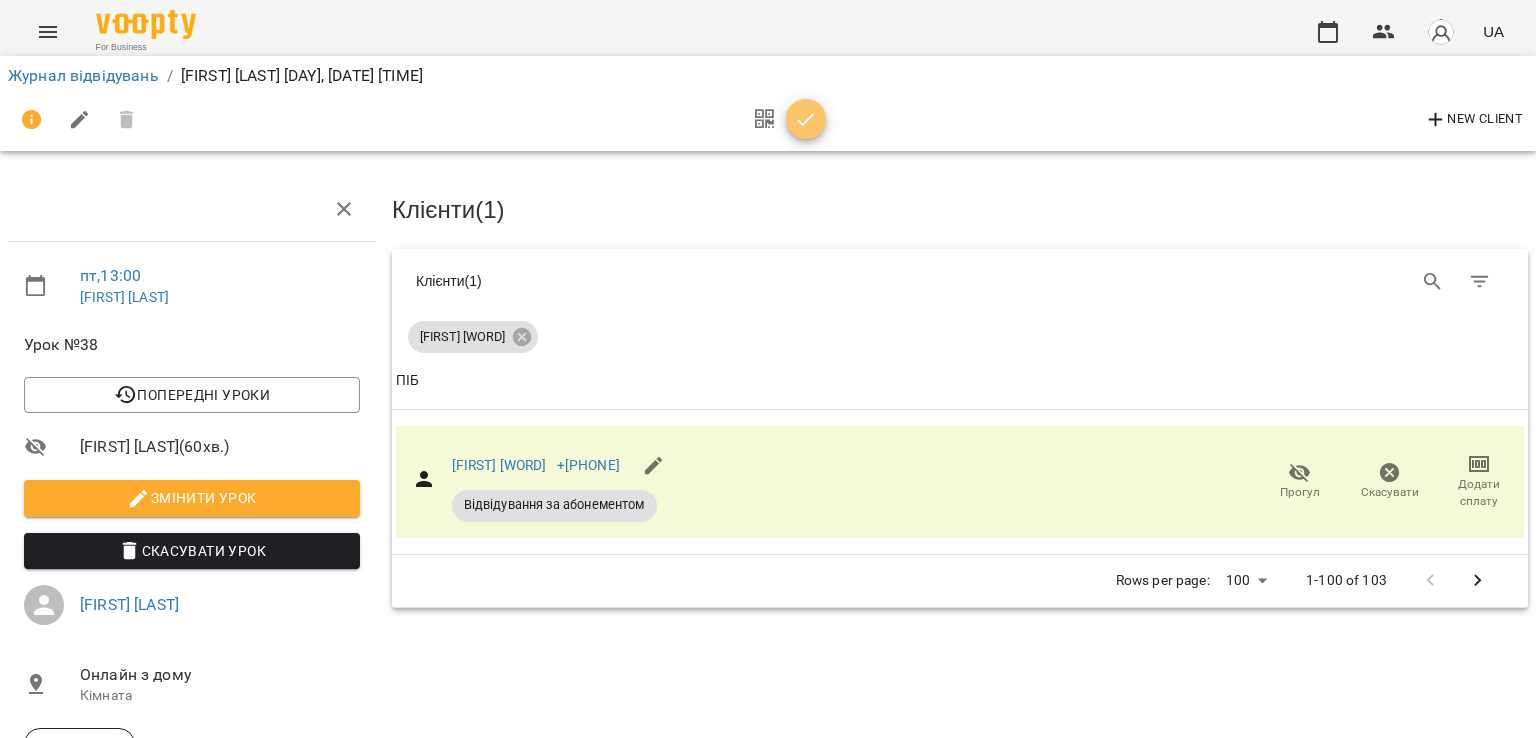 click 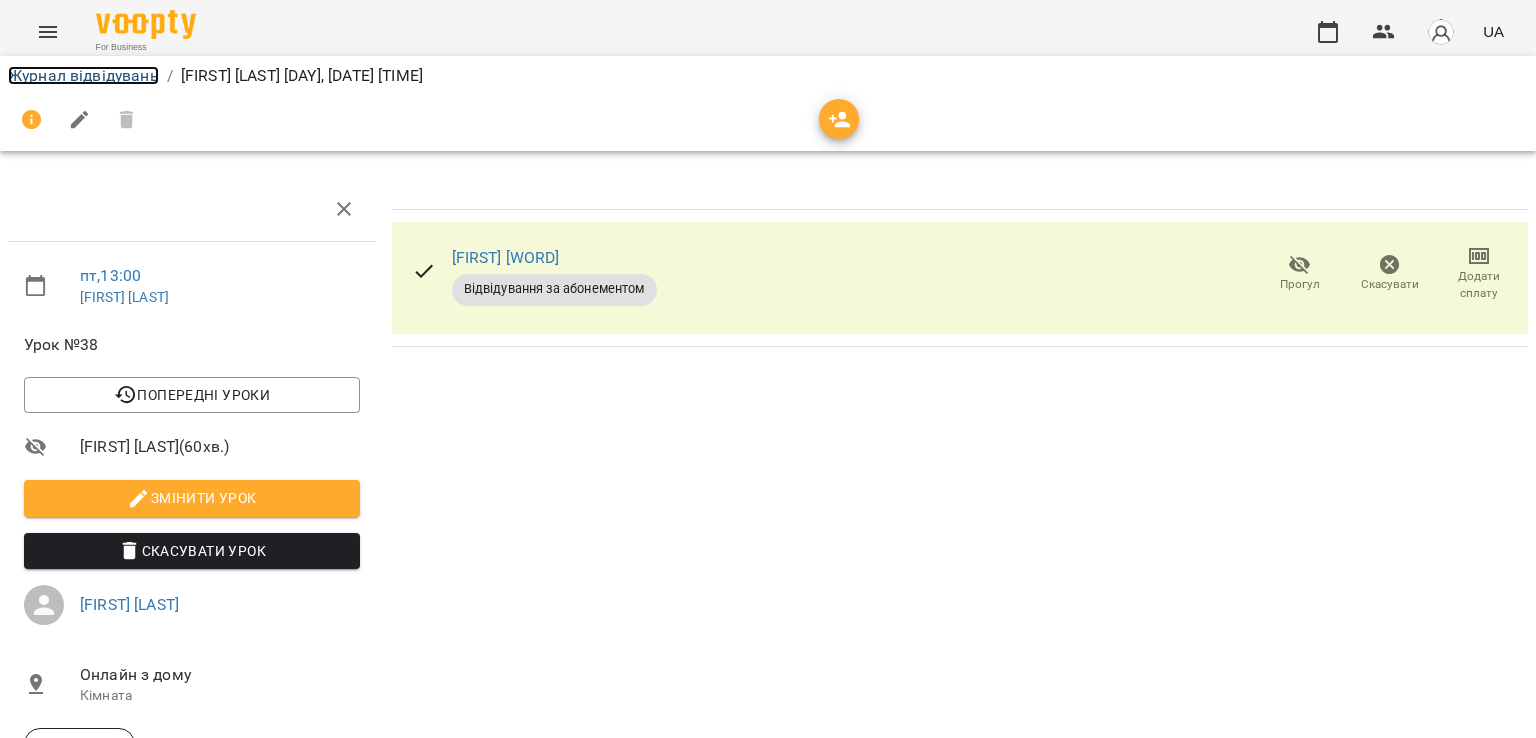 click on "Журнал відвідувань" at bounding box center (83, 75) 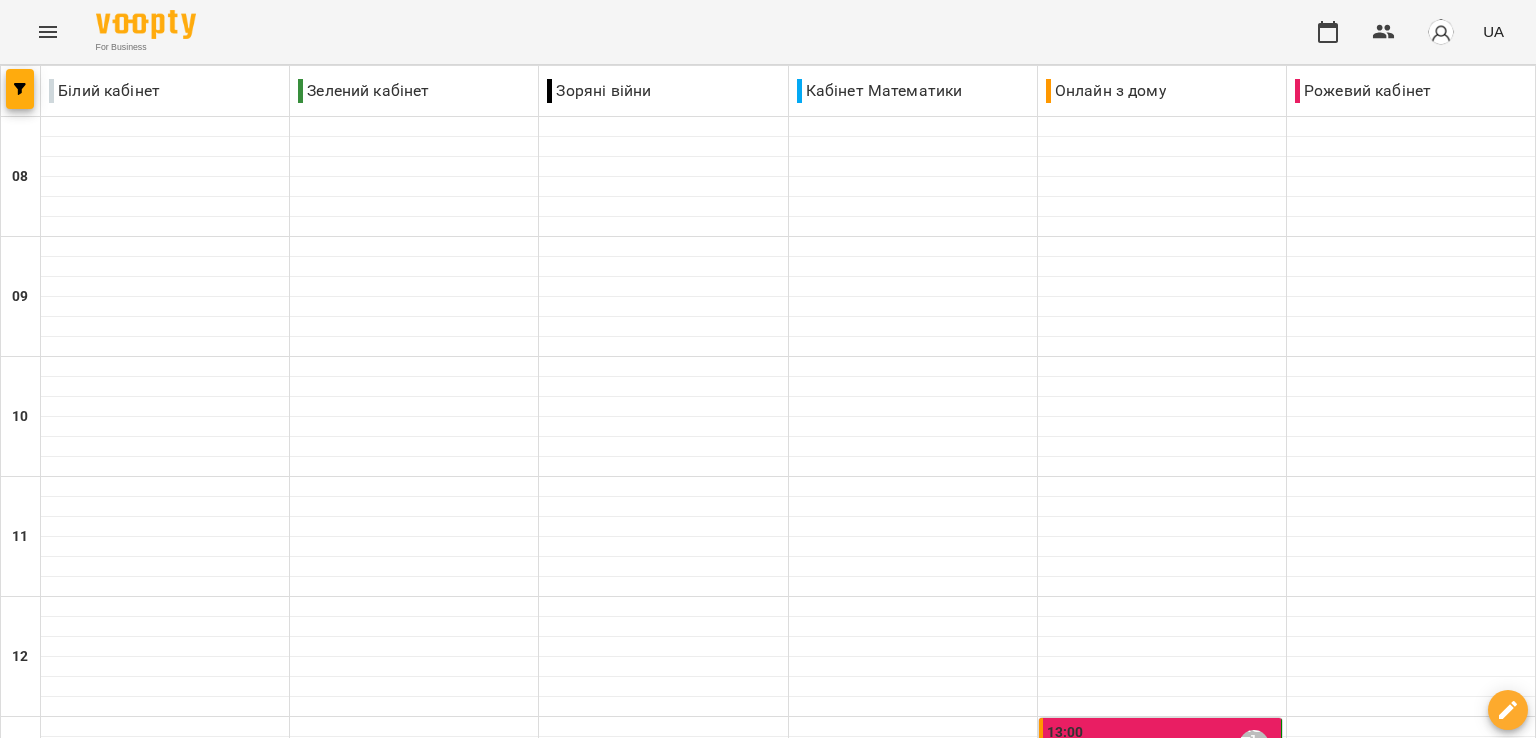 scroll, scrollTop: 800, scrollLeft: 0, axis: vertical 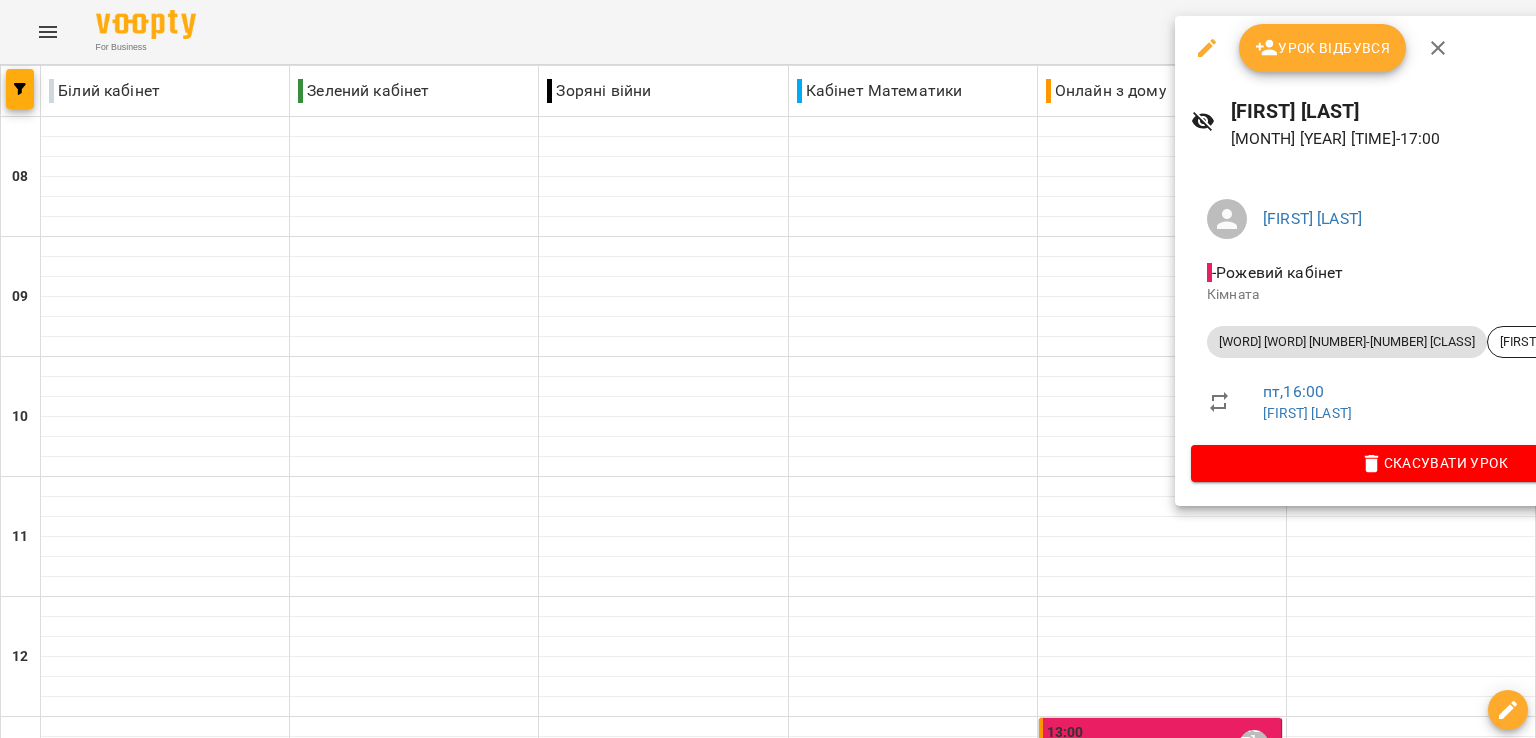 click on "Урок відбувся" at bounding box center (1323, 48) 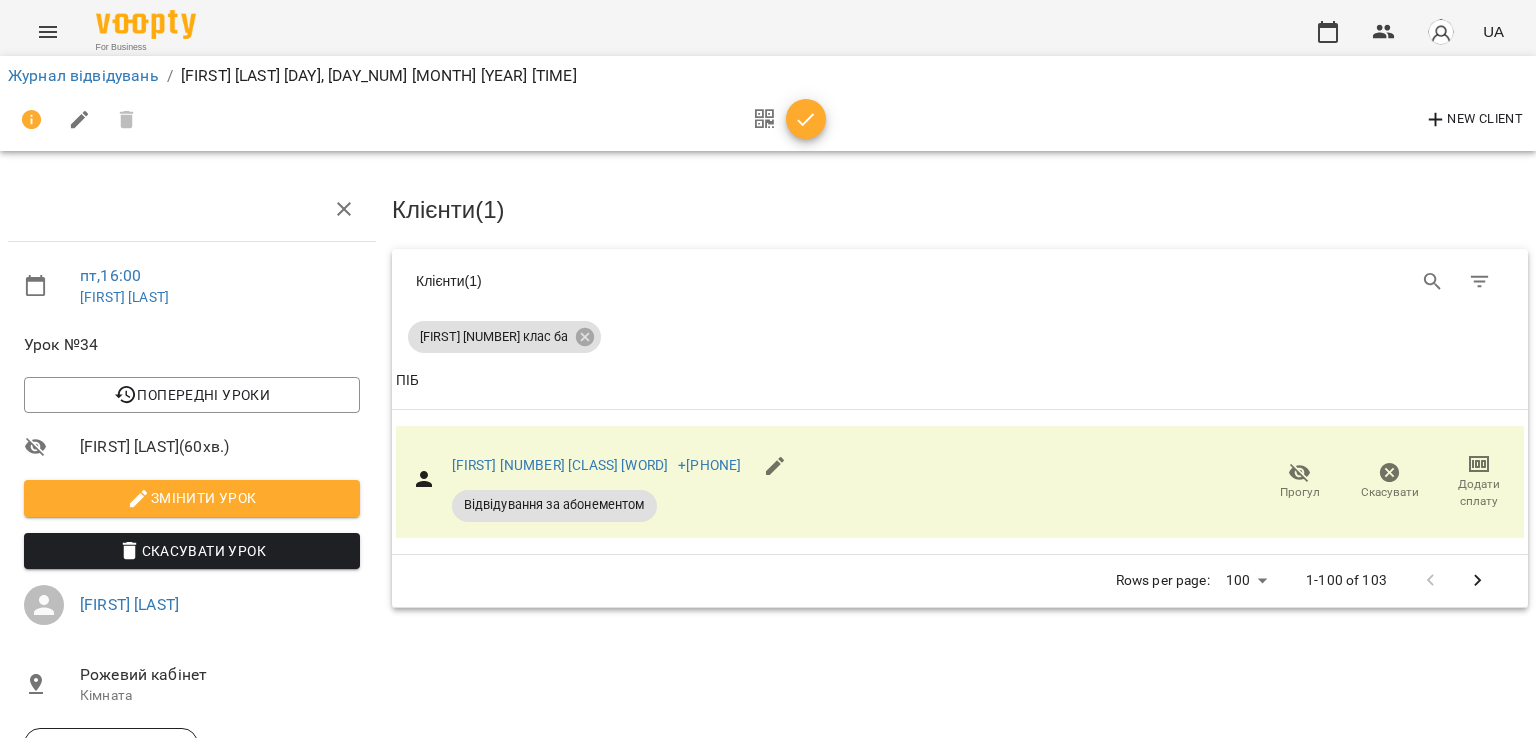 click 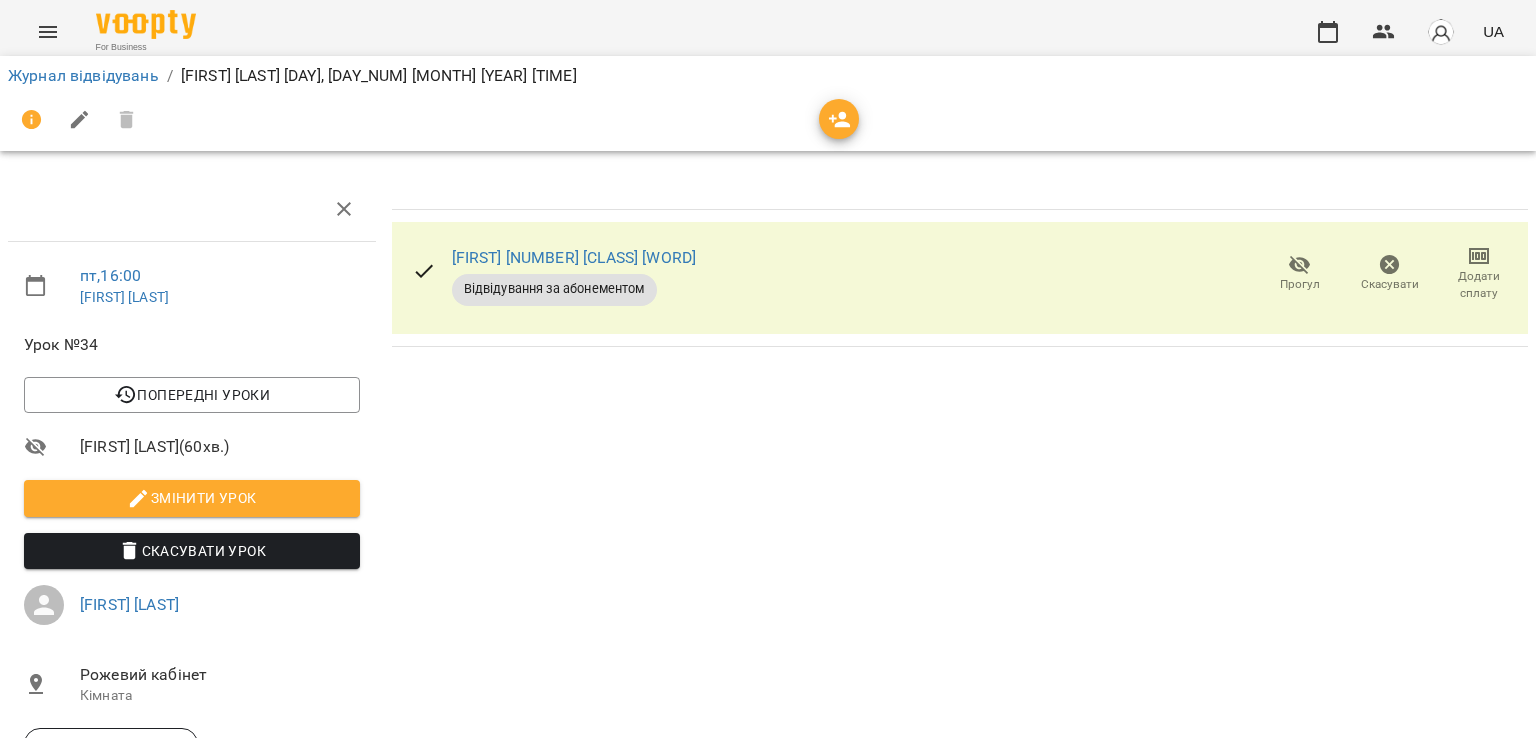 click 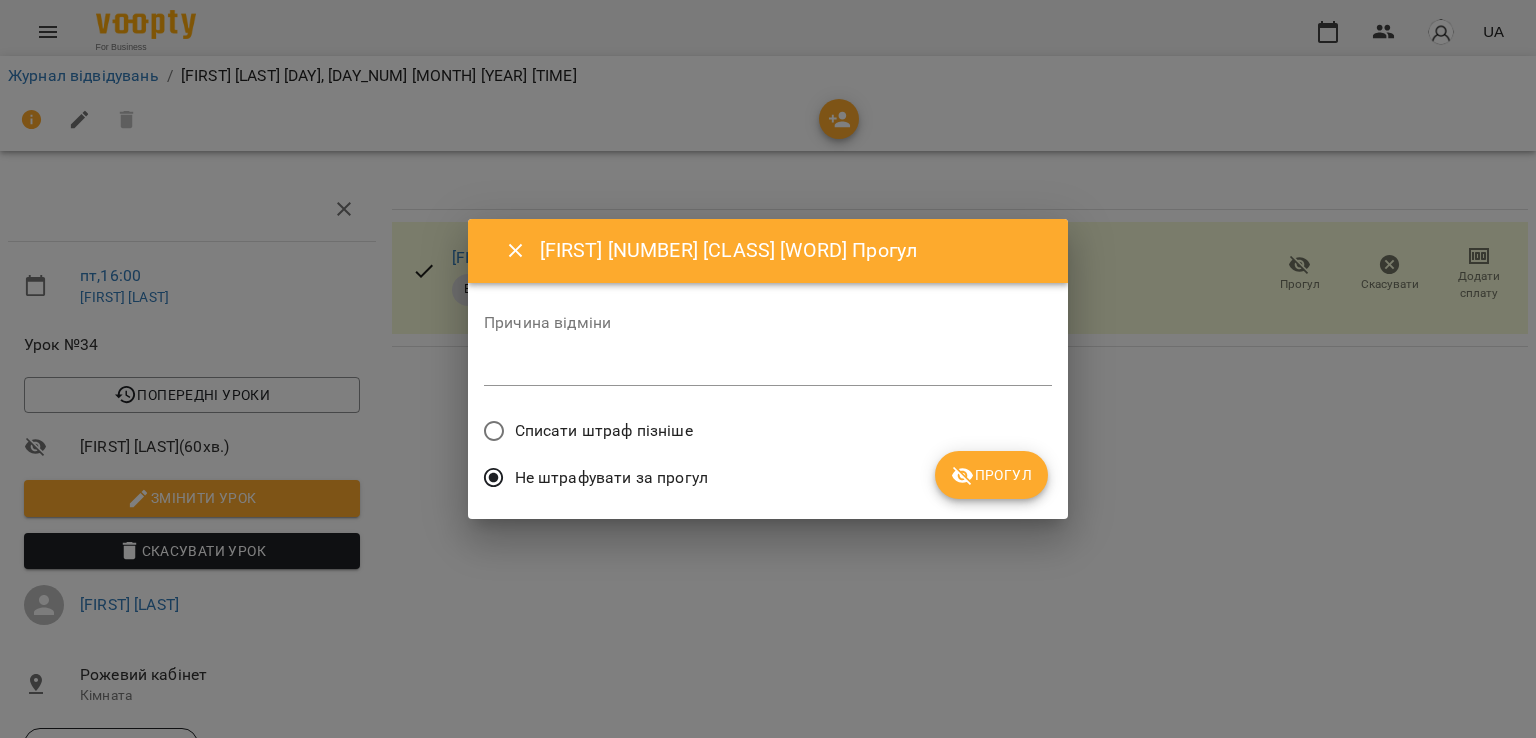 click on "Прогул" at bounding box center (991, 475) 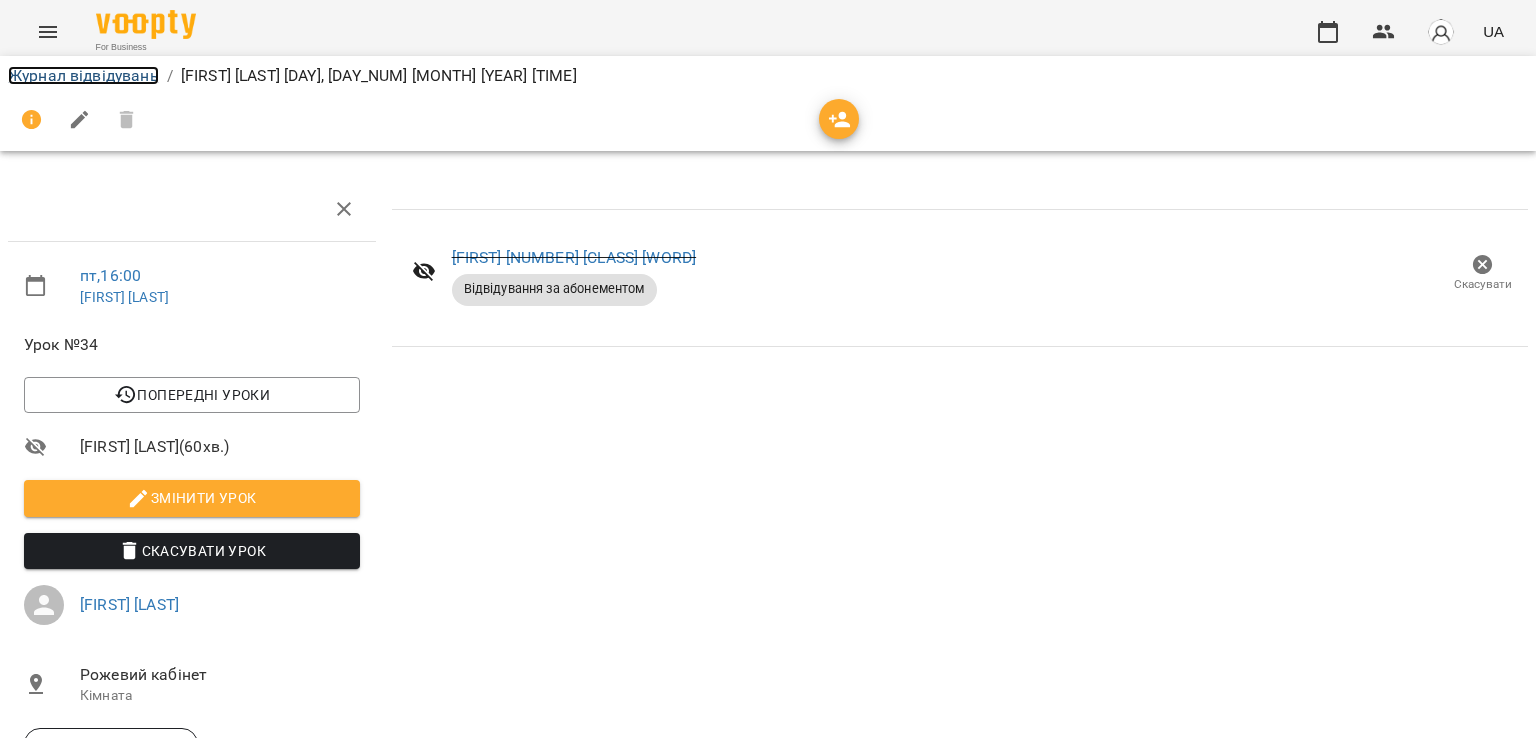 click on "Журнал відвідувань" at bounding box center [83, 75] 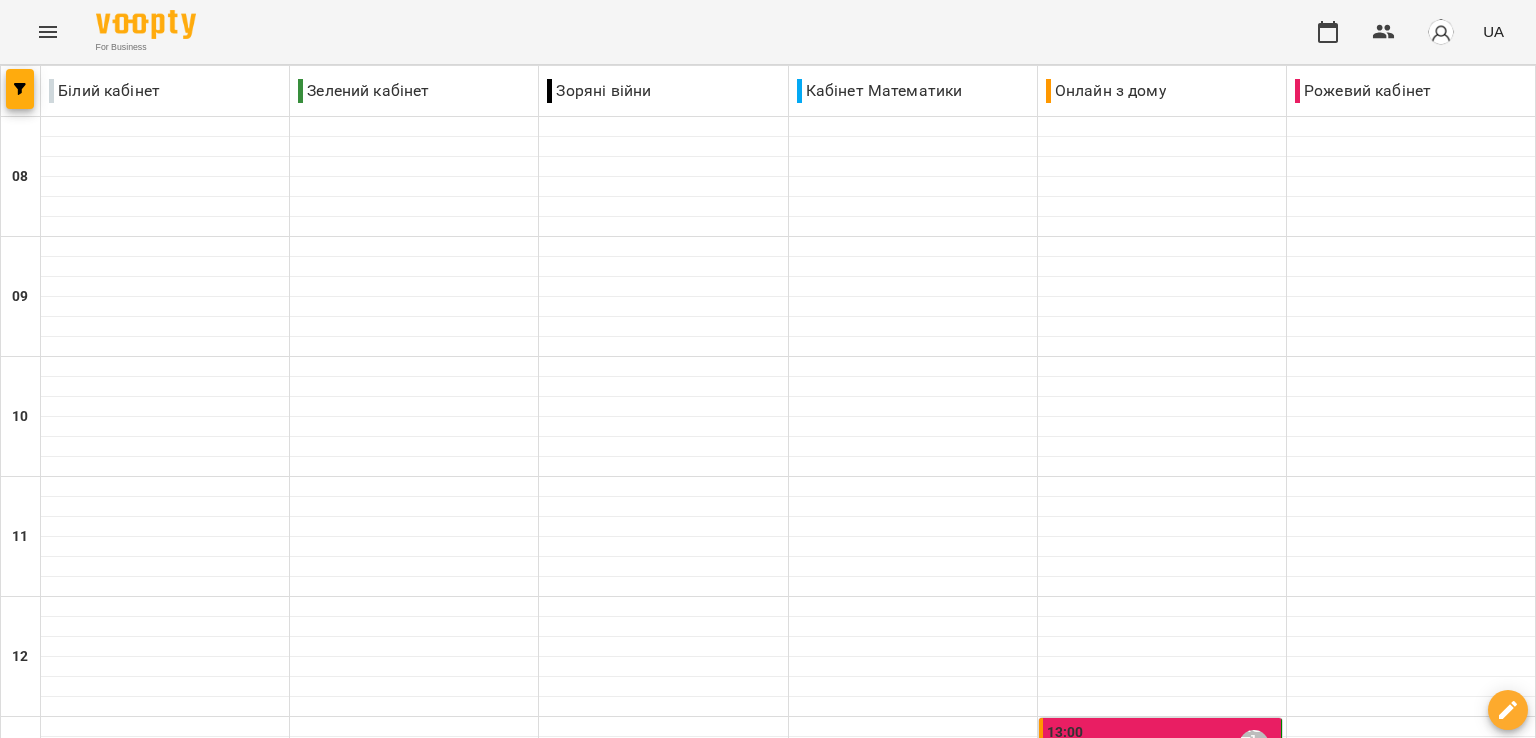 scroll, scrollTop: 800, scrollLeft: 0, axis: vertical 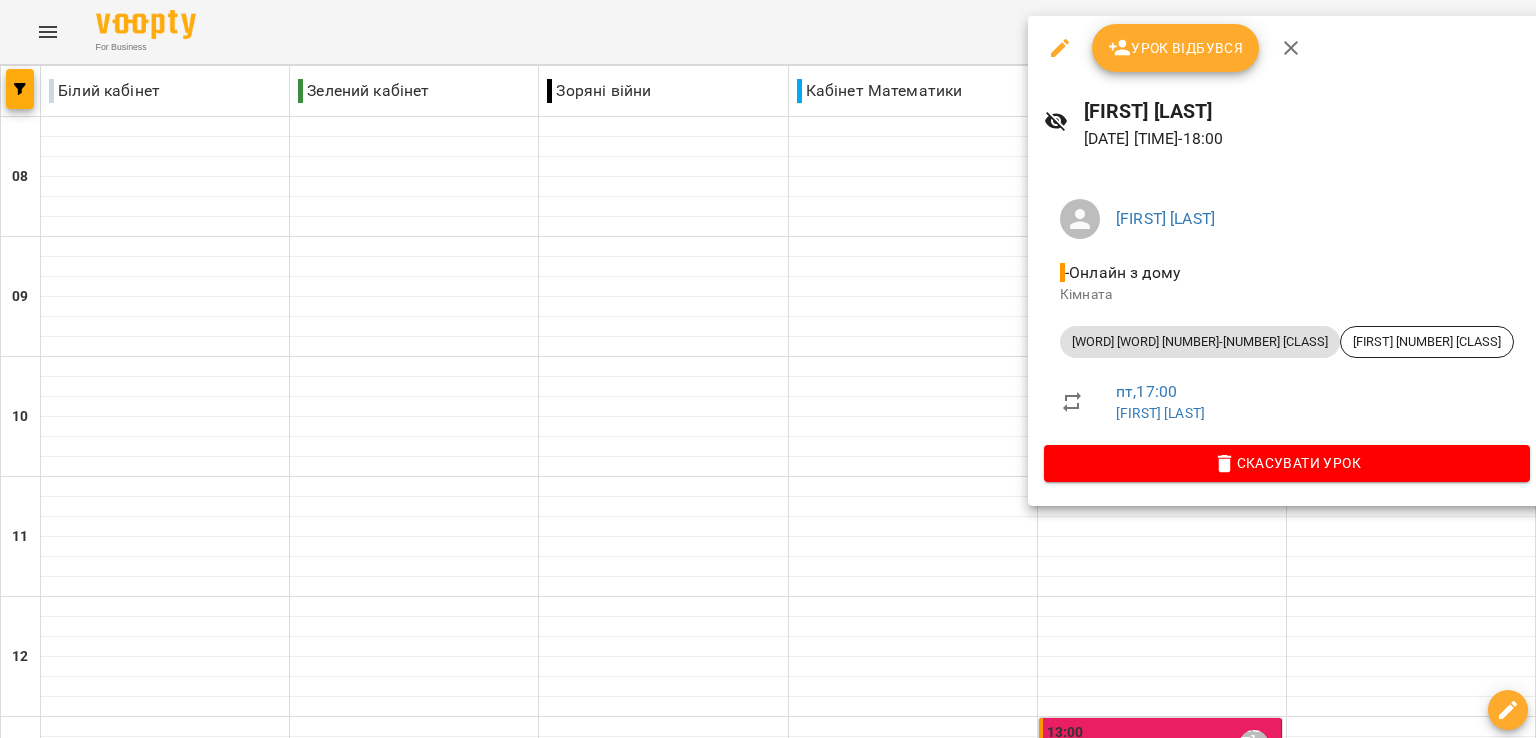 click on "Урок відбувся" at bounding box center [1176, 48] 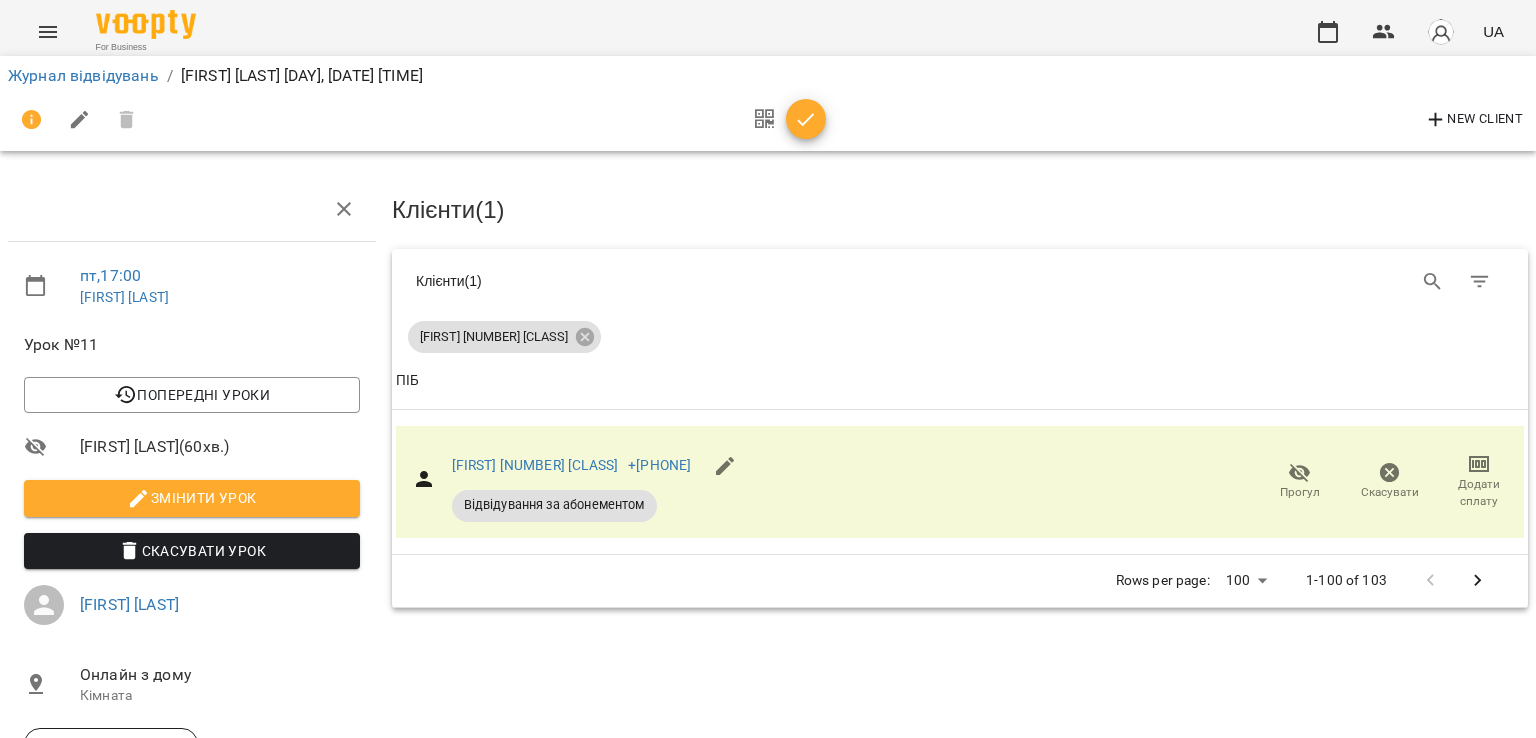click on "New Client" at bounding box center (768, 120) 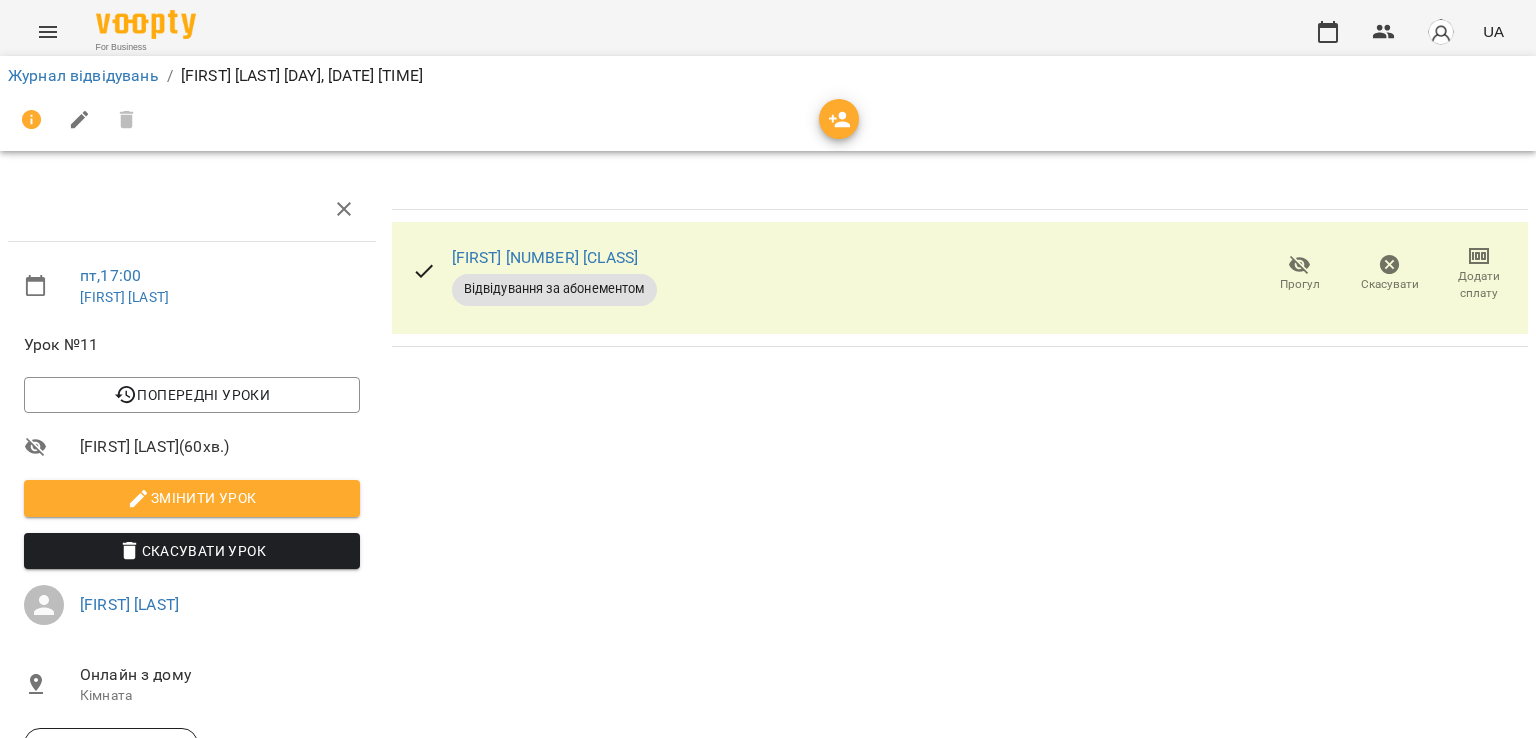 click on "Прогул" at bounding box center (1300, 273) 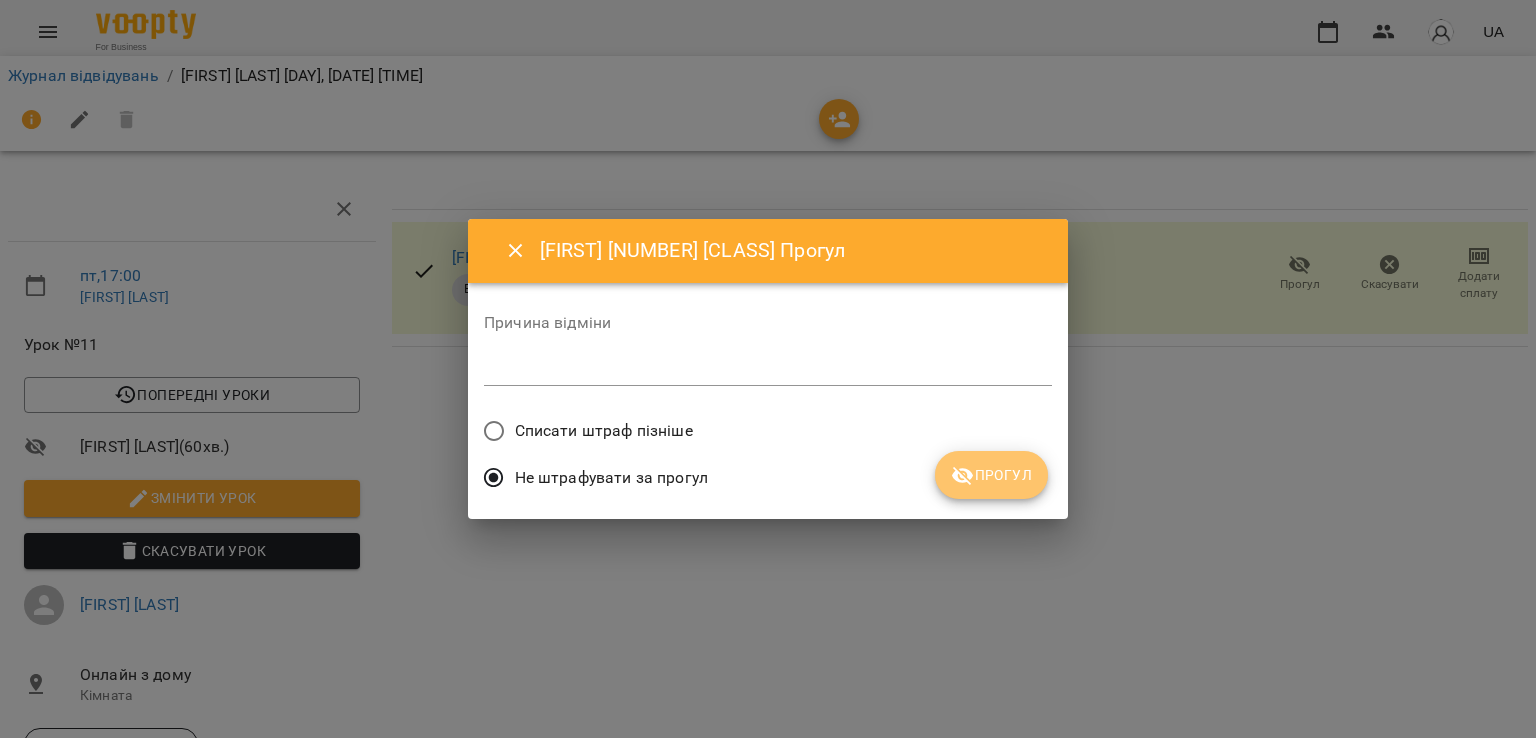 click on "Прогул" at bounding box center (991, 475) 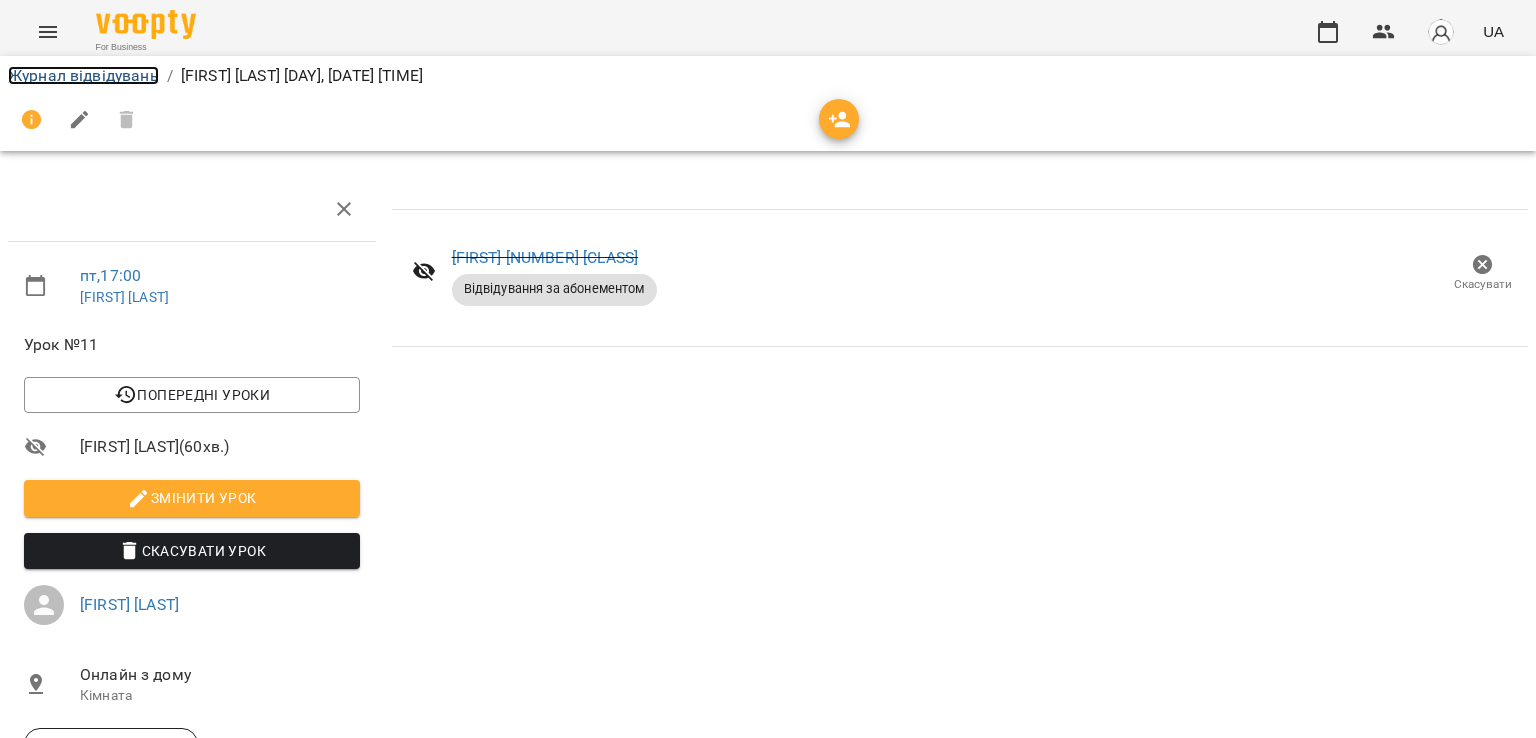 click on "Журнал відвідувань" at bounding box center [83, 75] 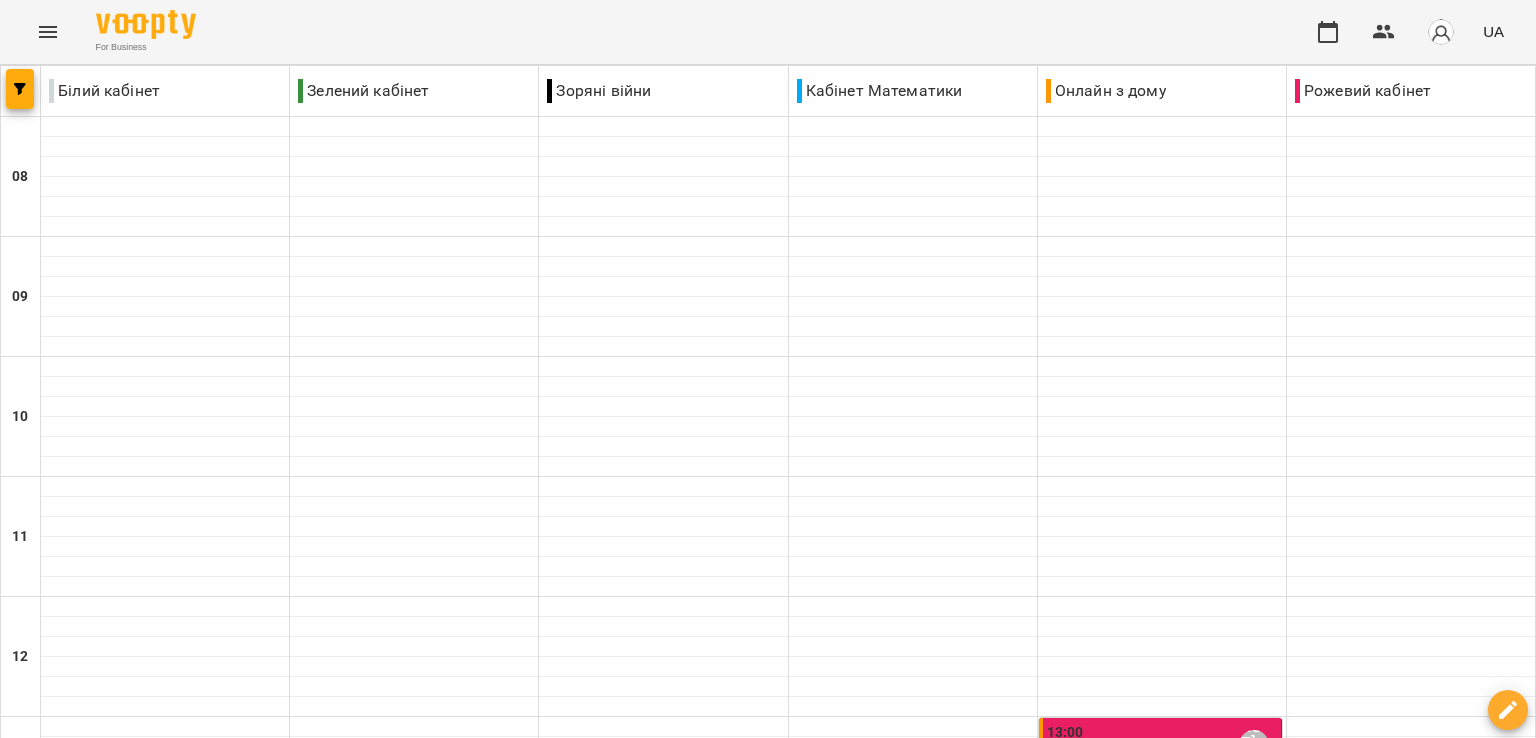 scroll, scrollTop: 1000, scrollLeft: 0, axis: vertical 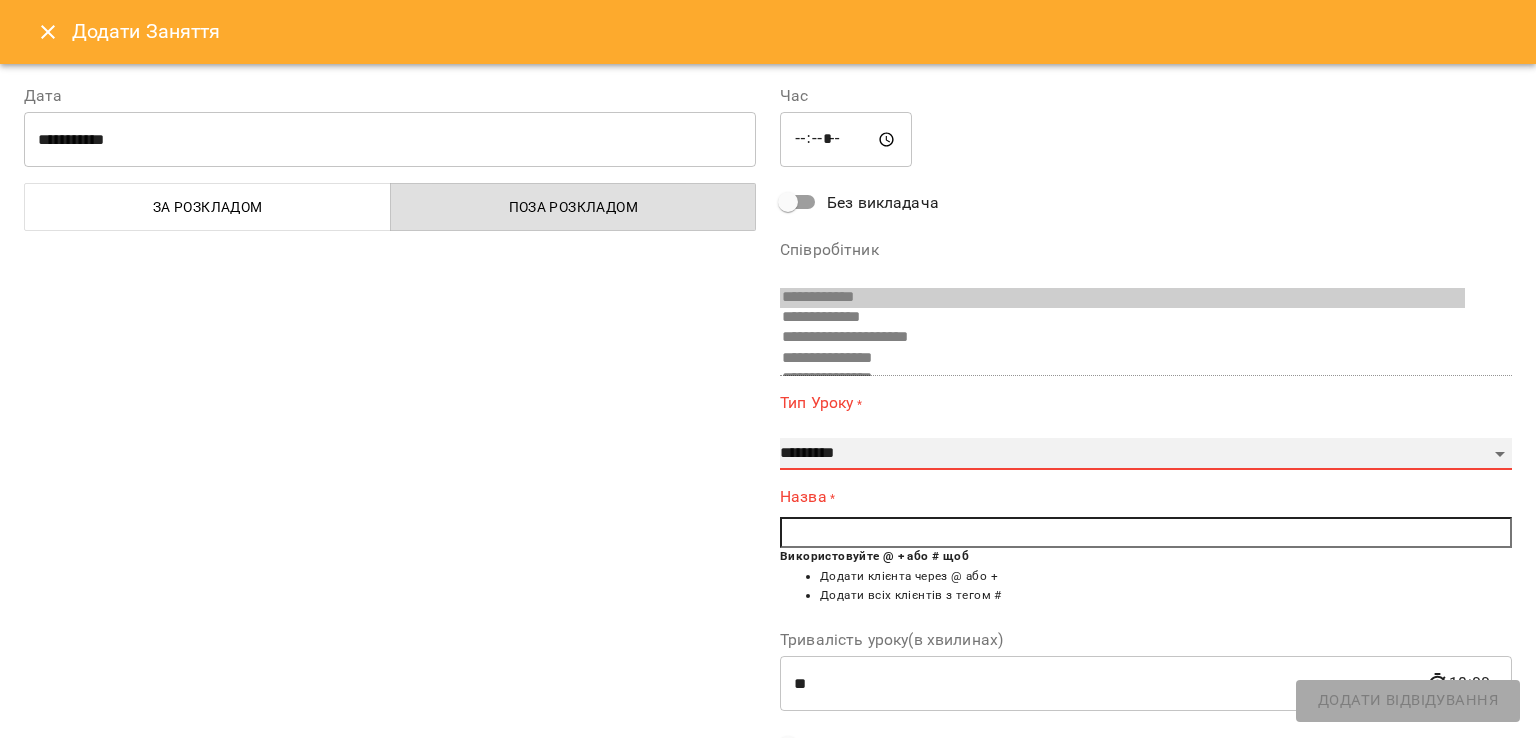 click on "**********" at bounding box center [1146, 454] 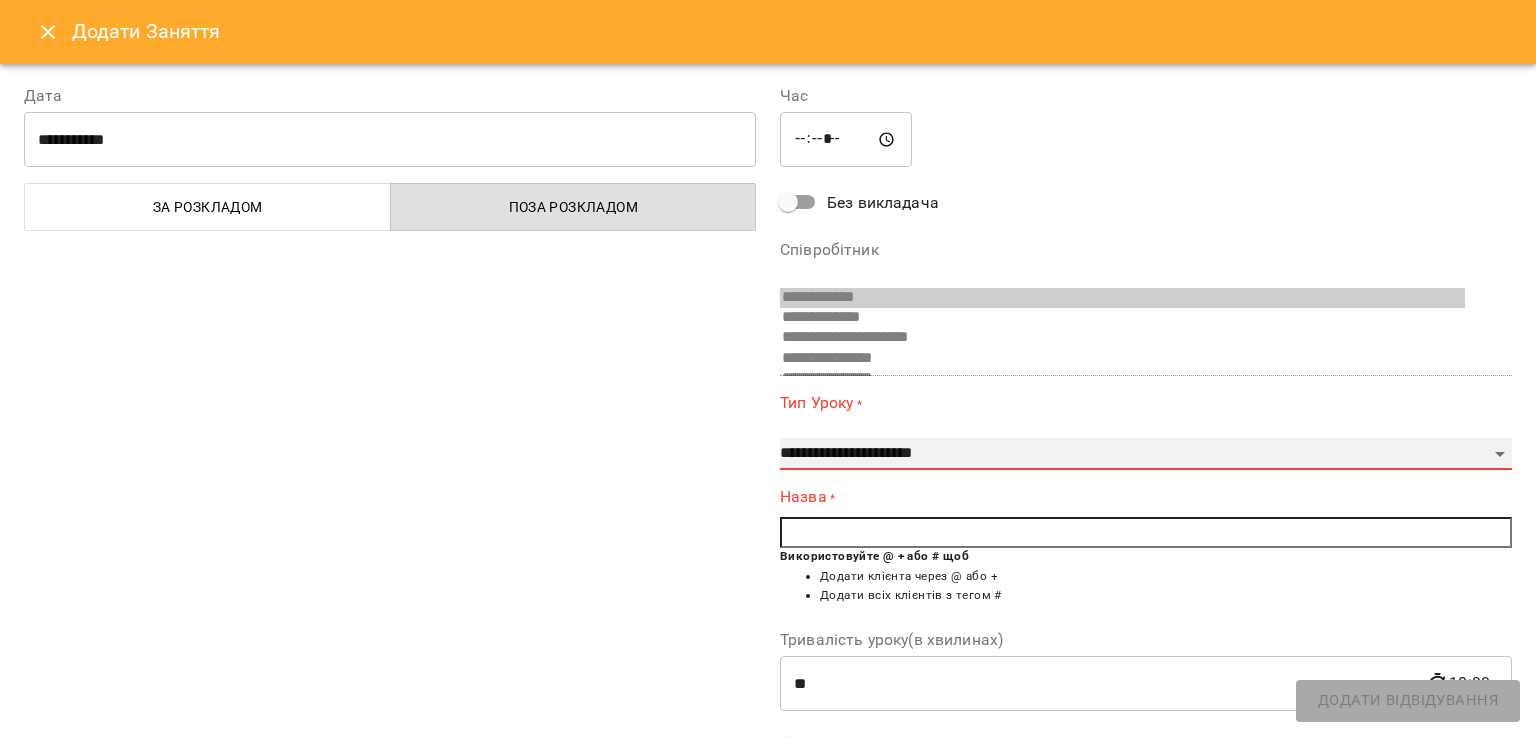 click on "**********" at bounding box center (1146, 454) 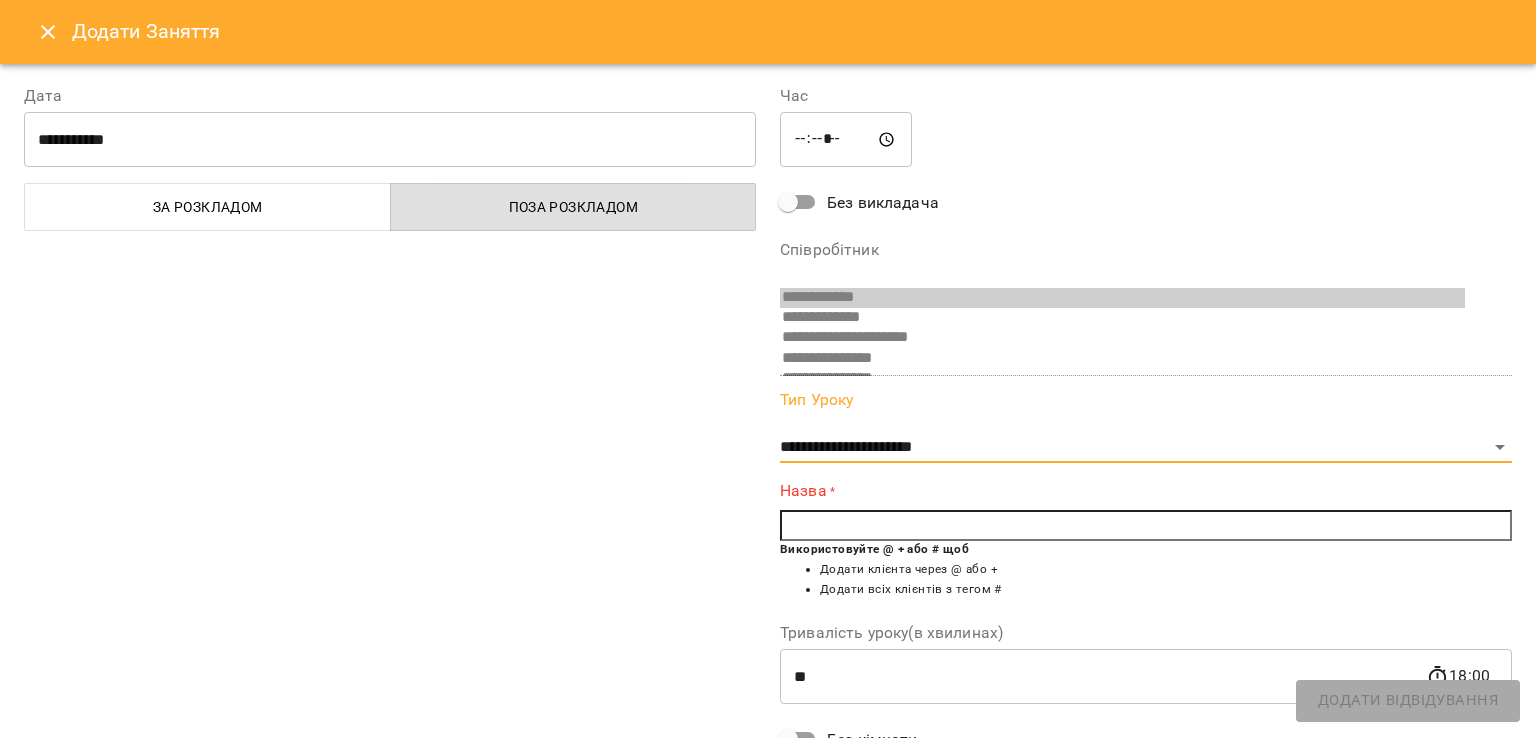 click at bounding box center (1146, 526) 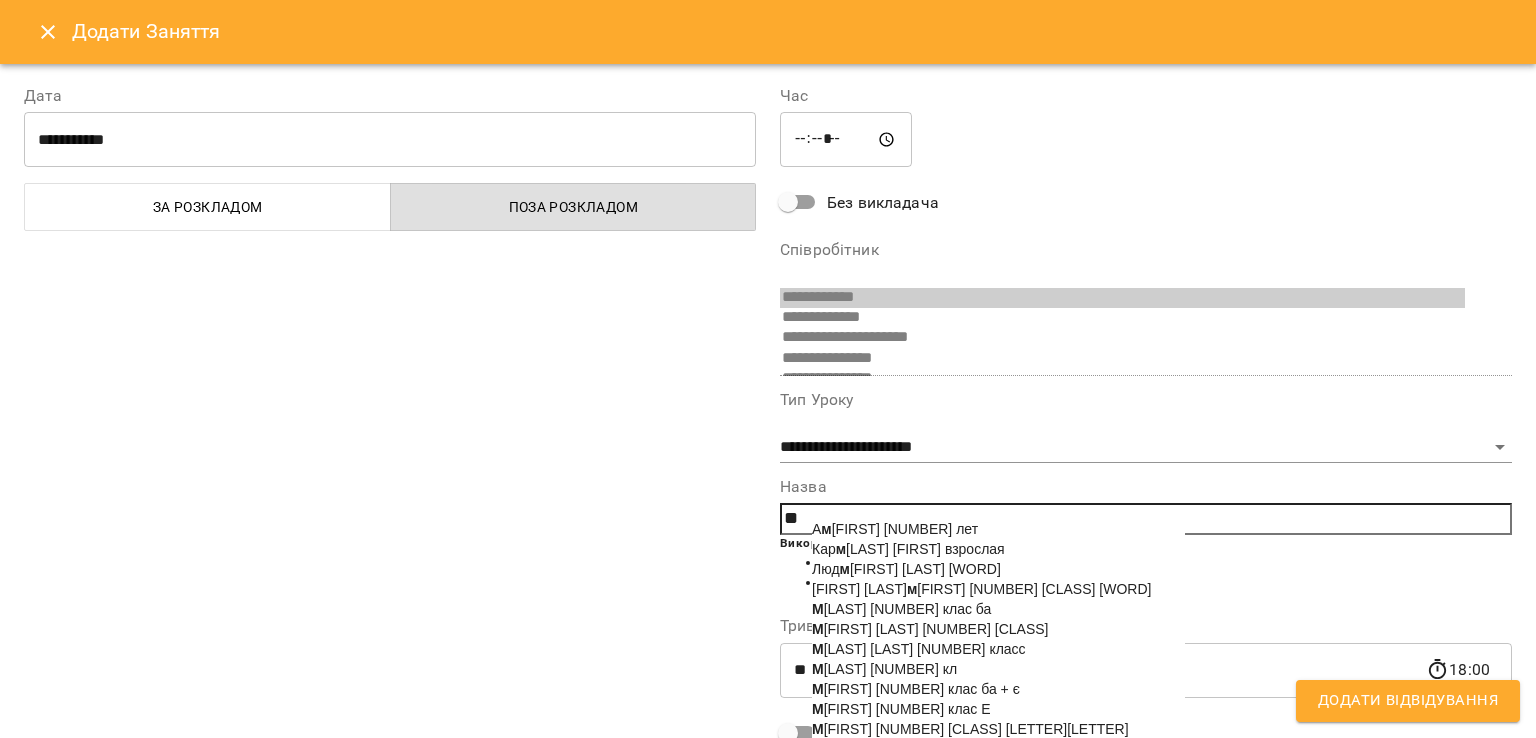 scroll, scrollTop: 100, scrollLeft: 0, axis: vertical 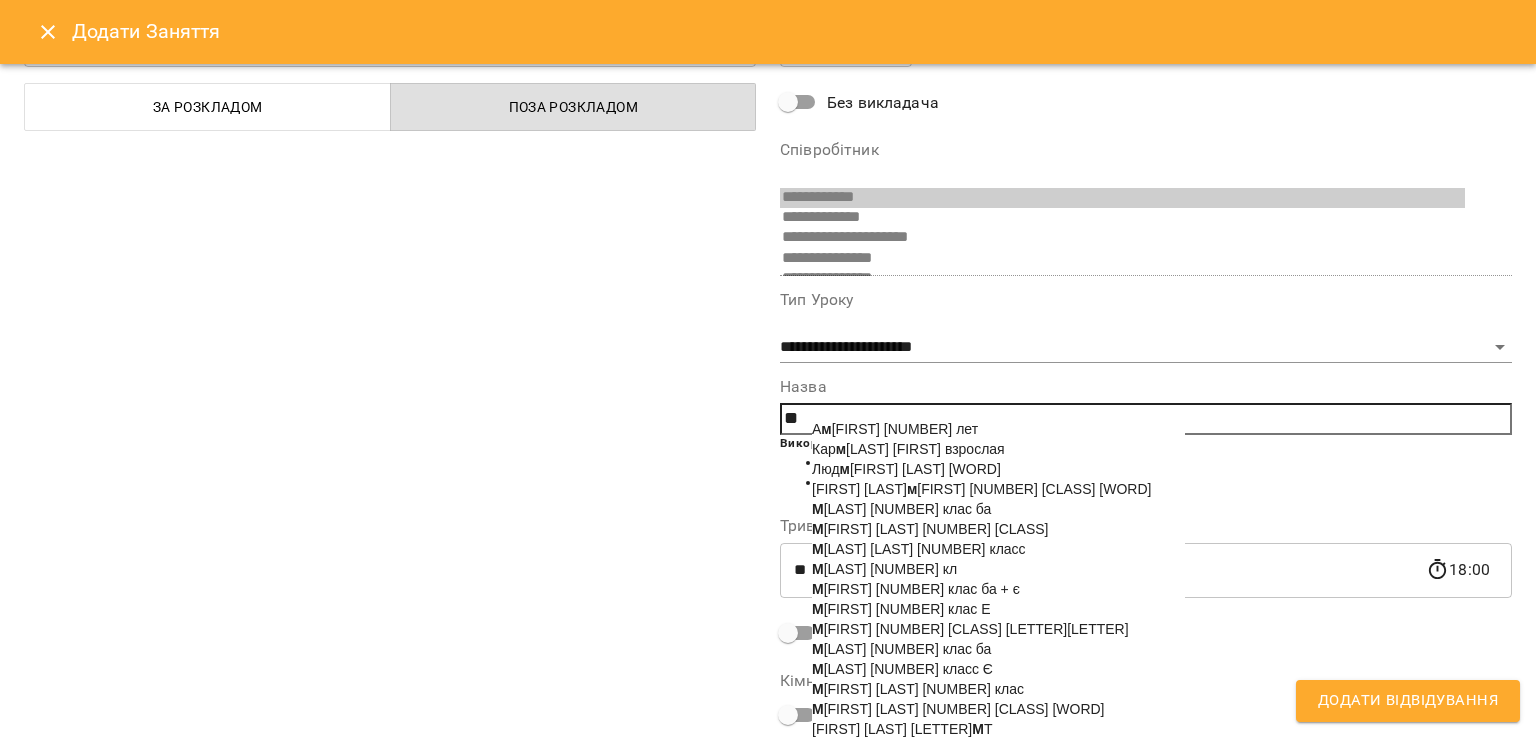 click on "[FIRST] [NUMBER] клас БА" at bounding box center (970, 629) 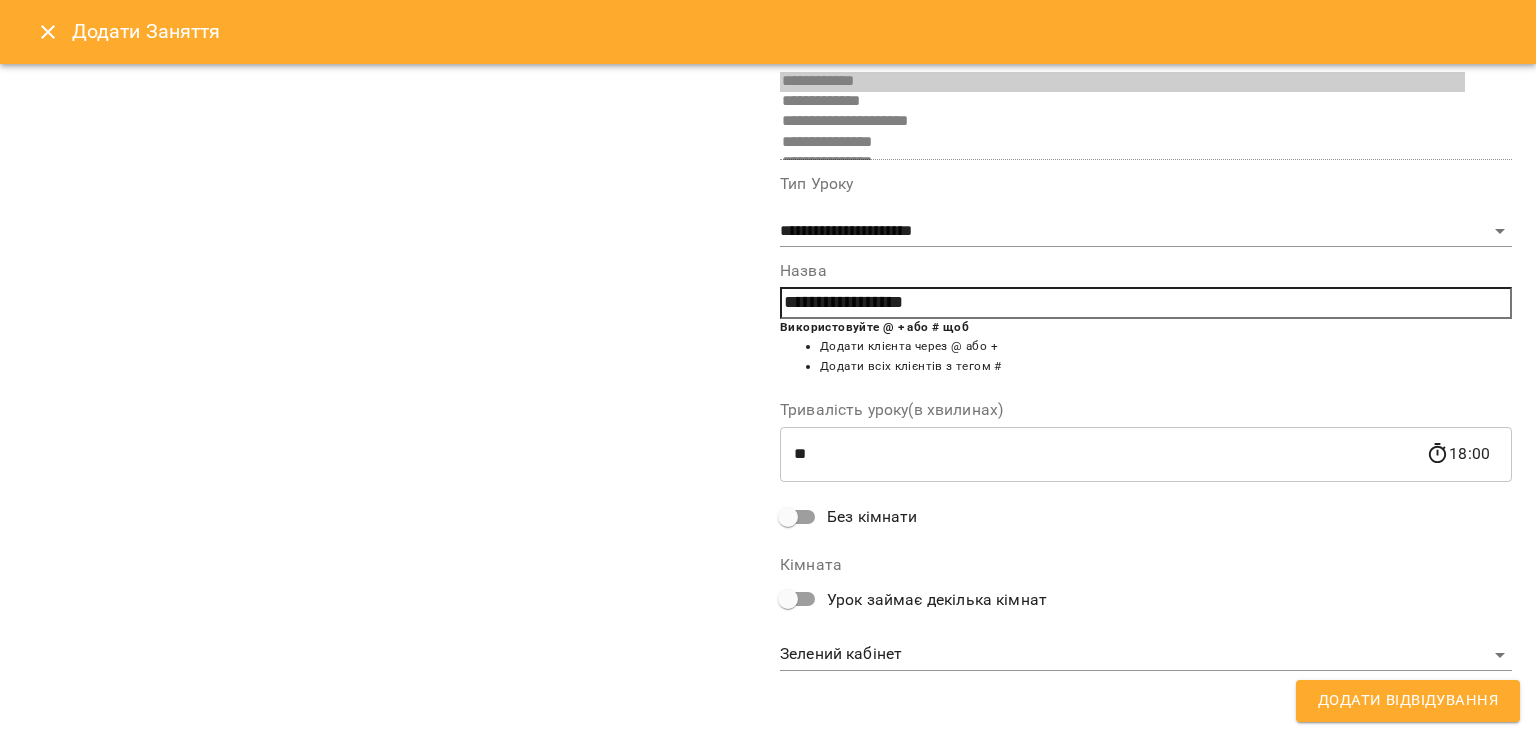 scroll, scrollTop: 217, scrollLeft: 0, axis: vertical 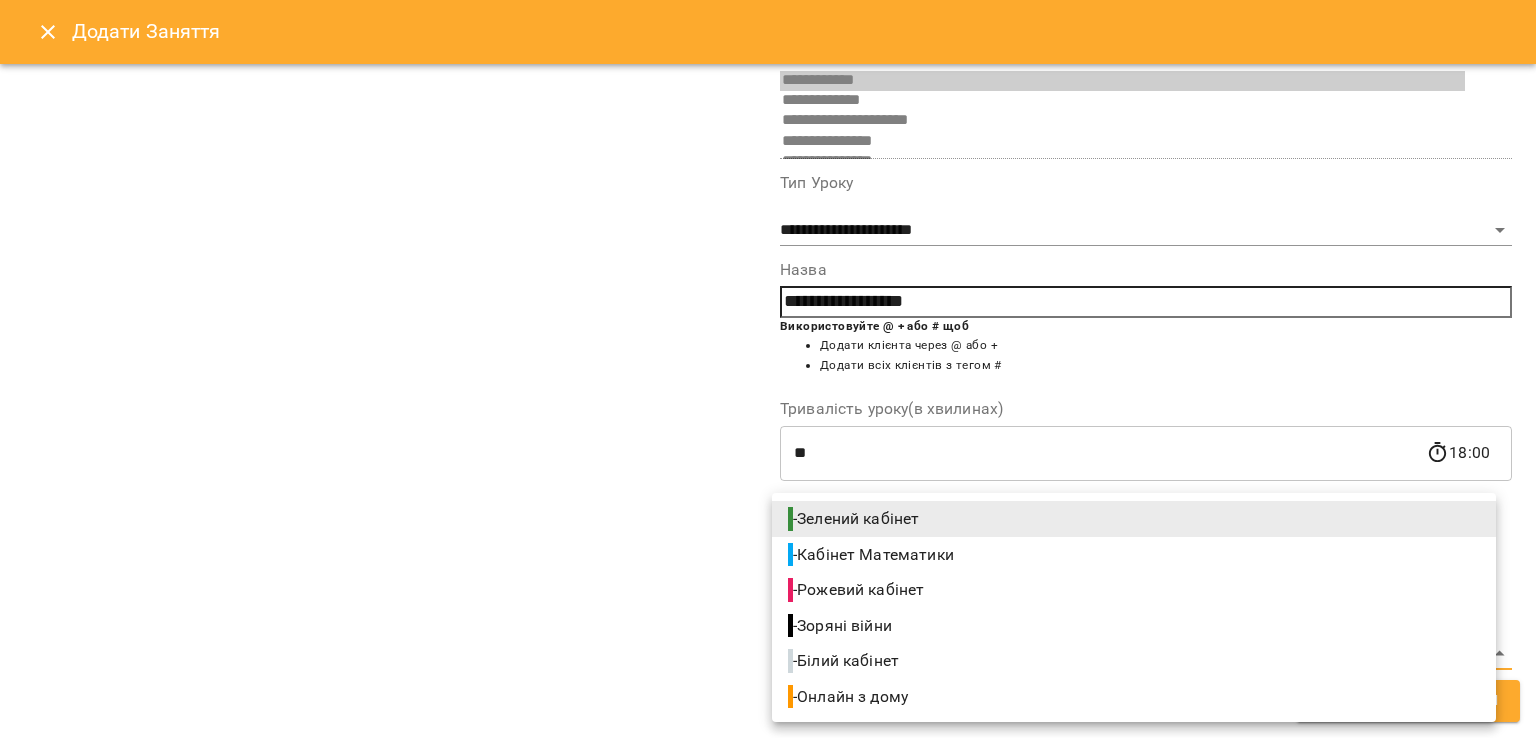click on "**********" at bounding box center (768, 965) 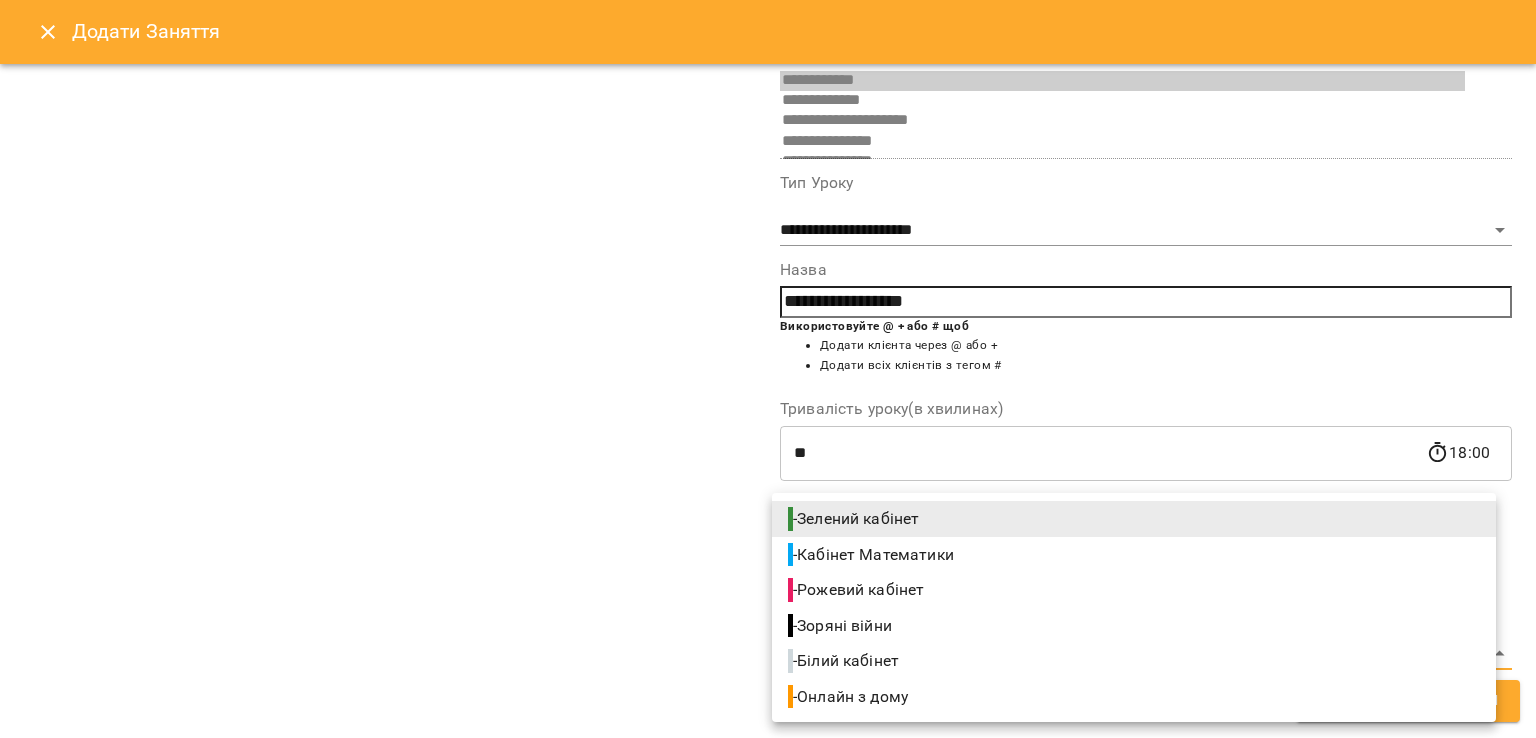 click on "-  Зелений кабінет     -  Кабінет Математики     -  Рожевий кабінет     -  Зоряні війни     -  Білий кабінет     -  Онлайн з дому" at bounding box center (1134, 607) 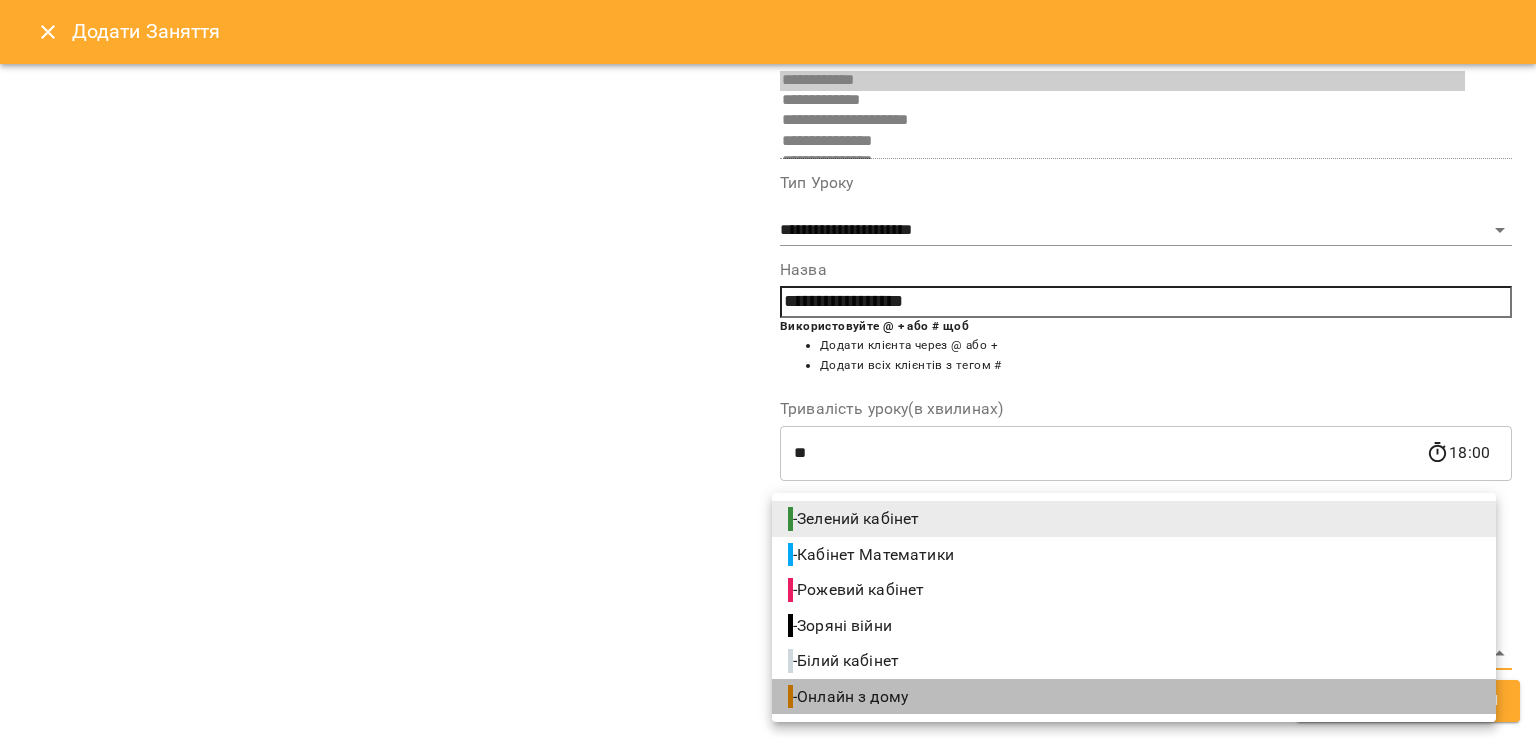 click on "-  Онлайн з дому" at bounding box center (850, 697) 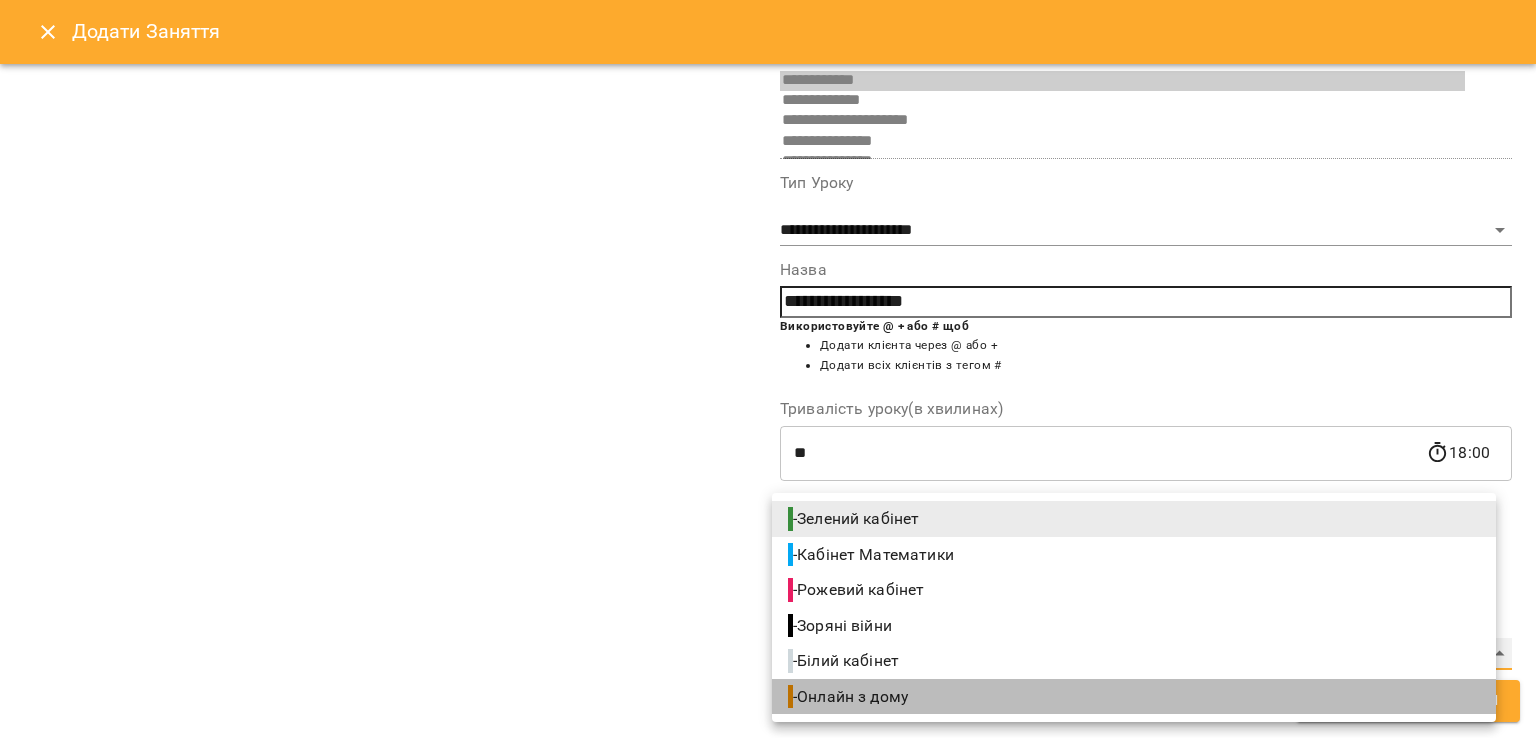type on "**********" 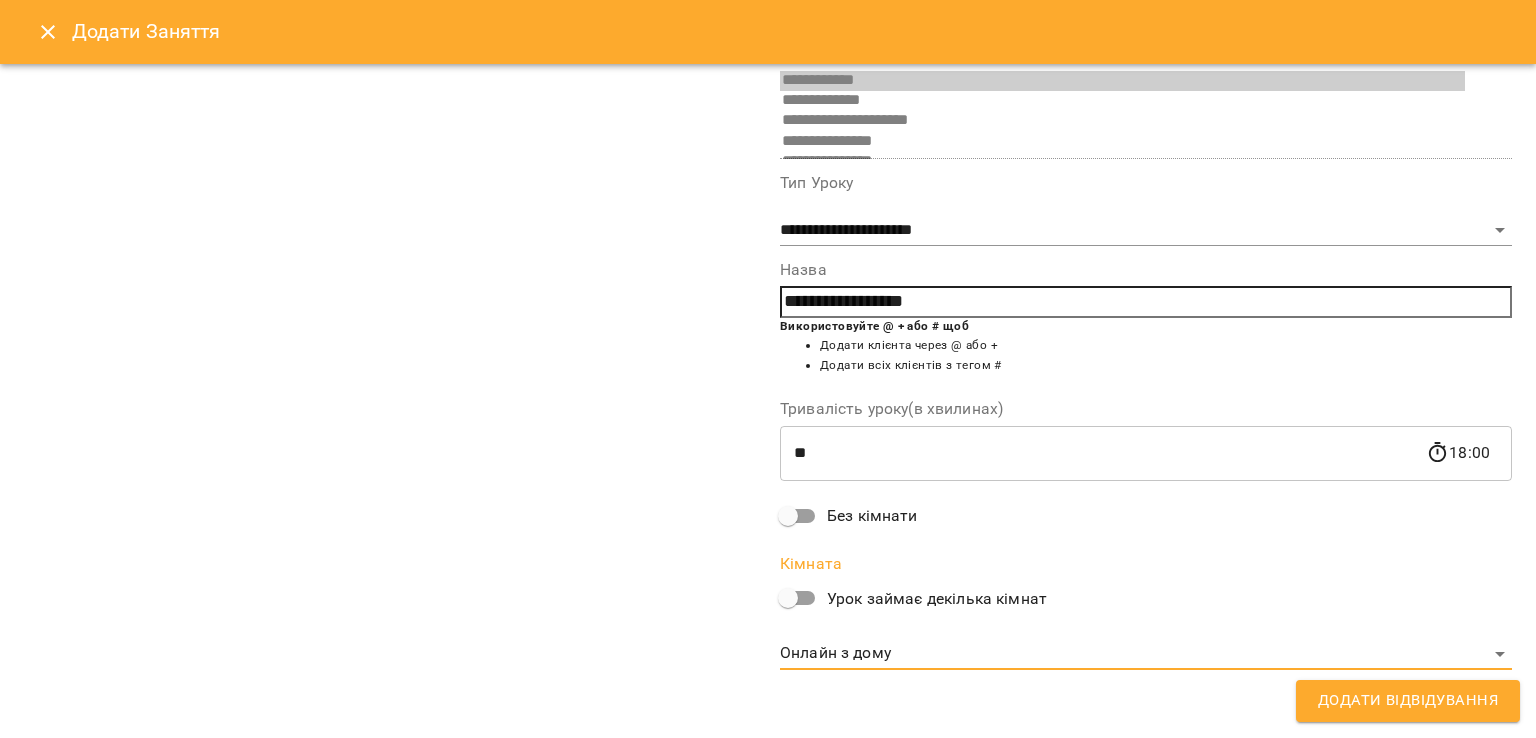 click on "Додати Відвідування" at bounding box center [1408, 701] 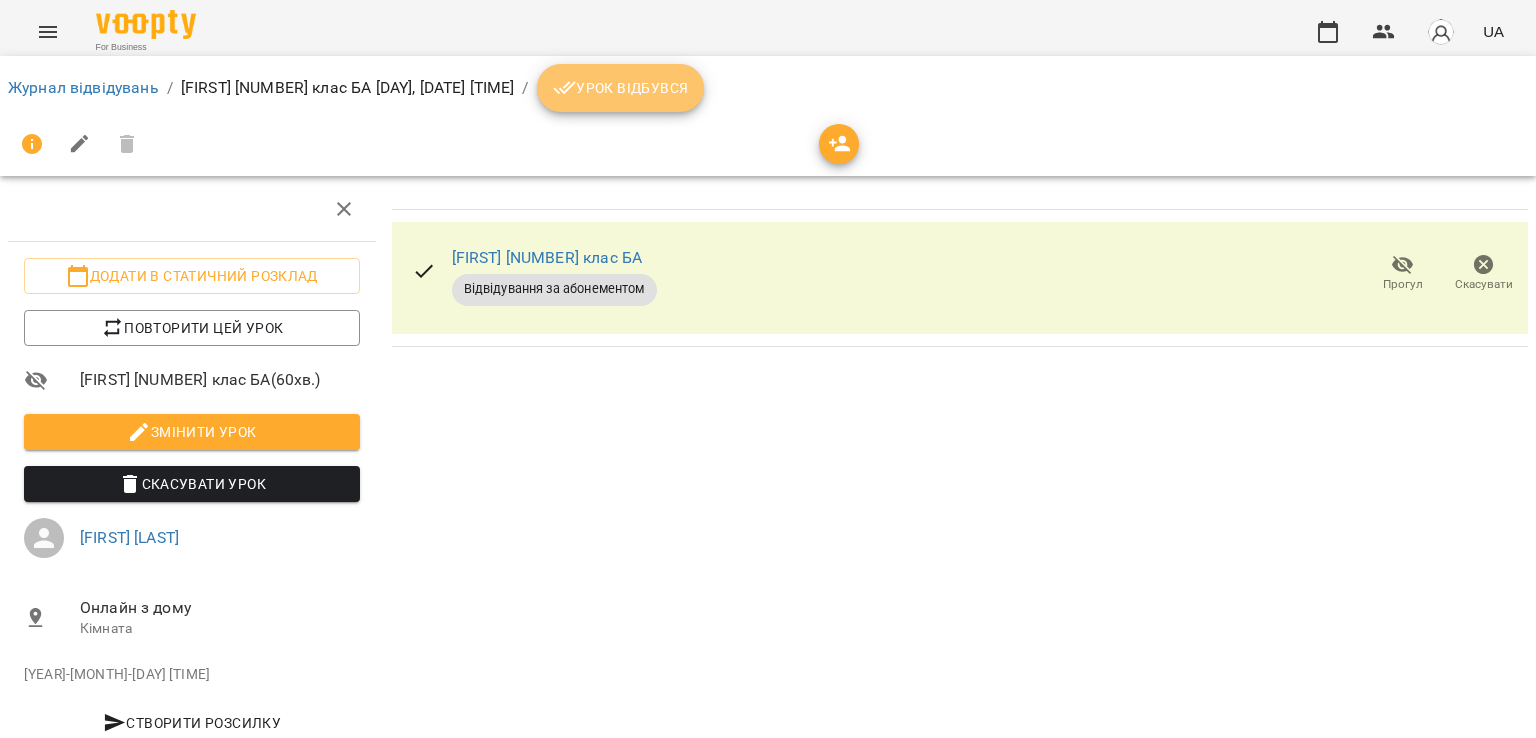 click on "Урок відбувся" at bounding box center [621, 88] 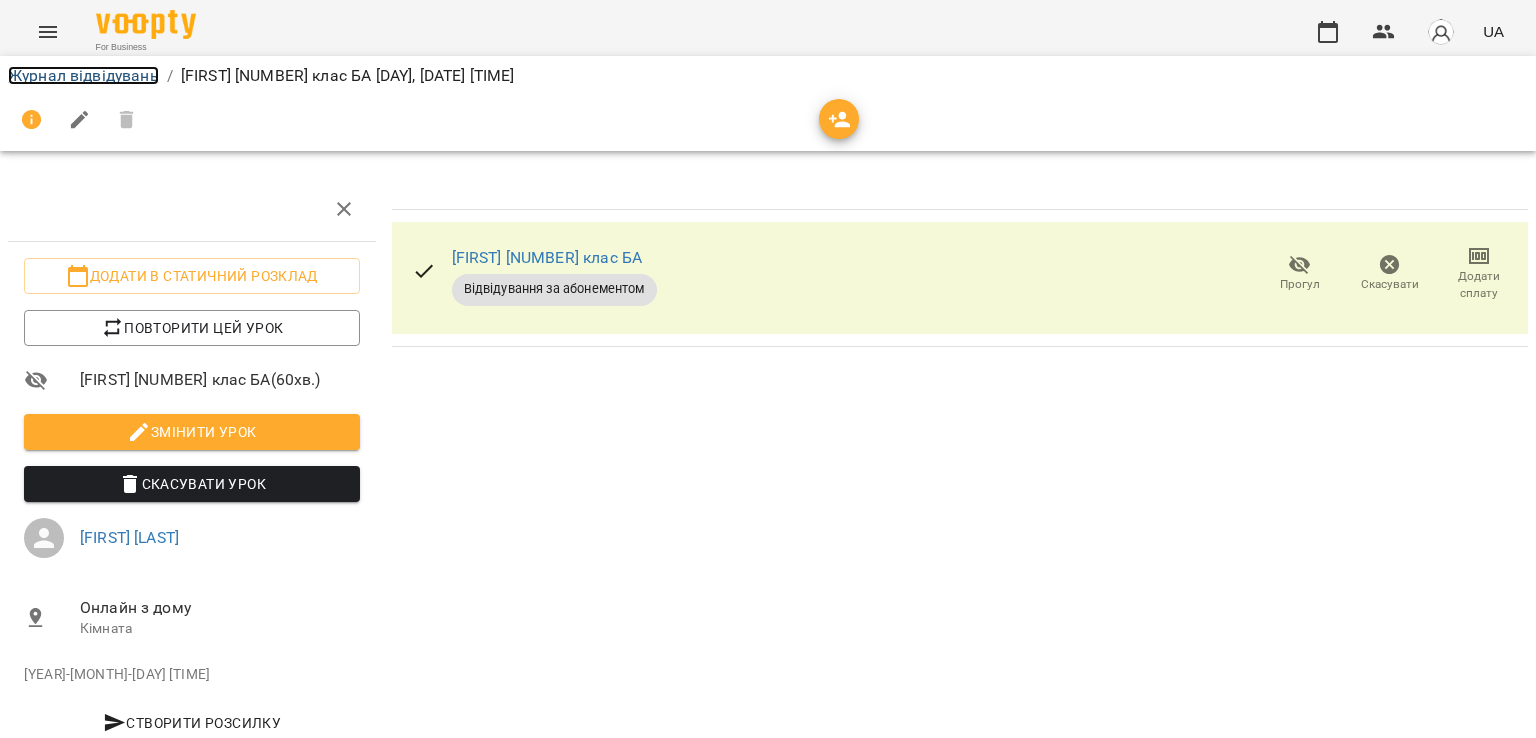 click on "Журнал відвідувань" at bounding box center (83, 75) 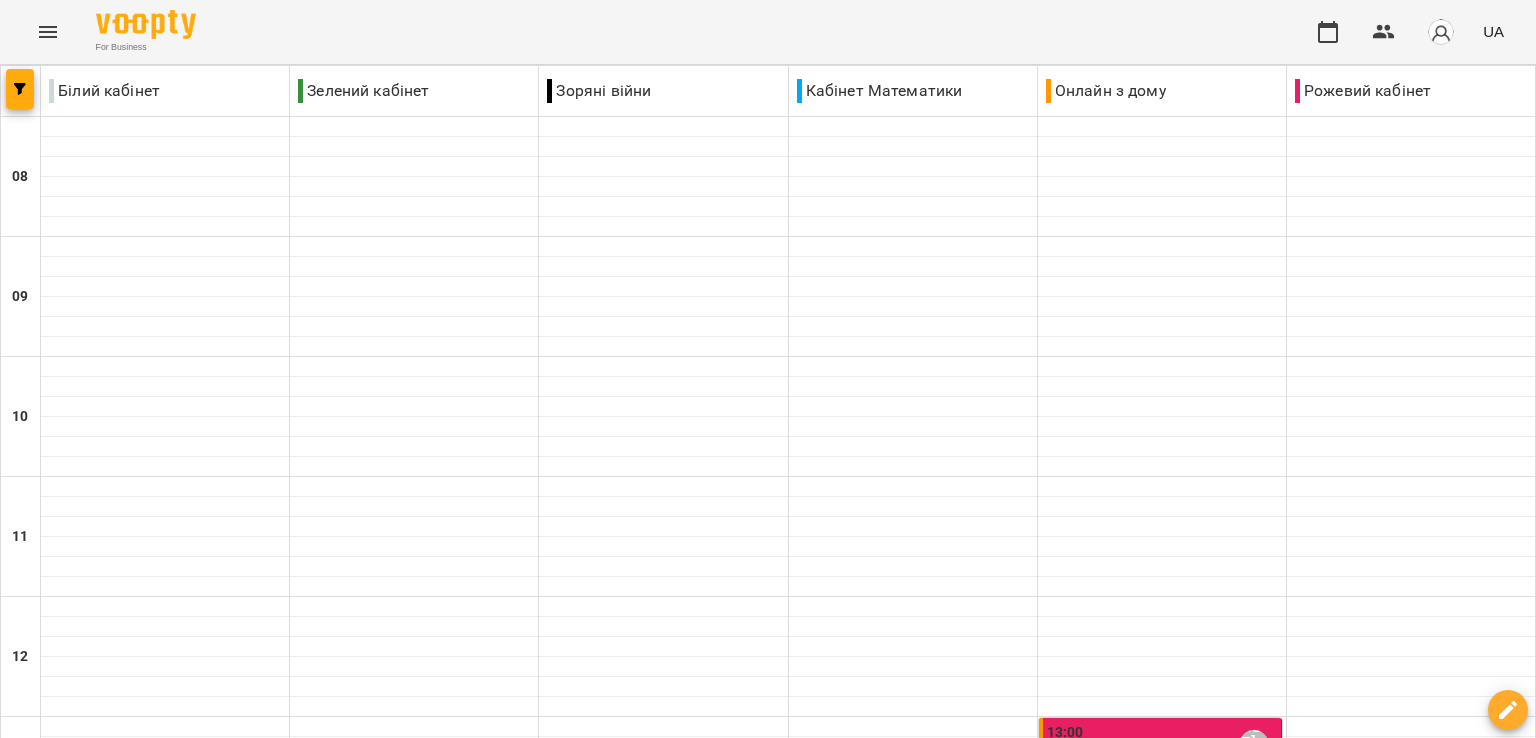 scroll, scrollTop: 1192, scrollLeft: 0, axis: vertical 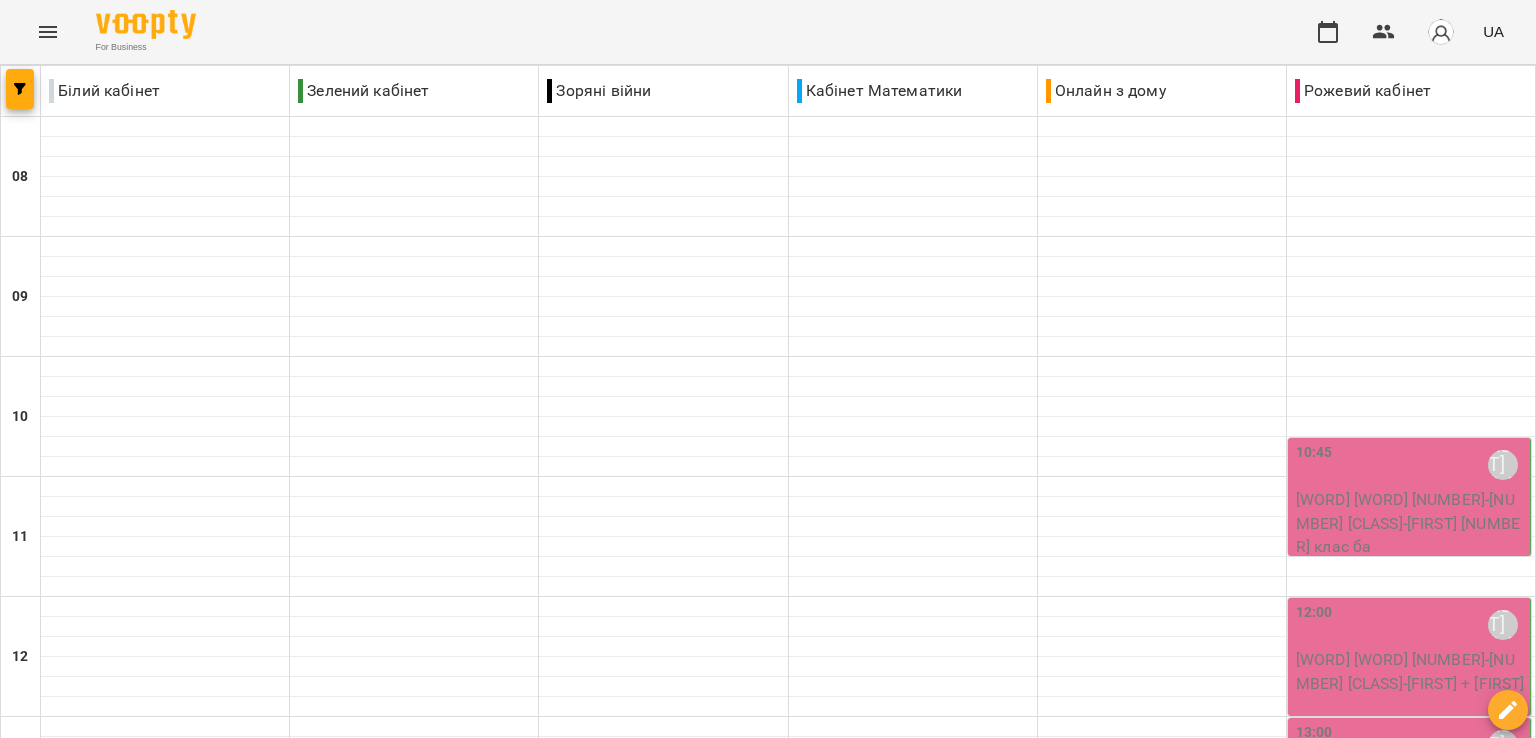 click on "[TIME] [FIRST] [LAST]" at bounding box center (1411, 465) 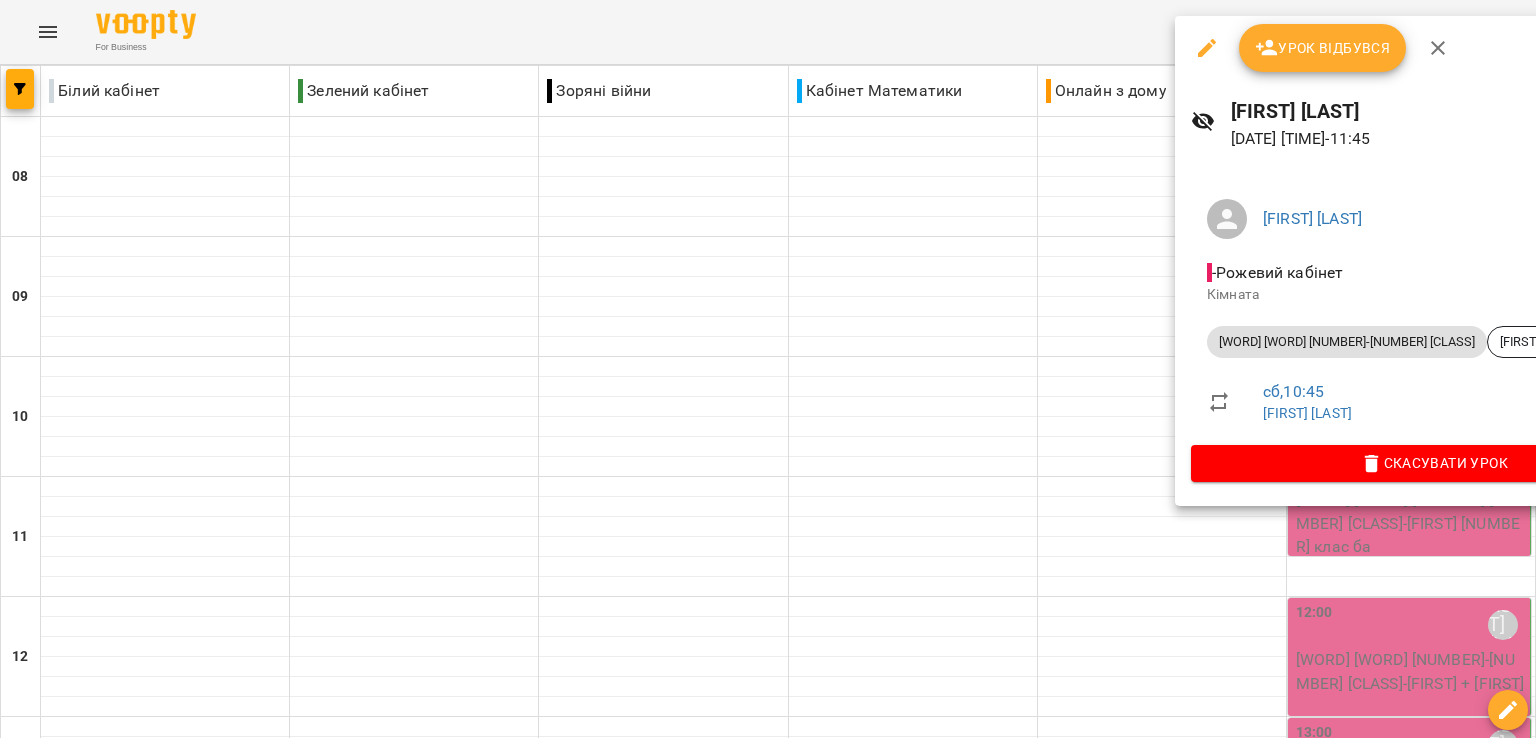 click on "Урок відбувся" at bounding box center (1323, 48) 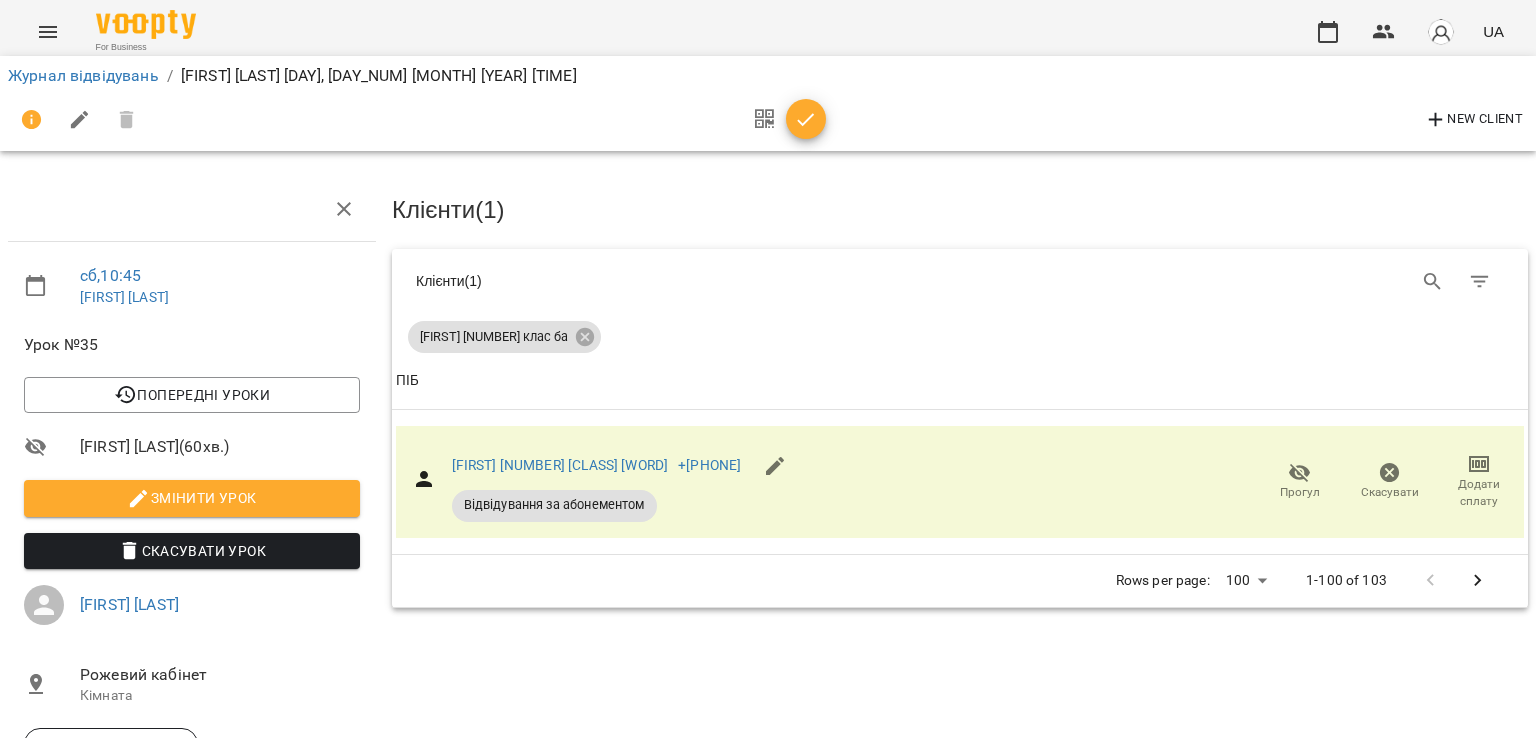 click 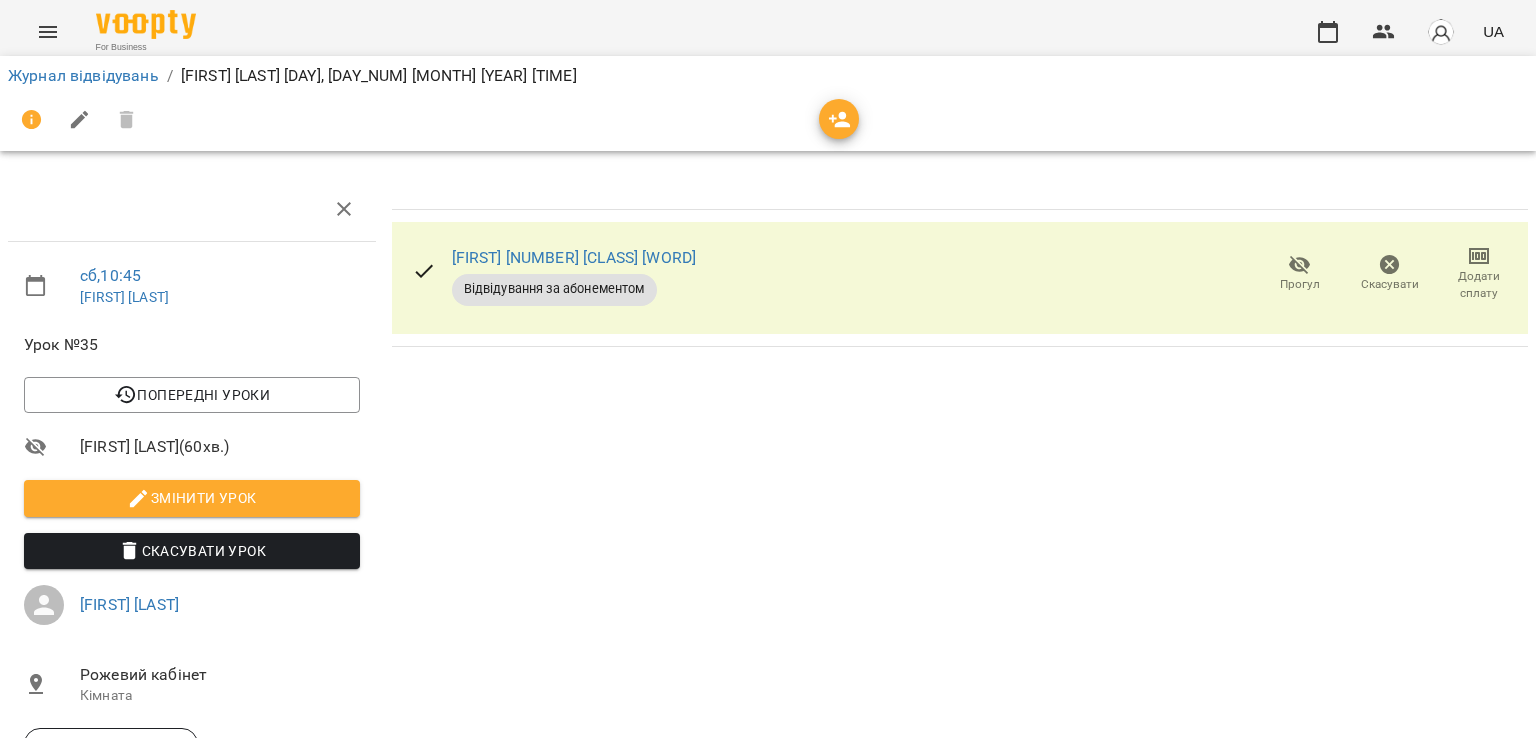 click on "Прогул" at bounding box center (1300, 284) 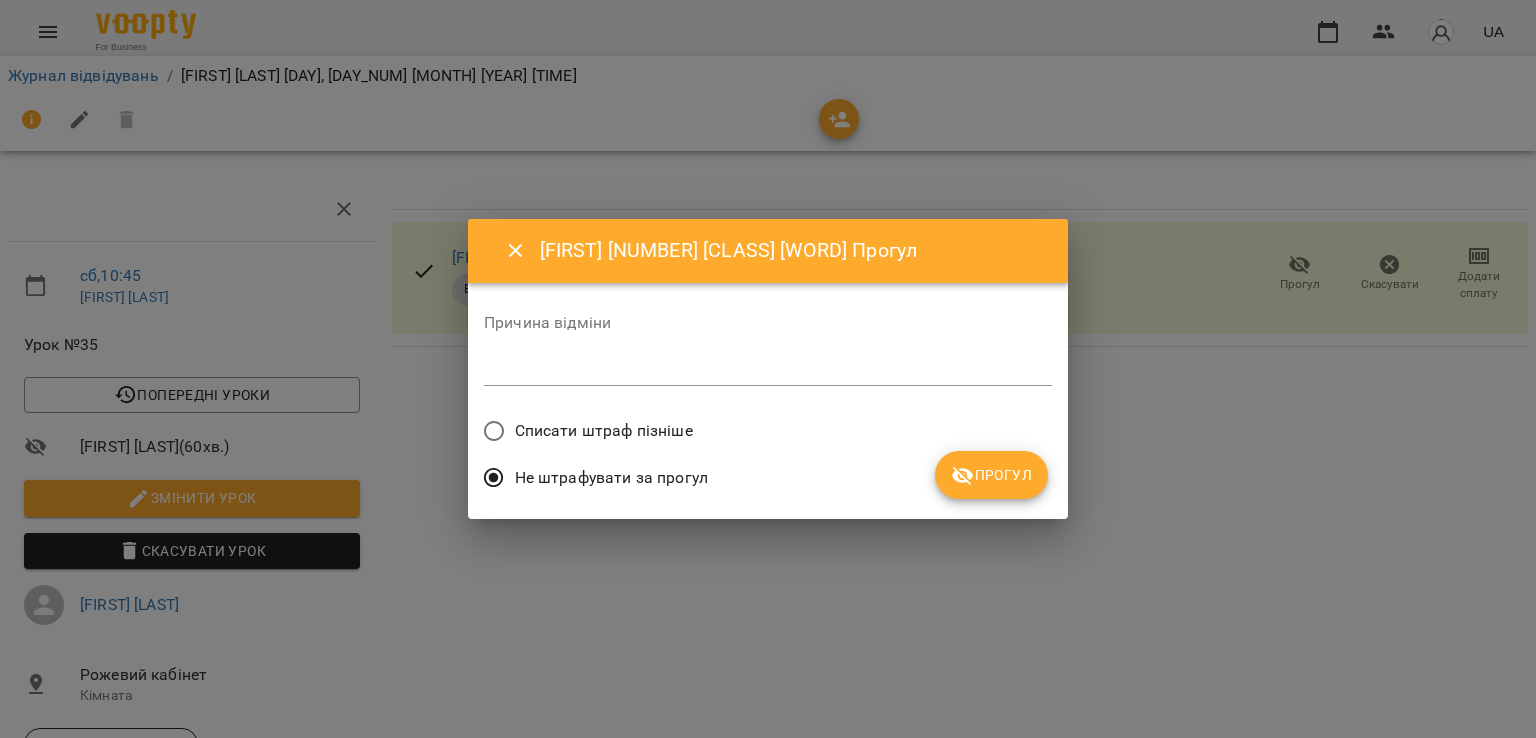 click on "Прогул" at bounding box center (991, 475) 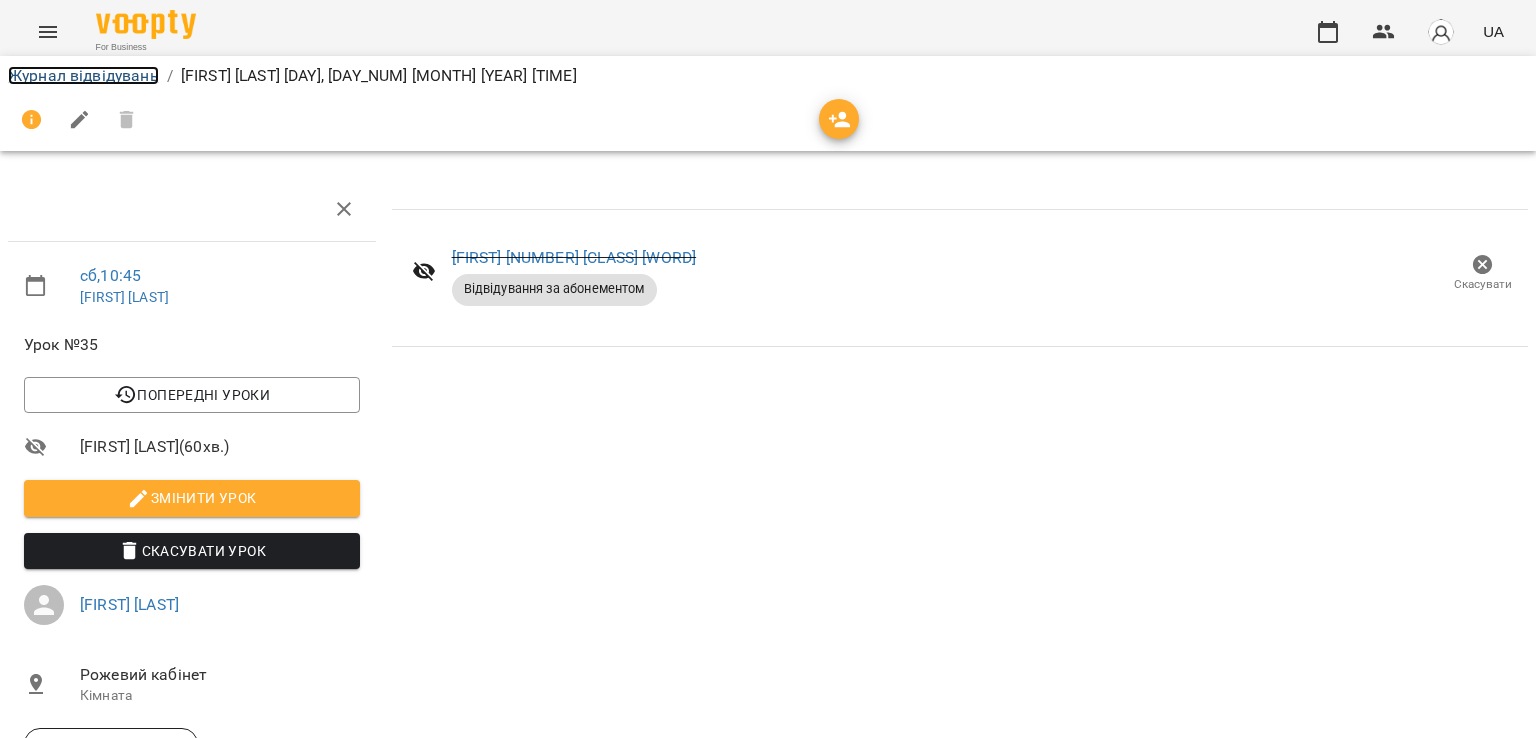 drag, startPoint x: 124, startPoint y: 82, endPoint x: 162, endPoint y: 93, distance: 39.56008 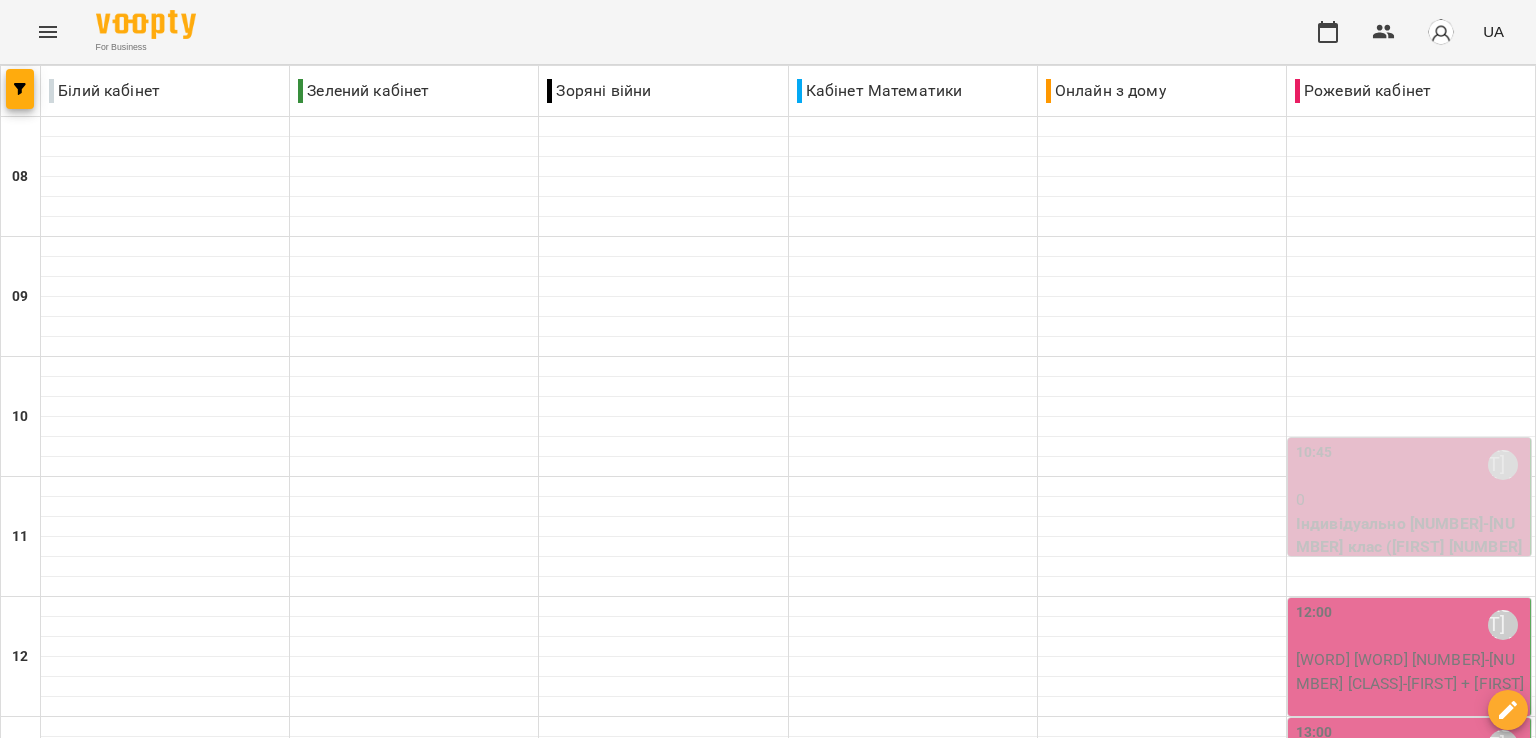 scroll, scrollTop: 400, scrollLeft: 0, axis: vertical 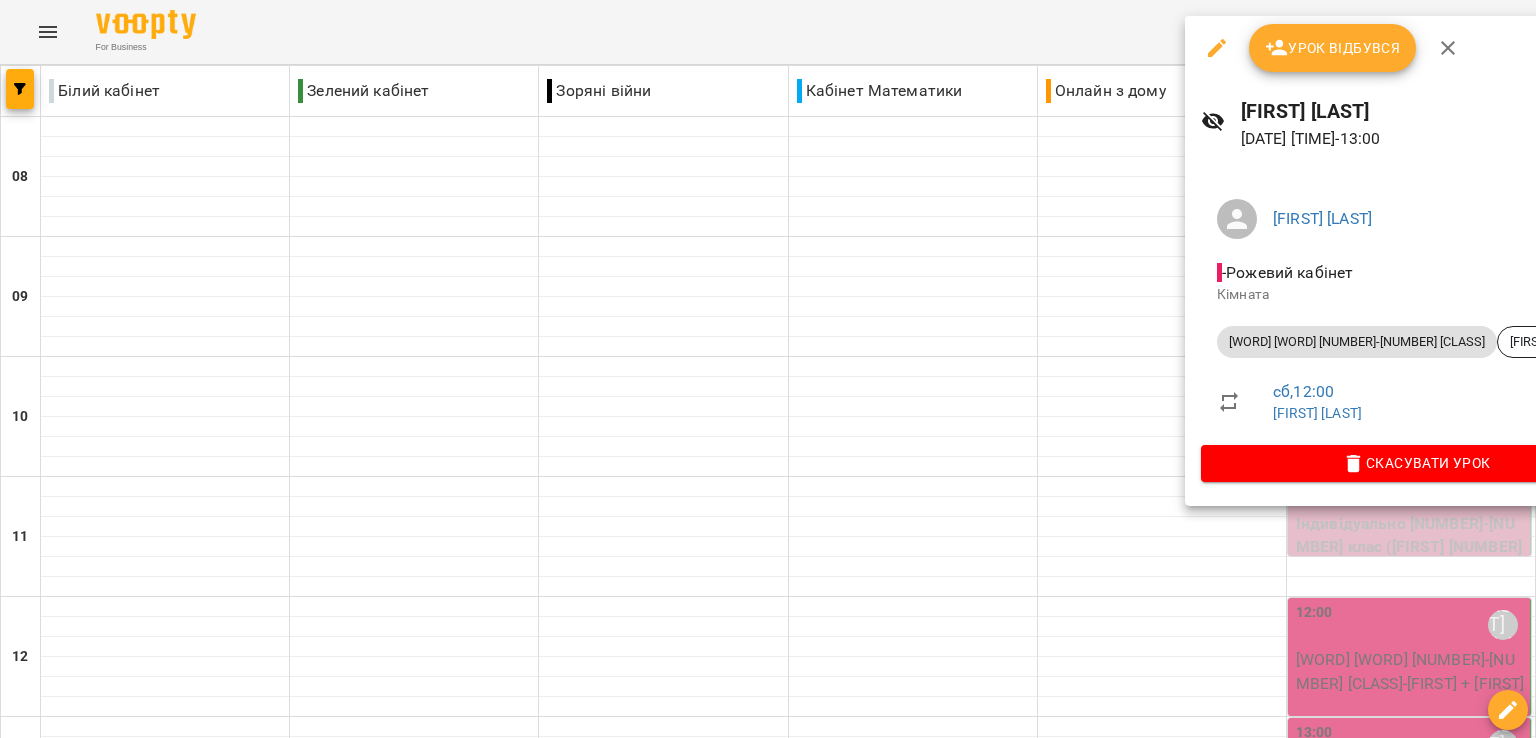 click on "Урок відбувся" at bounding box center (1333, 48) 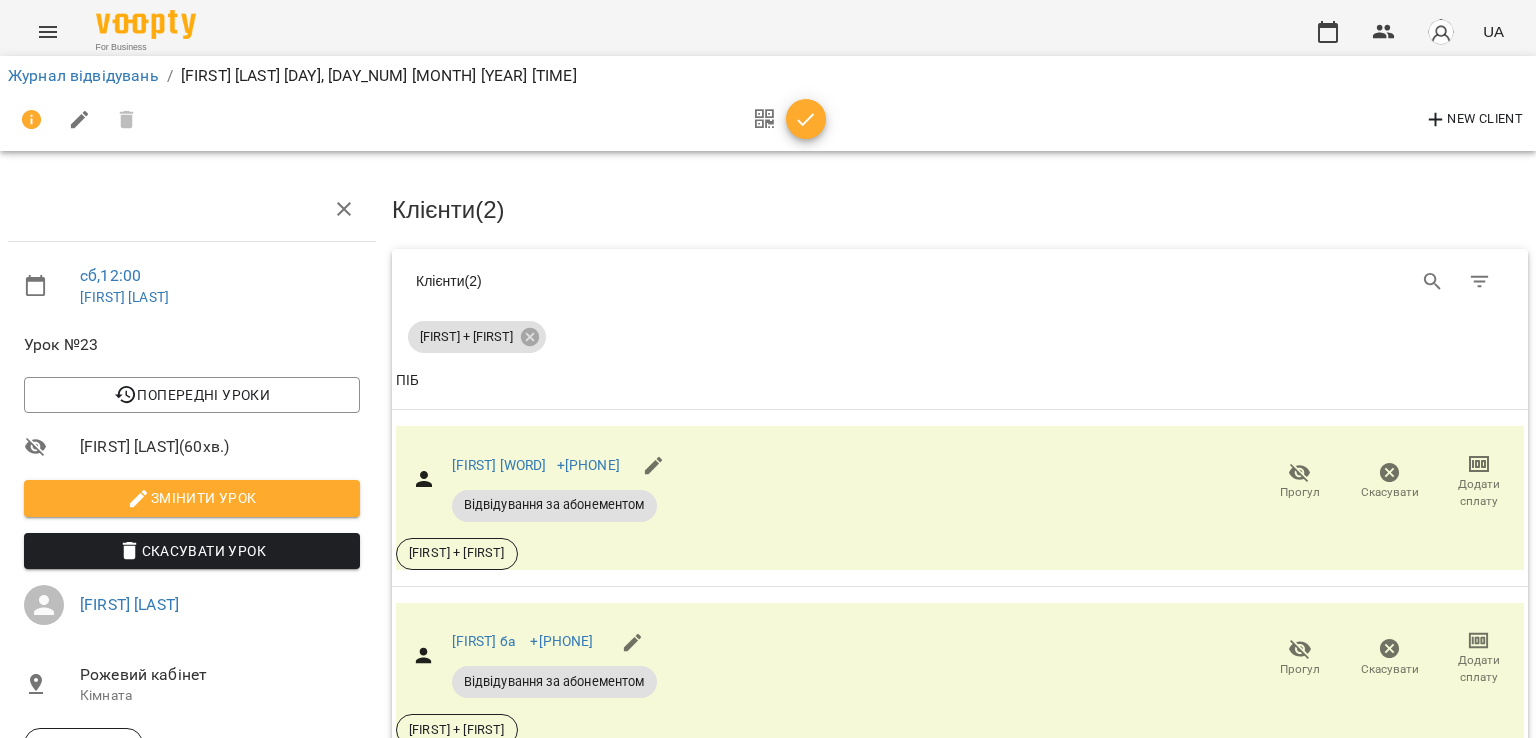 click 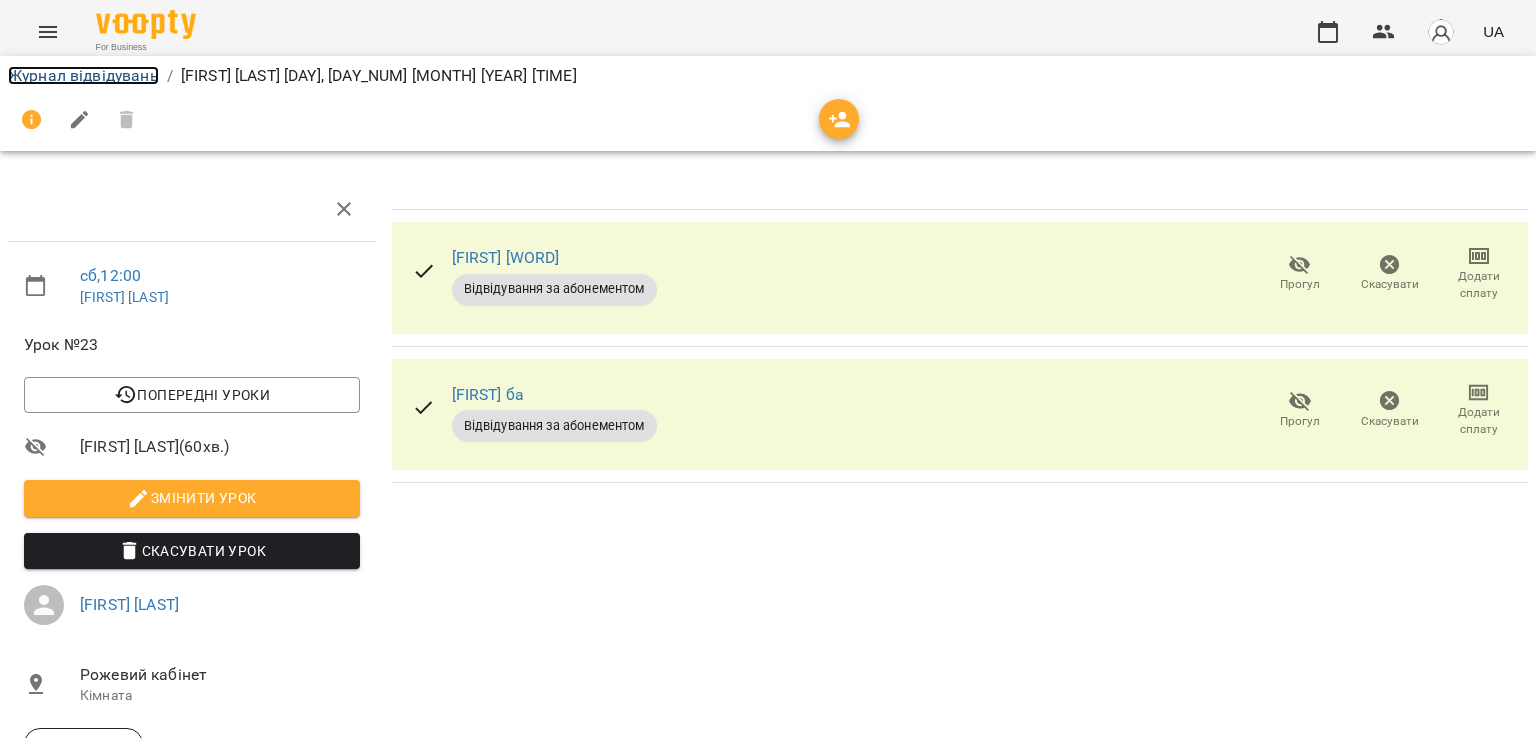 click on "Журнал відвідувань" at bounding box center [83, 75] 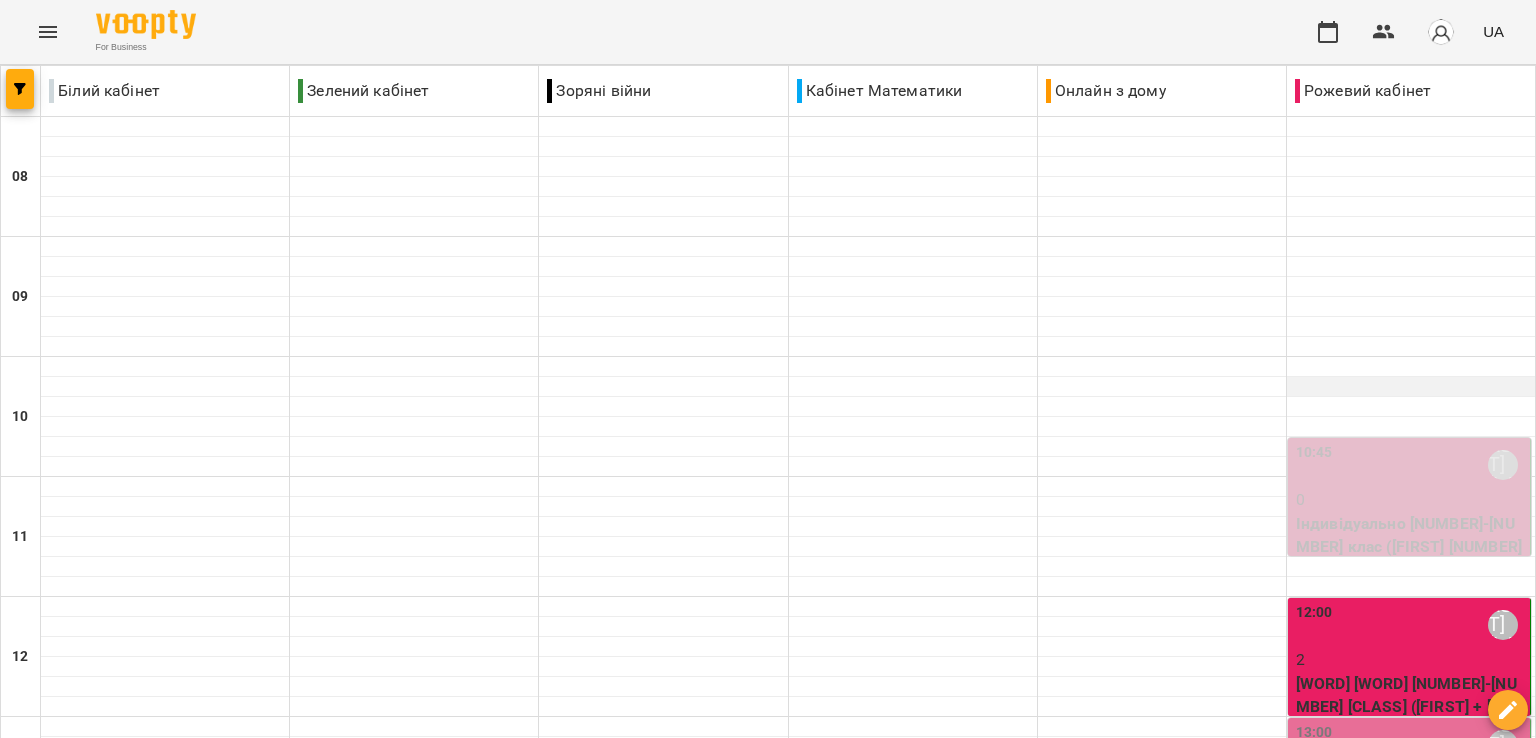 scroll, scrollTop: 300, scrollLeft: 0, axis: vertical 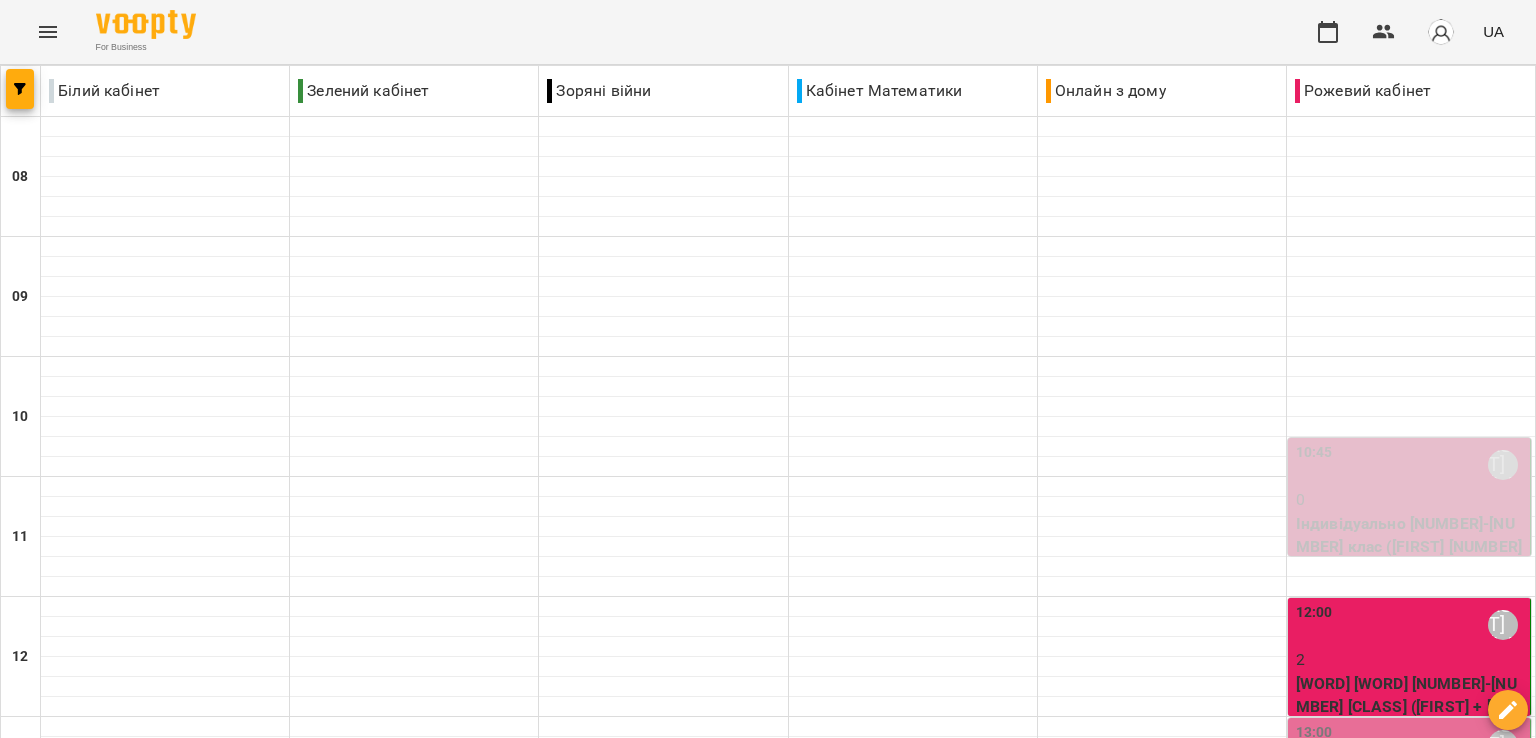 click on "ср" at bounding box center [463, 1823] 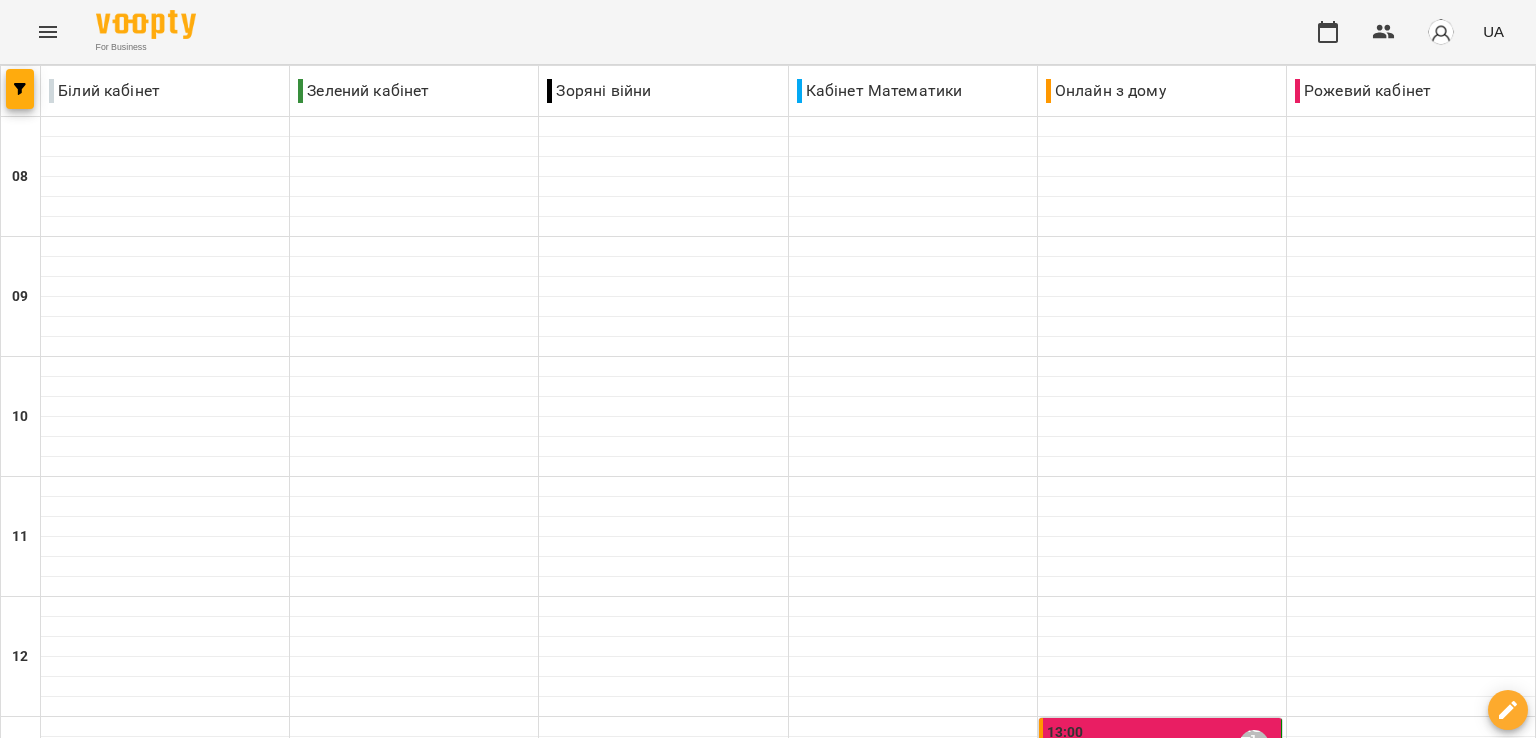 scroll, scrollTop: 1000, scrollLeft: 0, axis: vertical 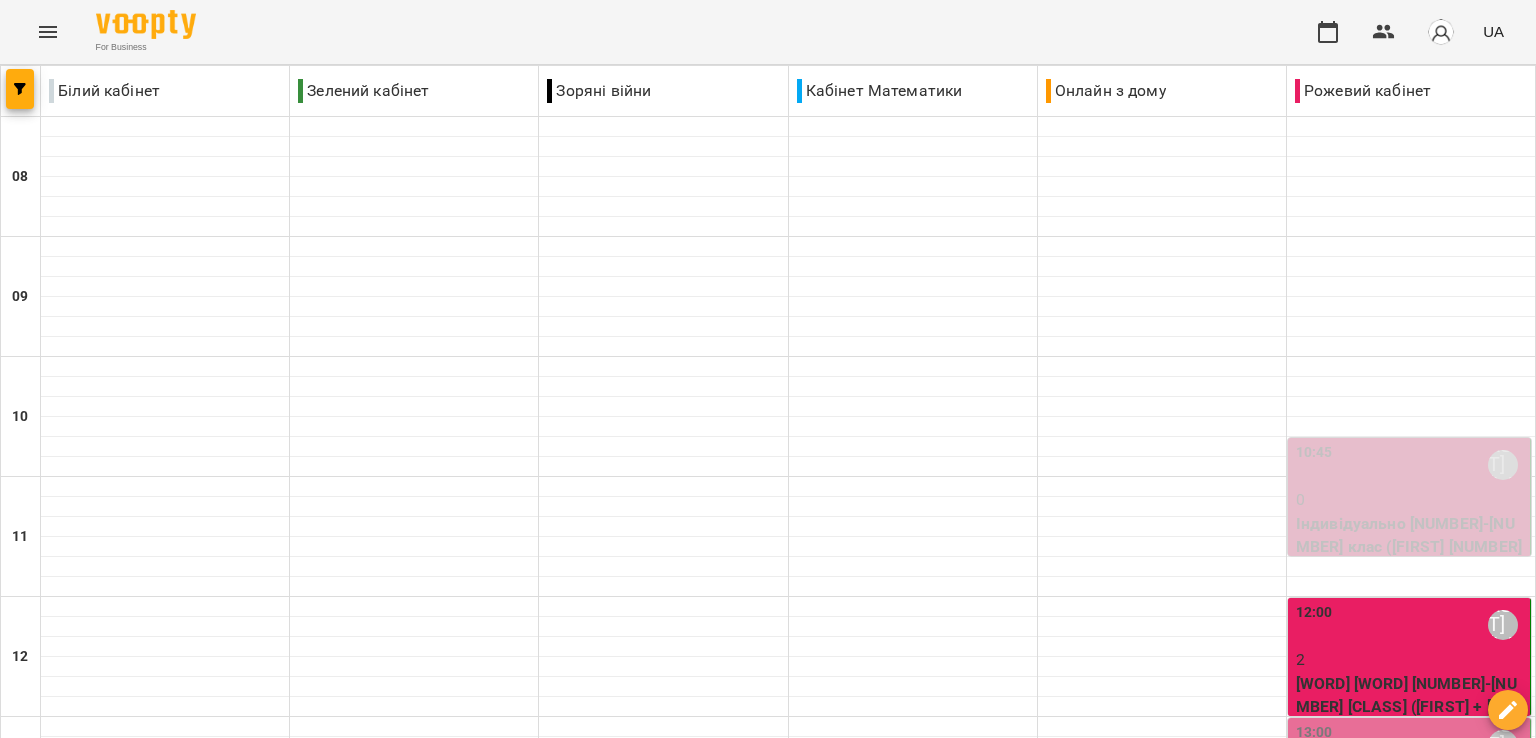 click on "[TIME] [FIRST] [LAST]" at bounding box center (1411, 745) 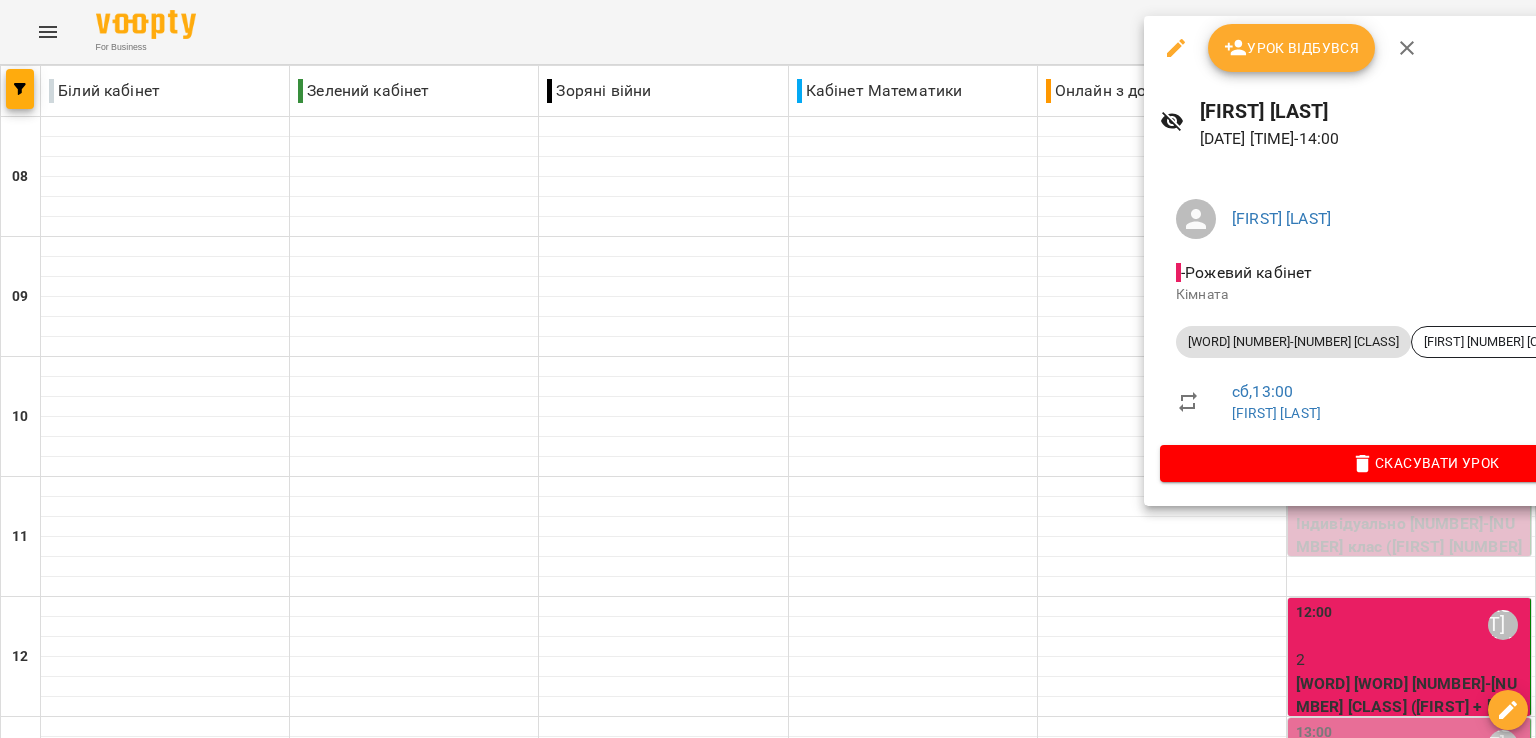 click on "Урок відбувся" at bounding box center (1292, 48) 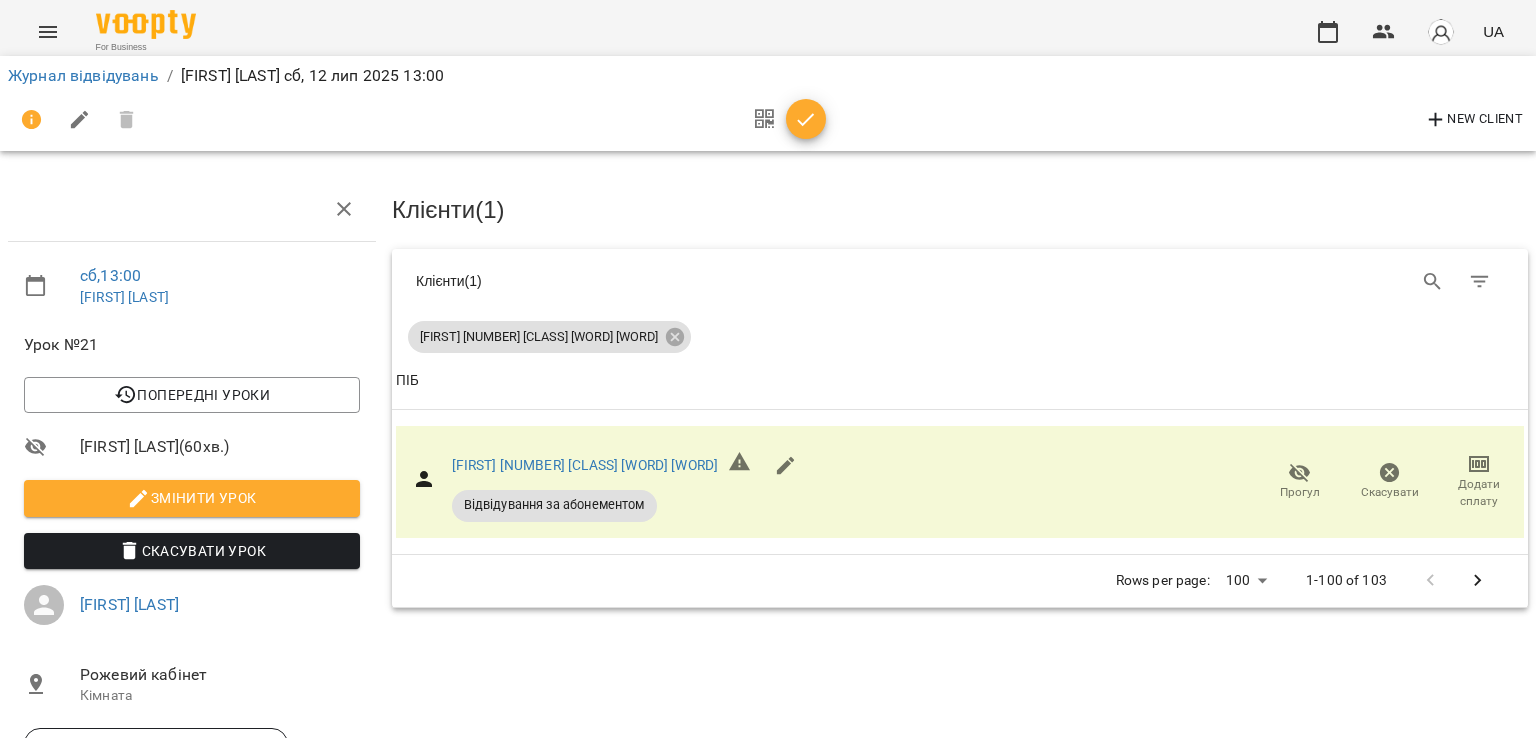 click 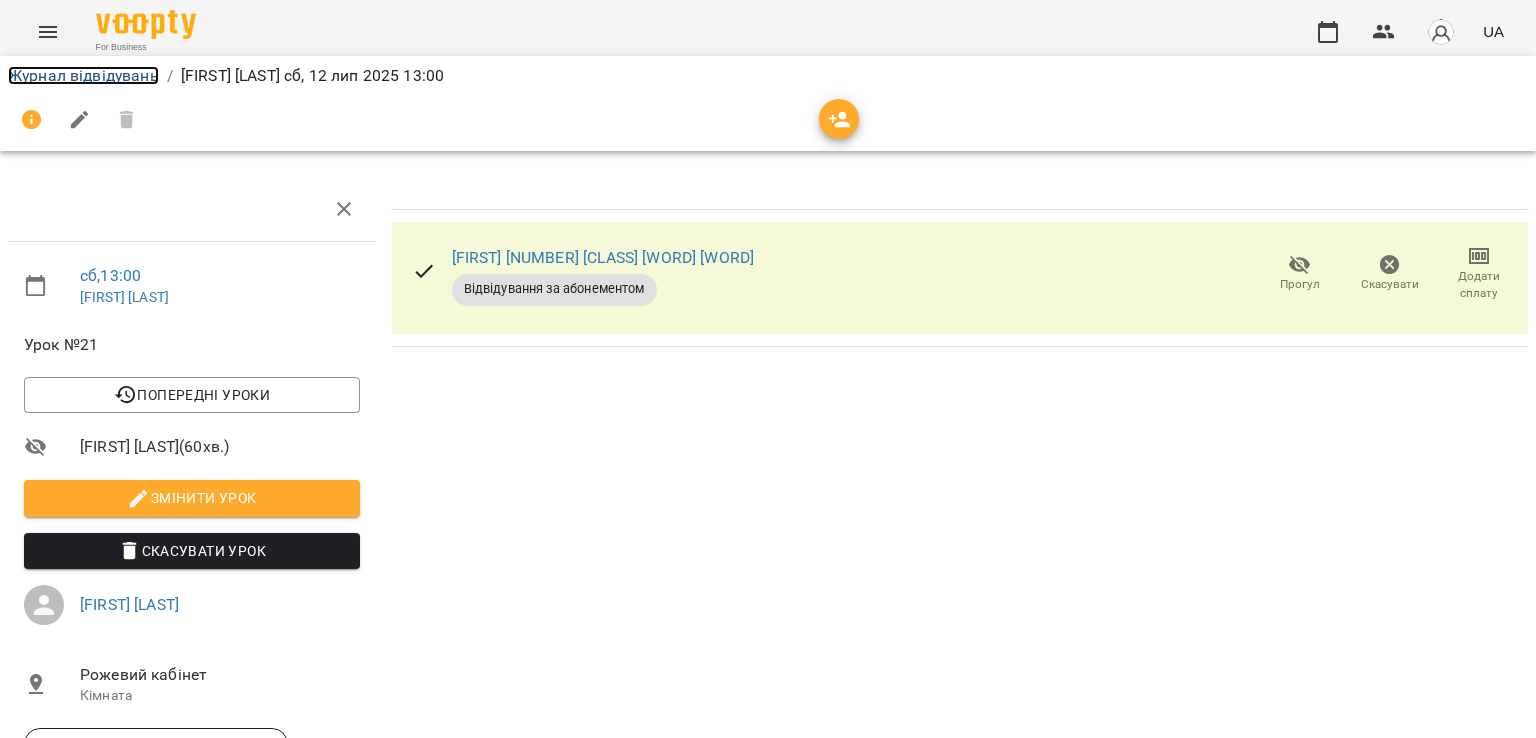 click on "Журнал відвідувань" at bounding box center [83, 75] 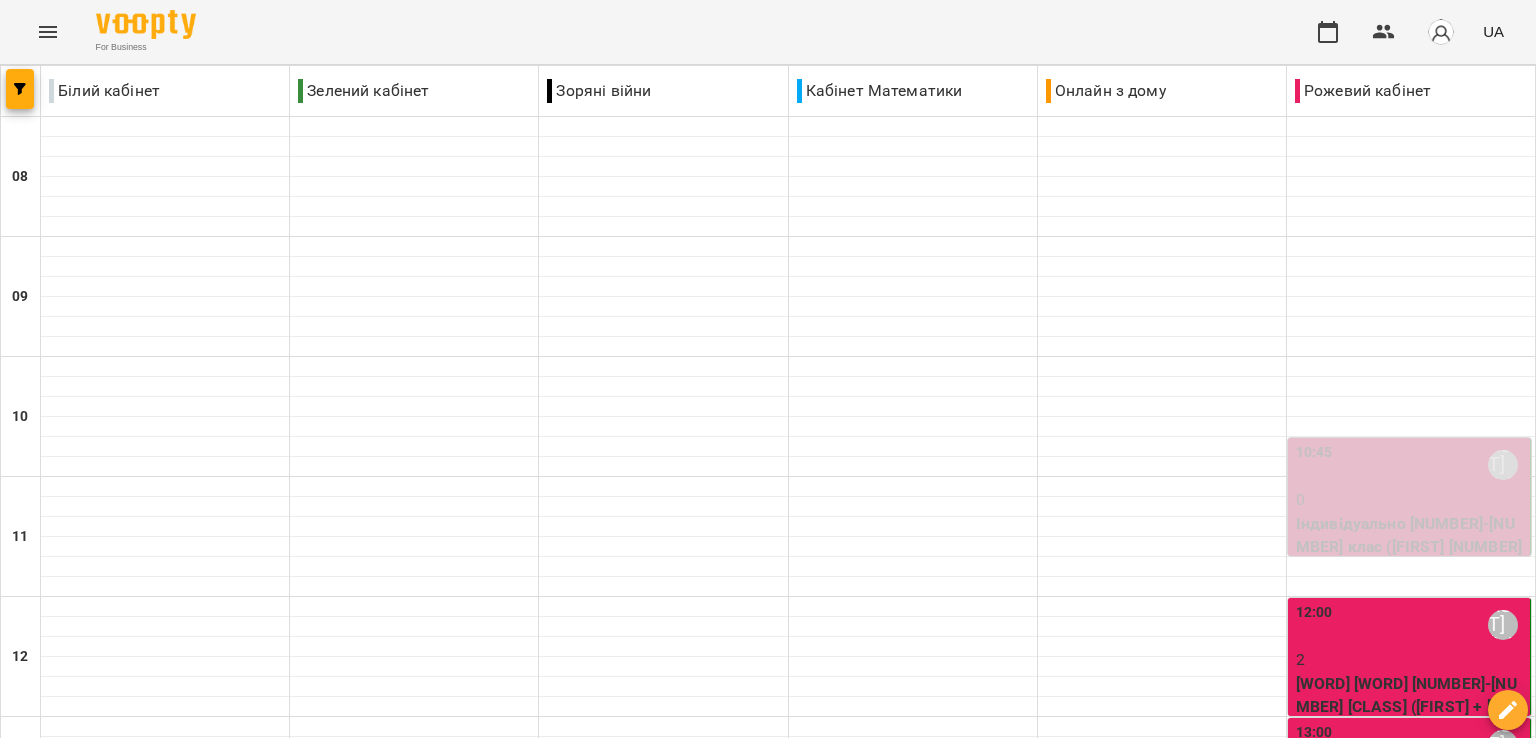 scroll, scrollTop: 800, scrollLeft: 0, axis: vertical 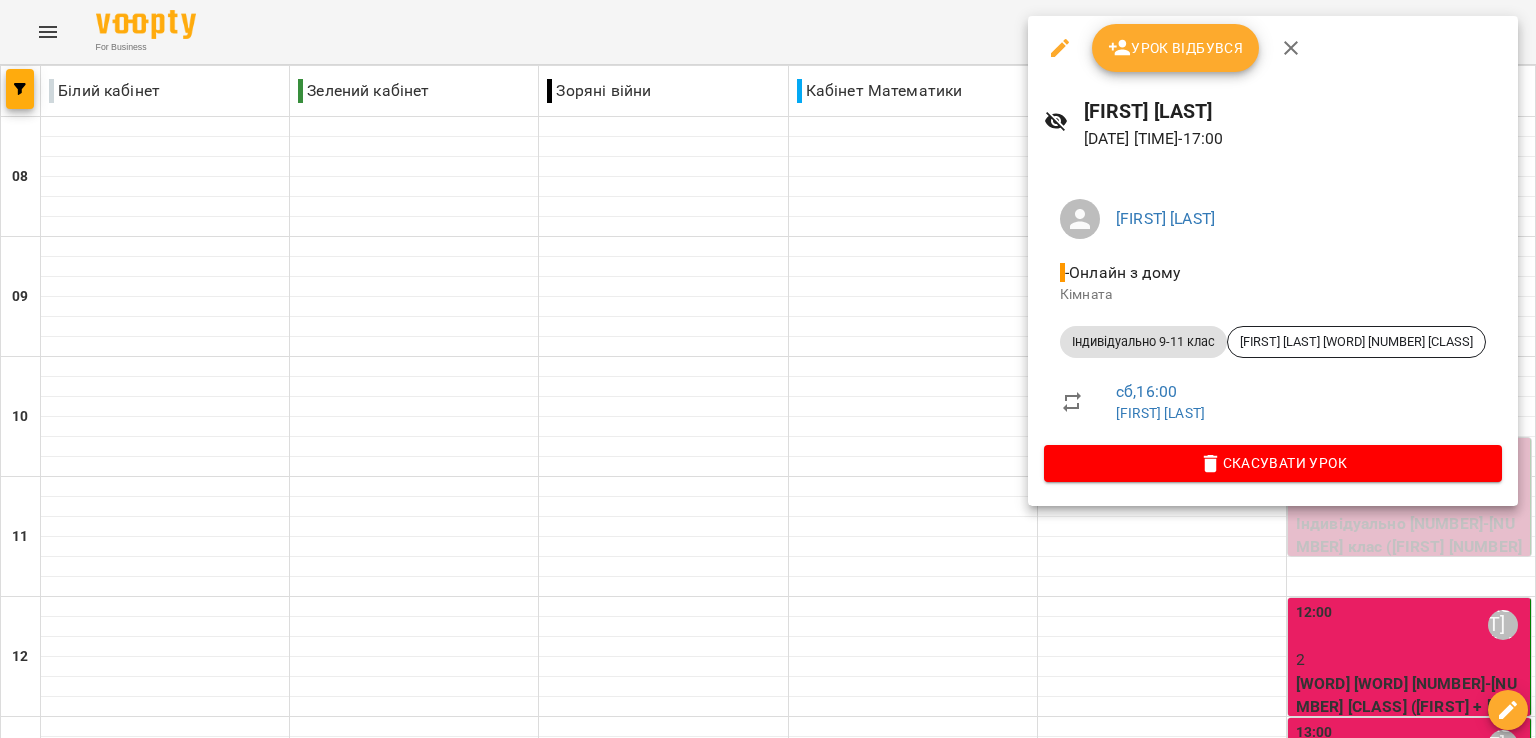 click on "Урок відбувся" at bounding box center [1176, 48] 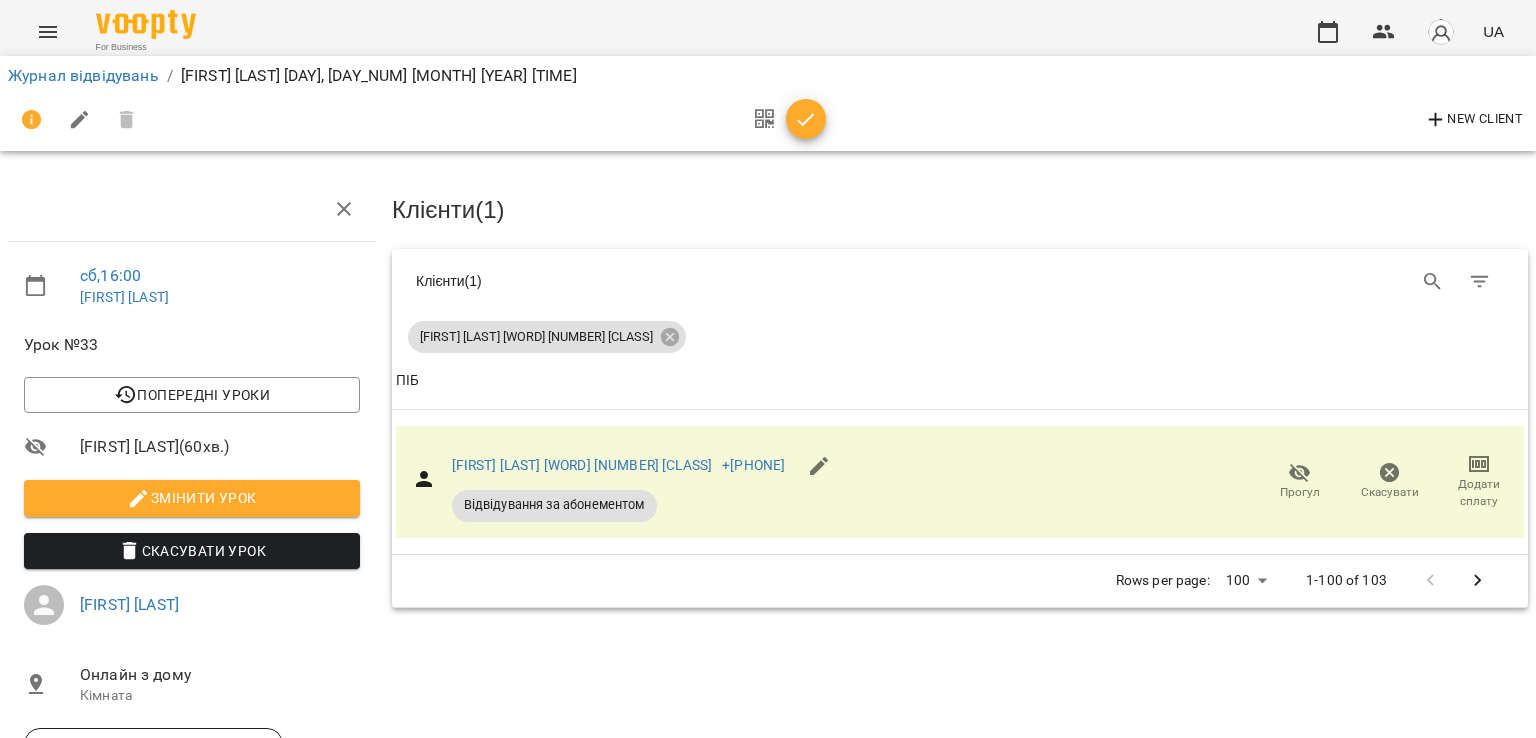 click at bounding box center [784, 120] 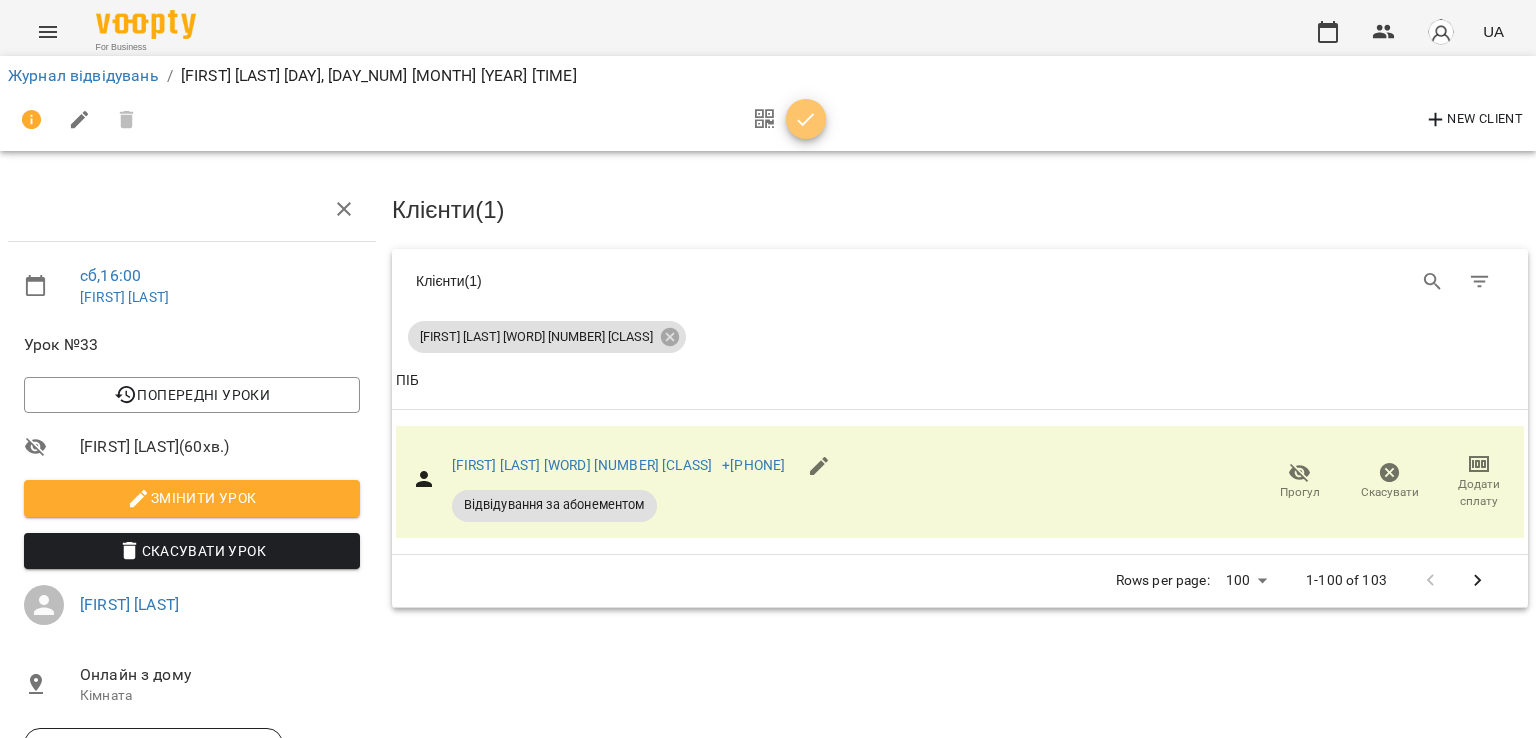 click 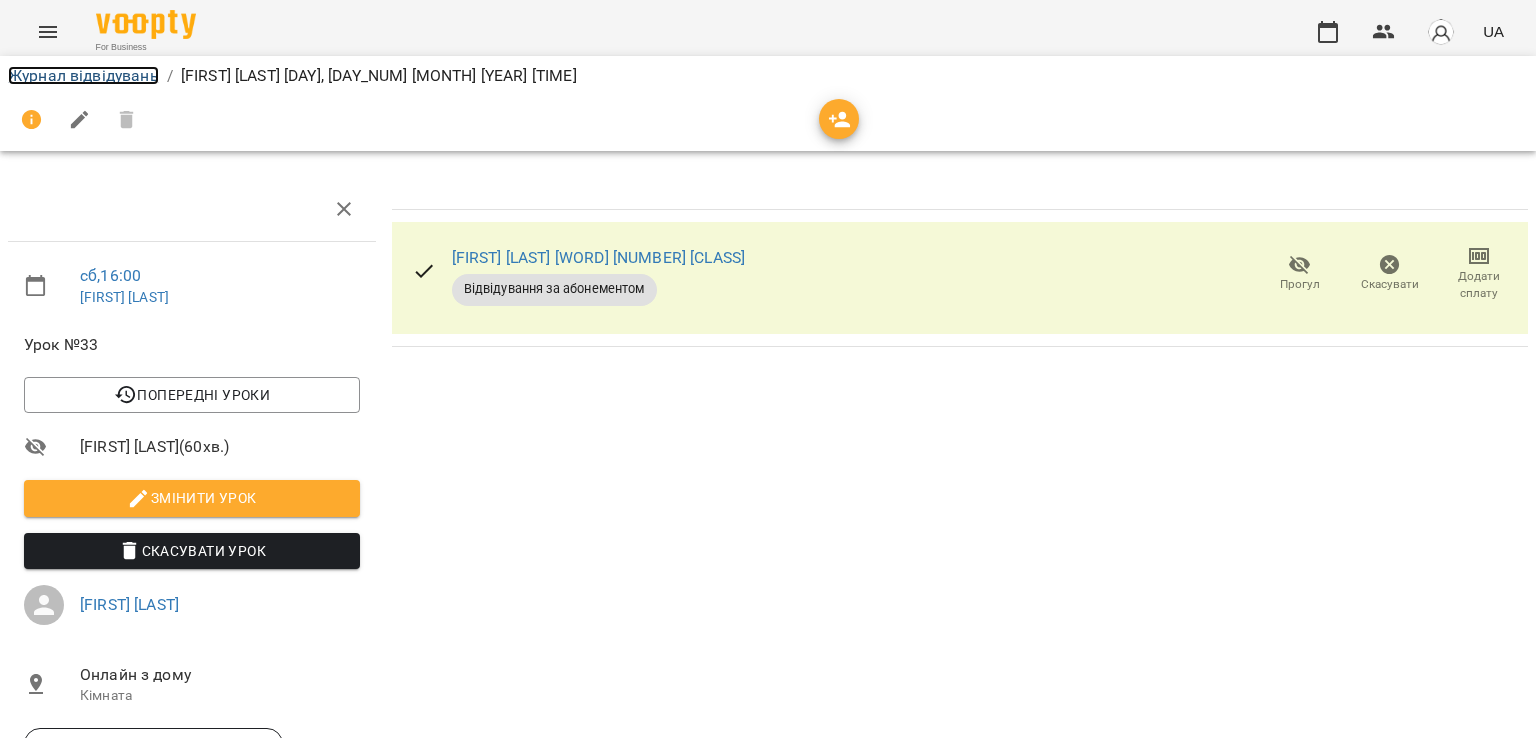 click on "Журнал відвідувань" at bounding box center [83, 75] 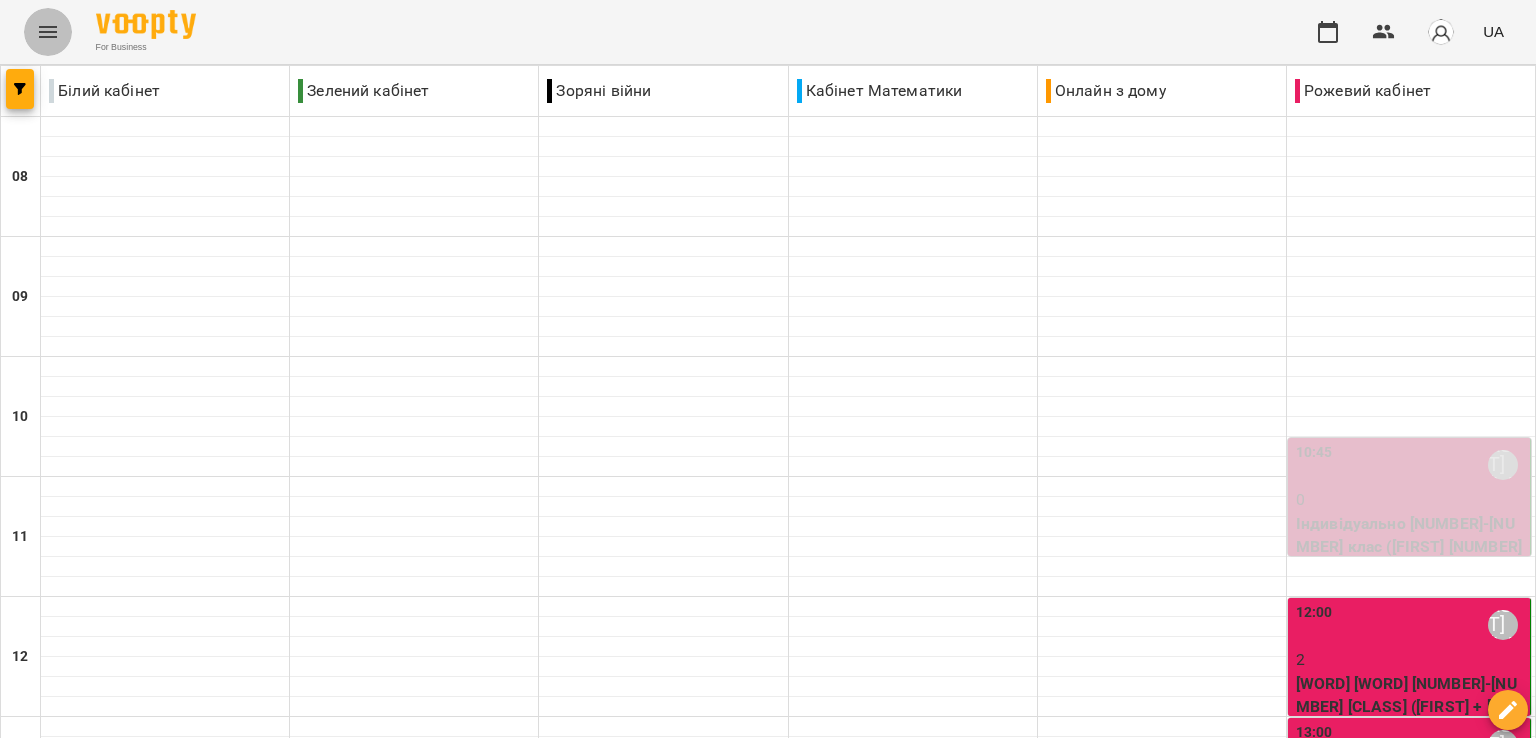 click at bounding box center [48, 32] 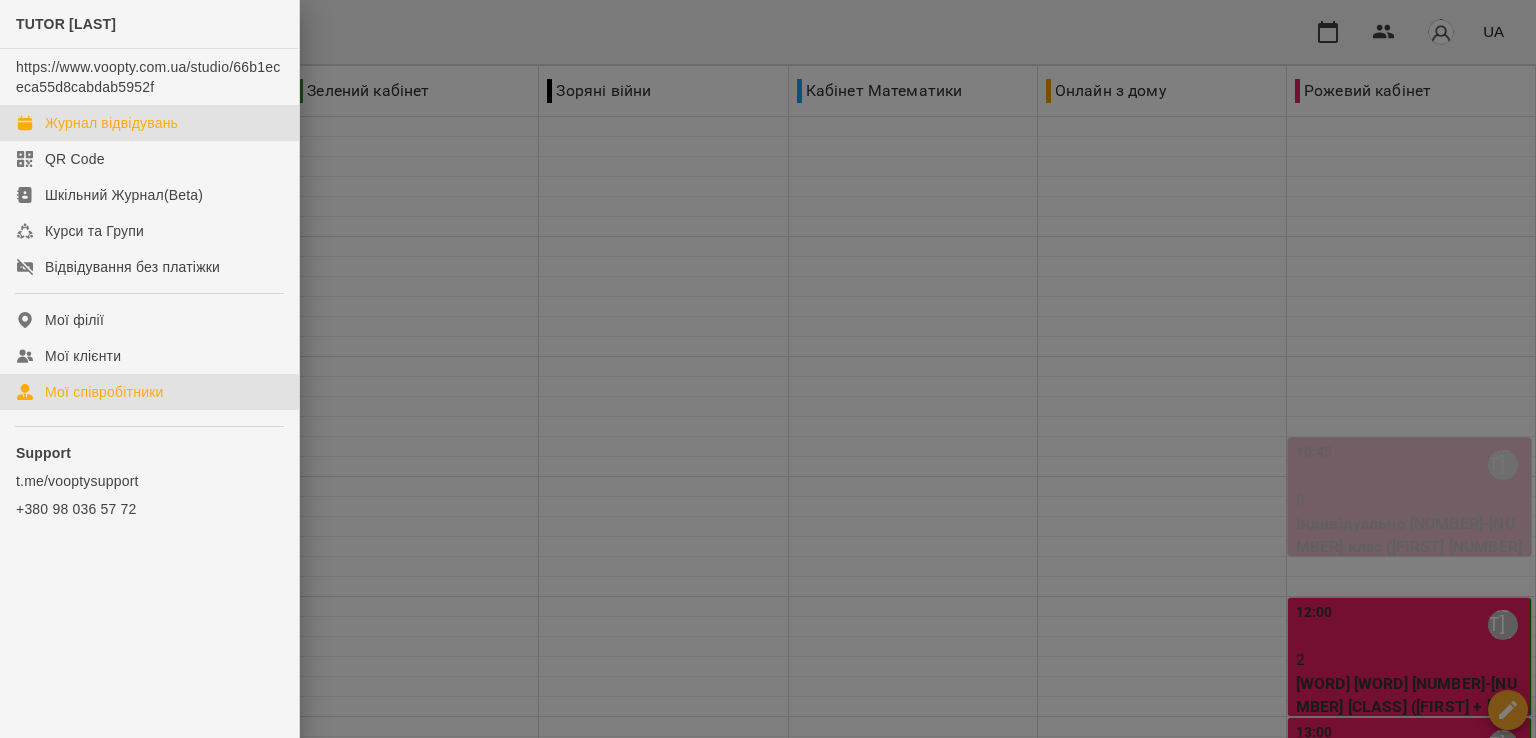 click on "Мої співробітники" at bounding box center (104, 392) 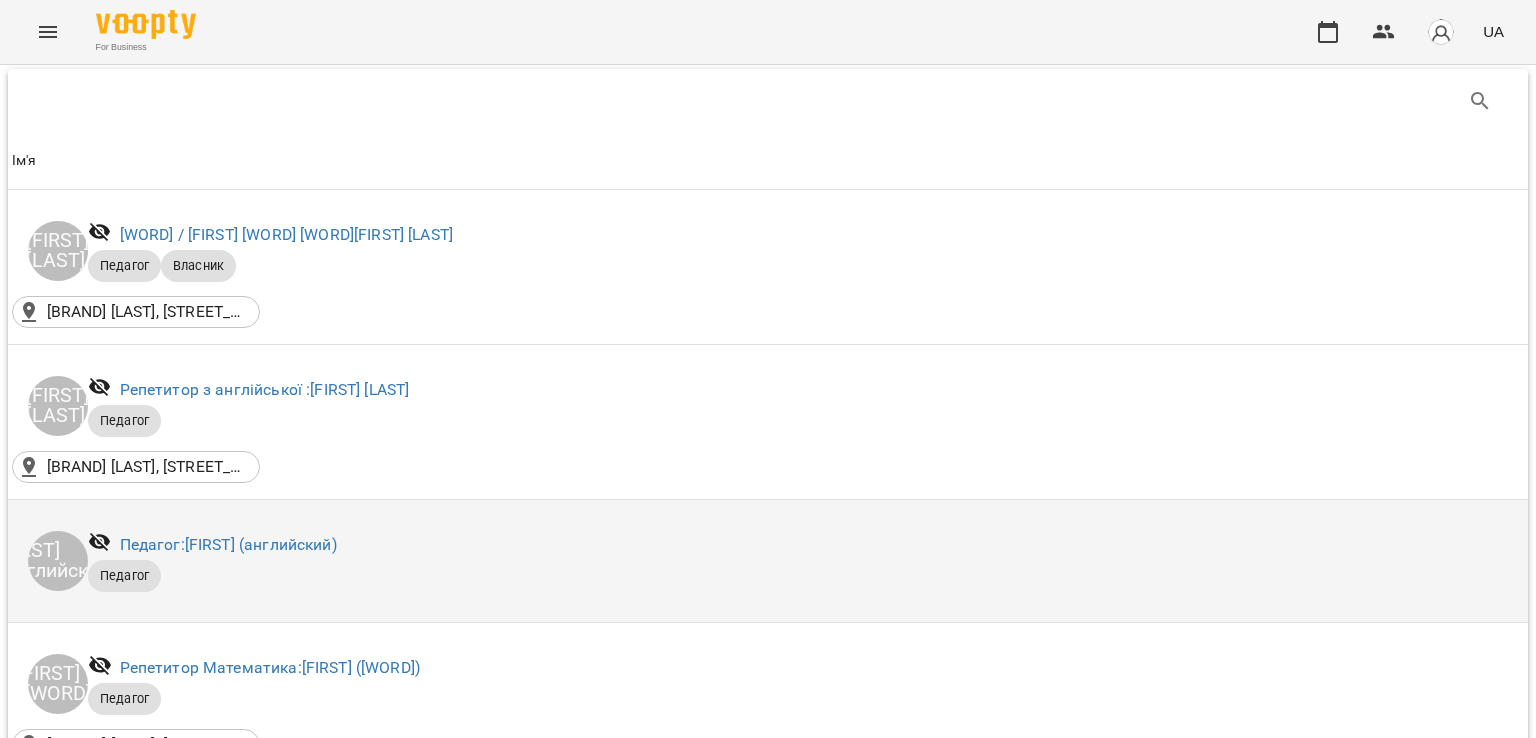 scroll, scrollTop: 200, scrollLeft: 0, axis: vertical 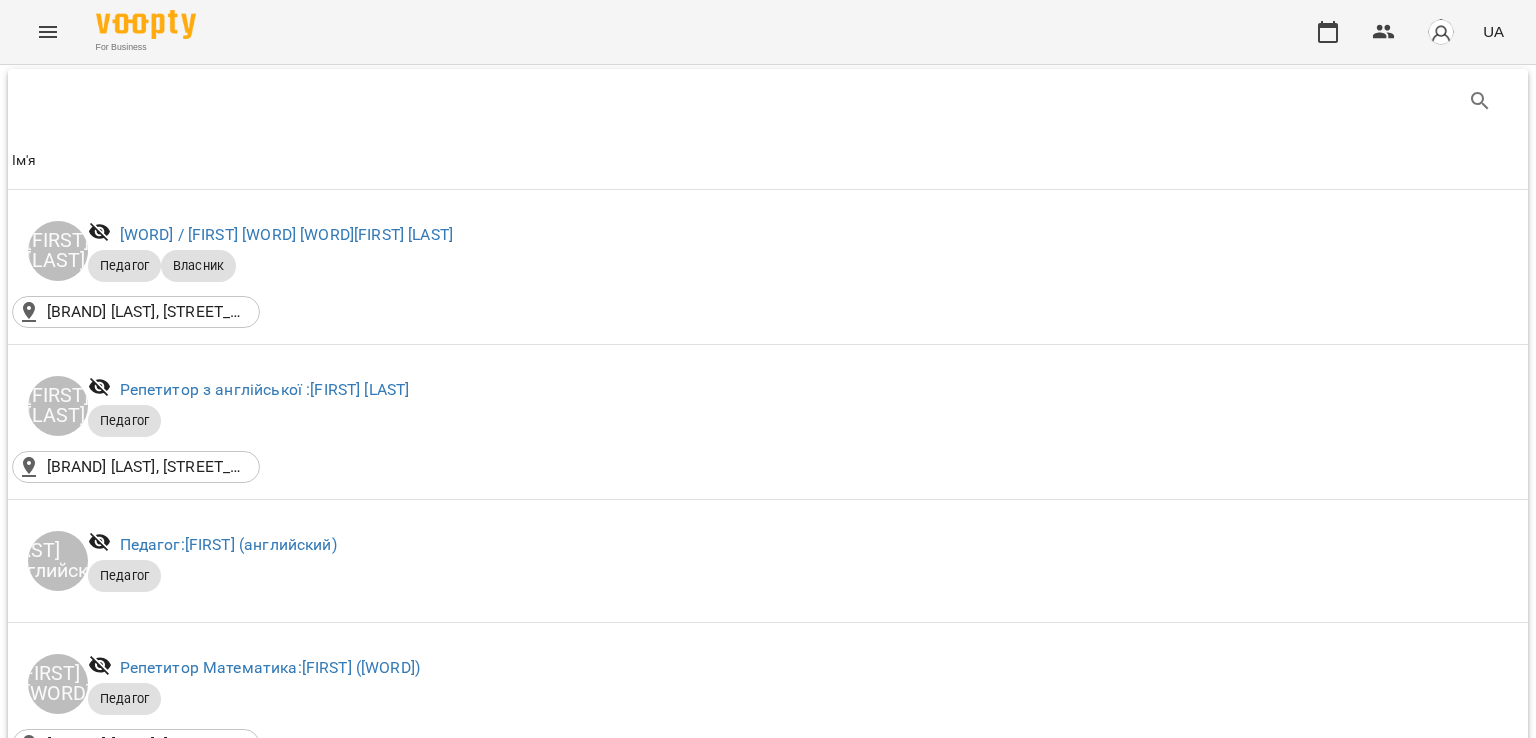 click on "Репетитор з англійської : [FIRST] [LAST]" at bounding box center (265, 822) 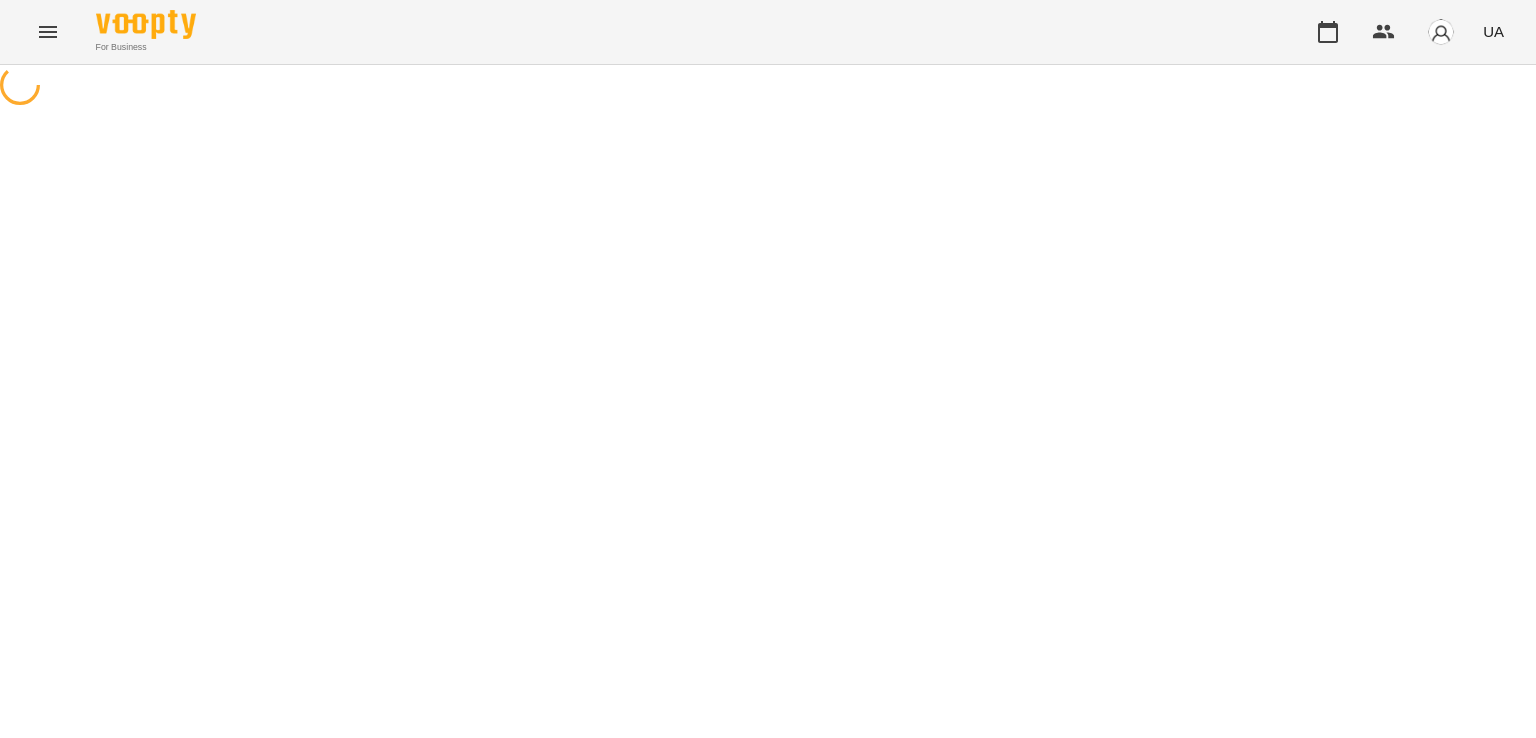 scroll, scrollTop: 0, scrollLeft: 0, axis: both 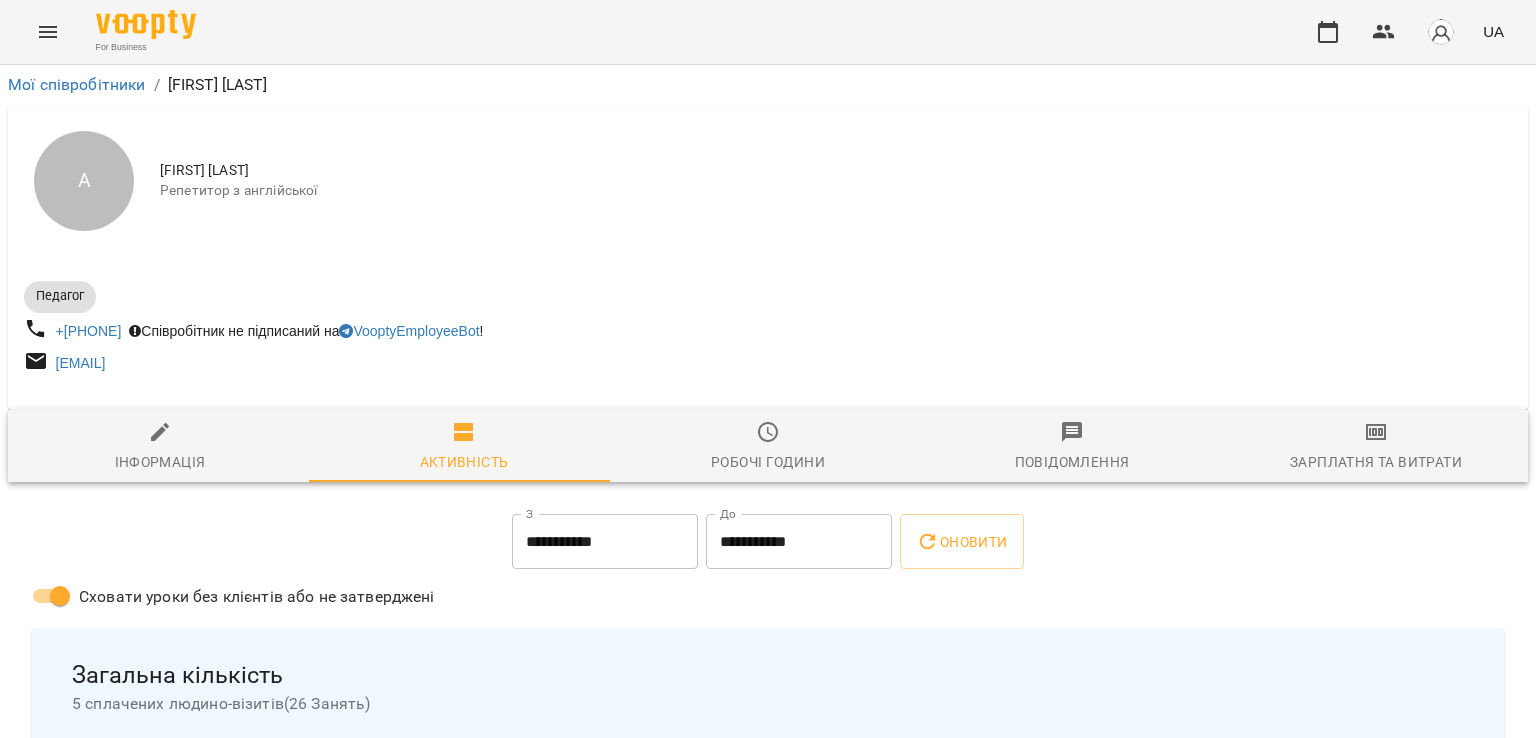 click on "Зарплатня та Витрати" at bounding box center [1376, 447] 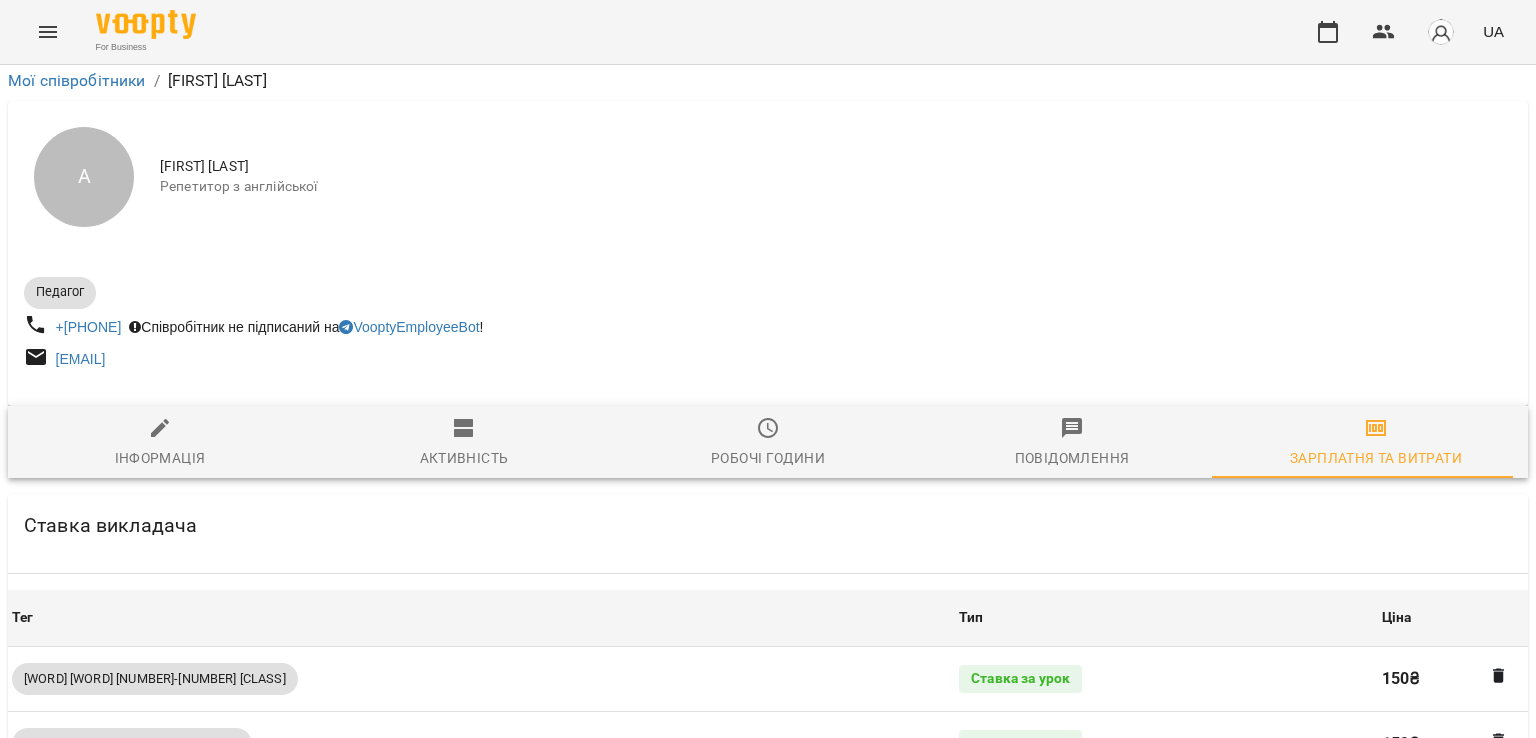 scroll, scrollTop: 700, scrollLeft: 0, axis: vertical 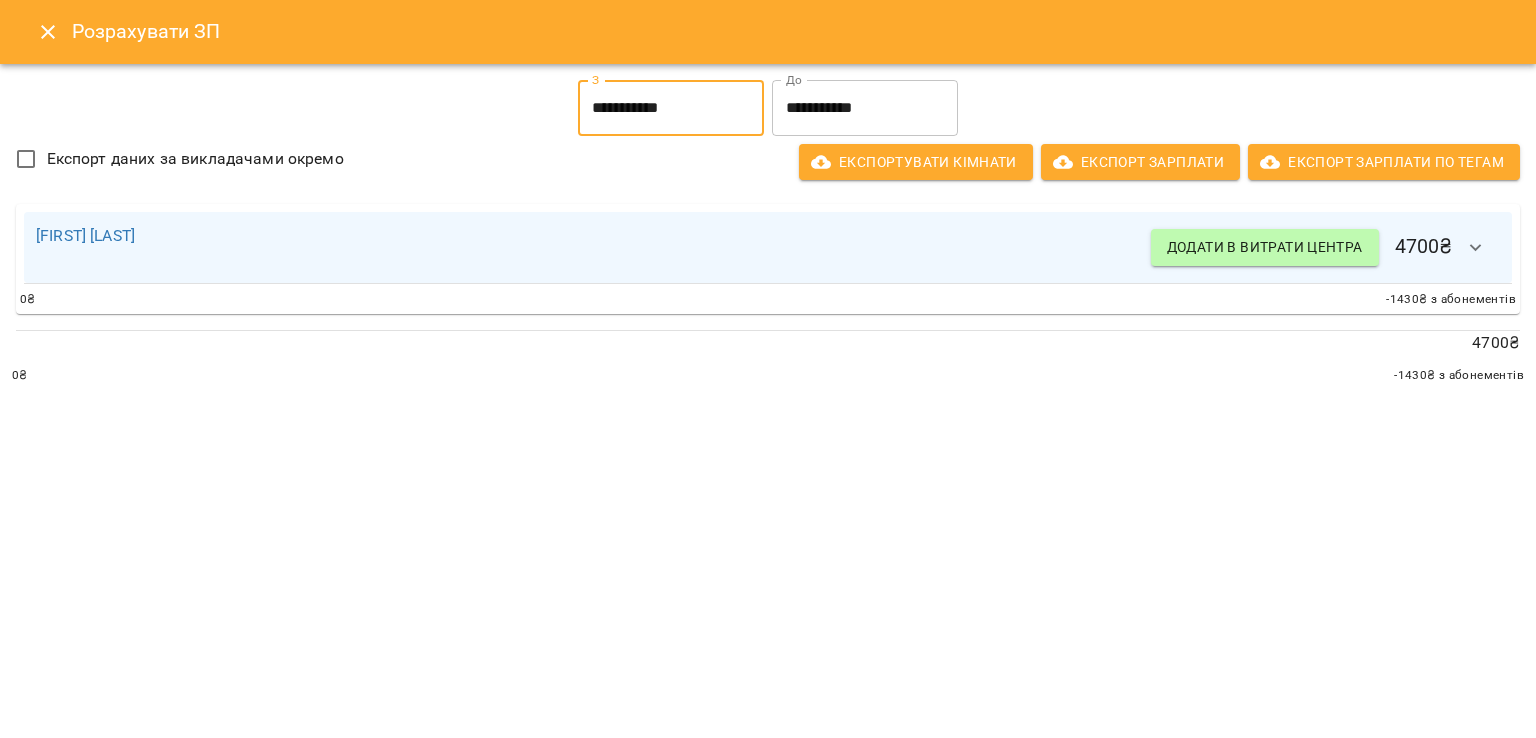 click on "**********" at bounding box center [671, 108] 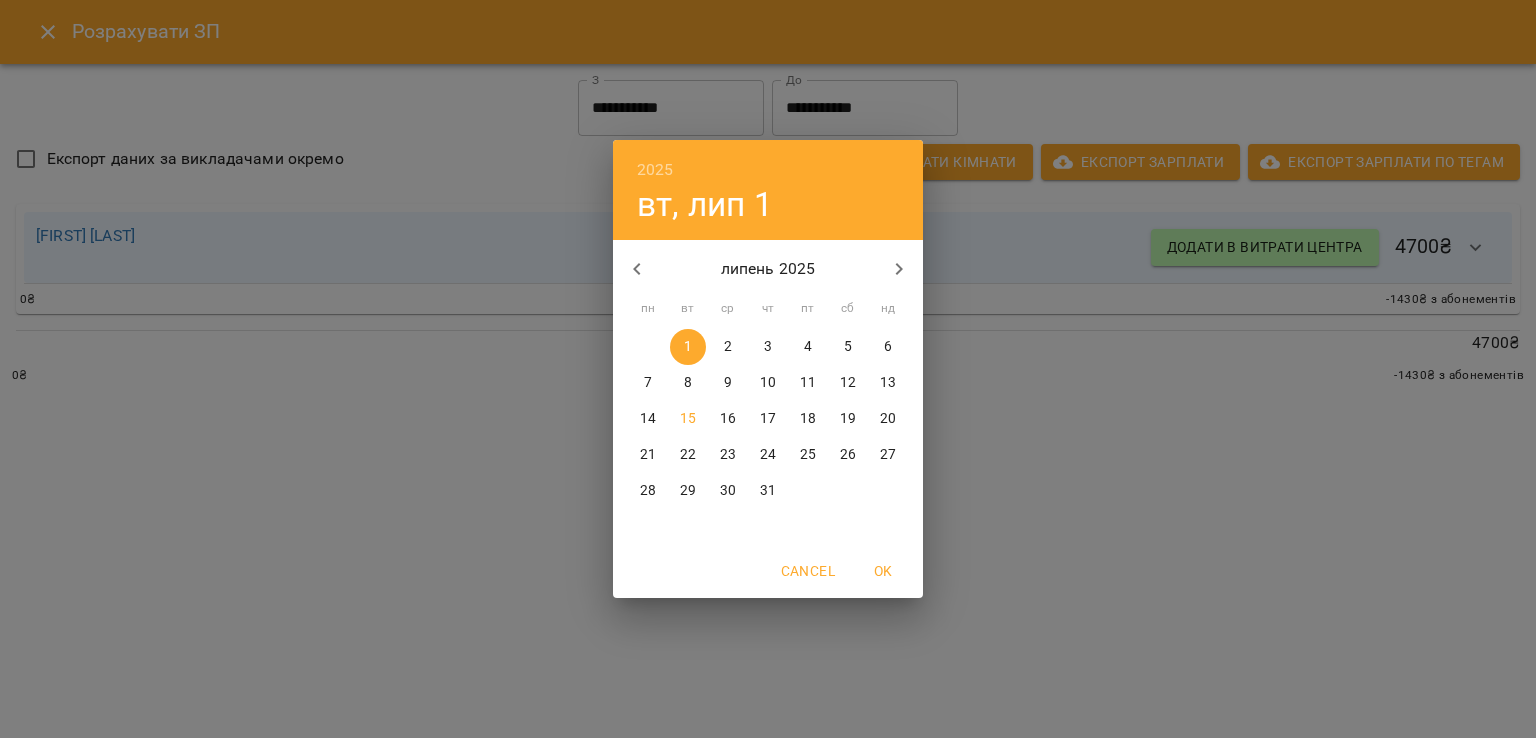 click on "7" at bounding box center (648, 383) 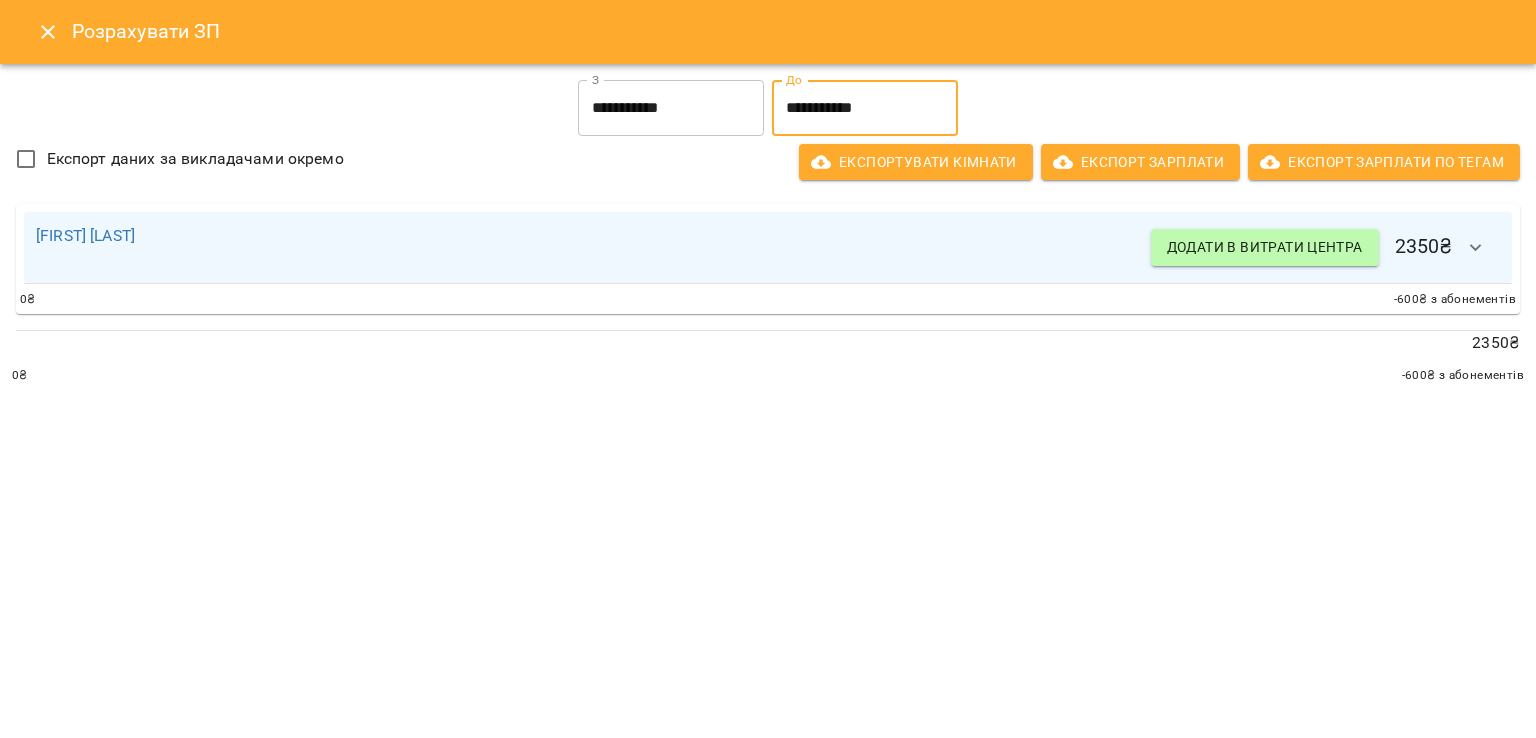click on "**********" at bounding box center (865, 108) 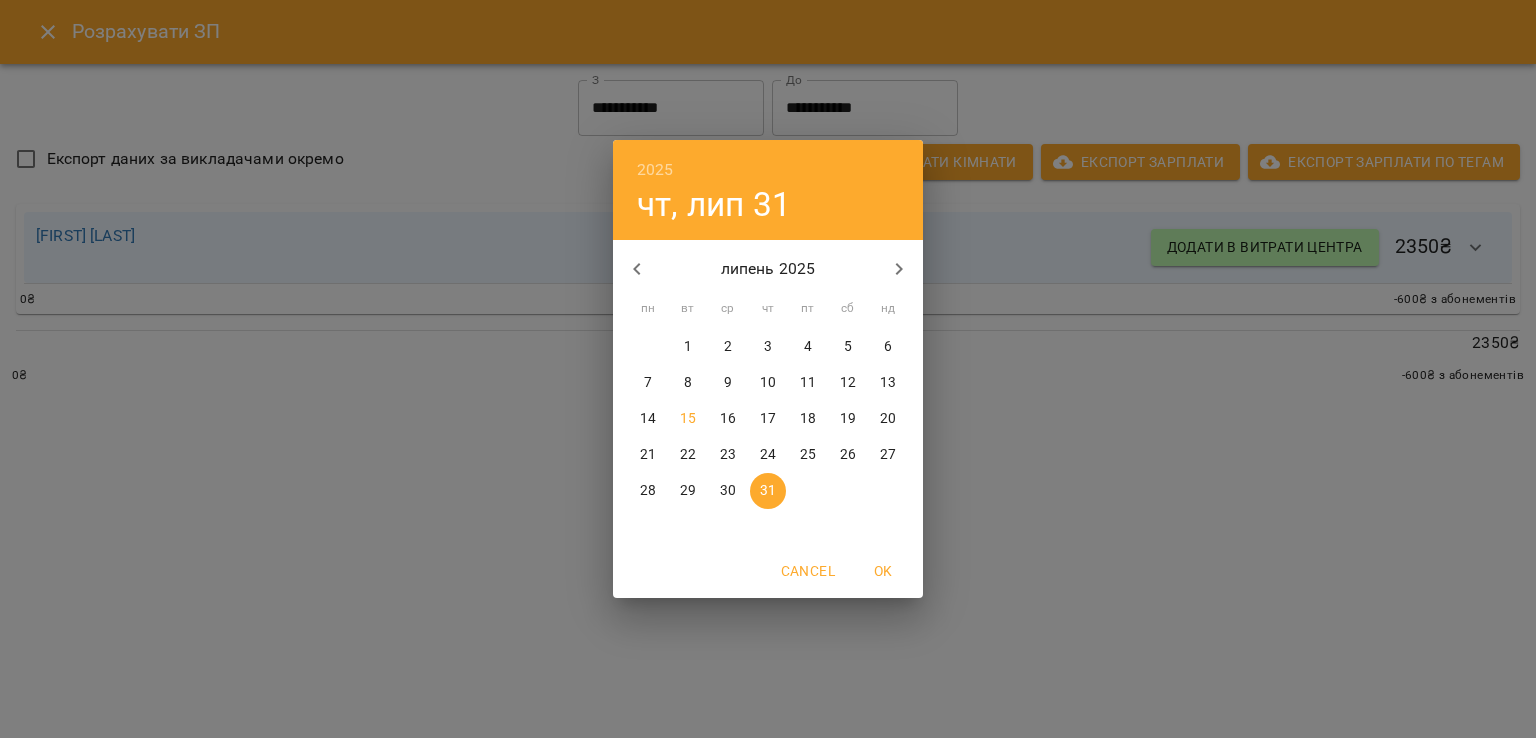 click on "13" at bounding box center [888, 383] 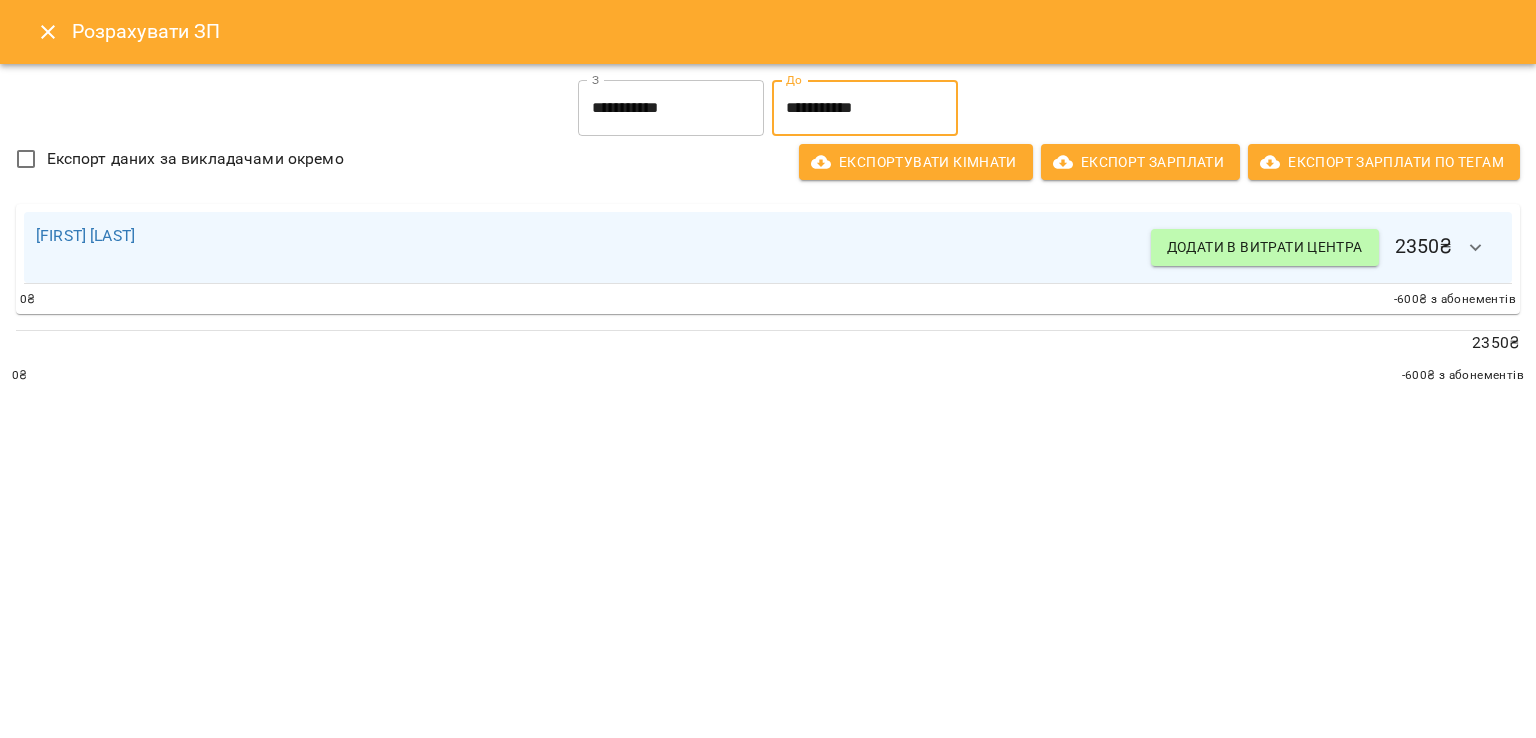 click on "Розрахувати ЗП" at bounding box center [768, 32] 